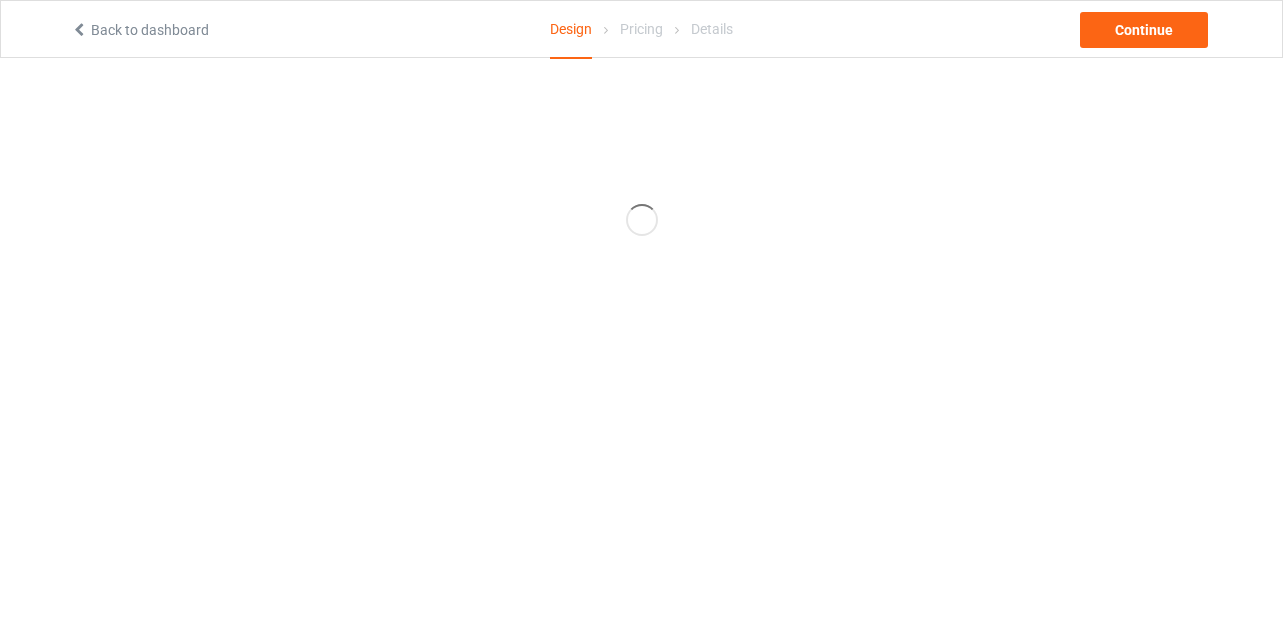 scroll, scrollTop: 0, scrollLeft: 0, axis: both 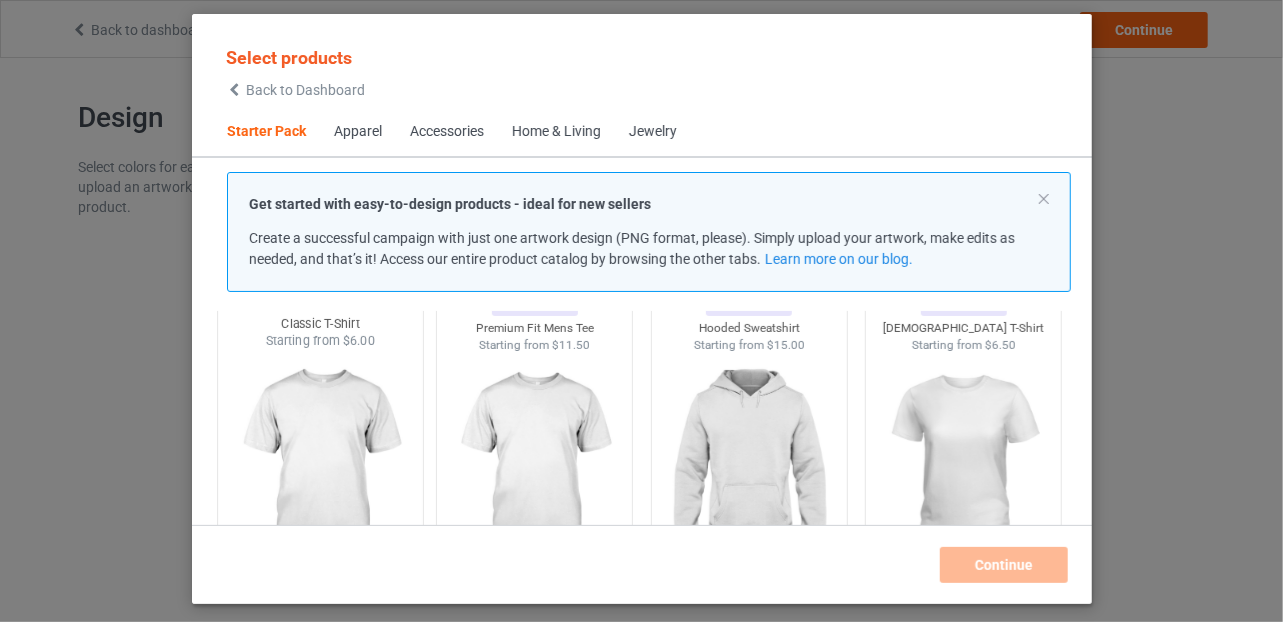 click at bounding box center [320, 467] 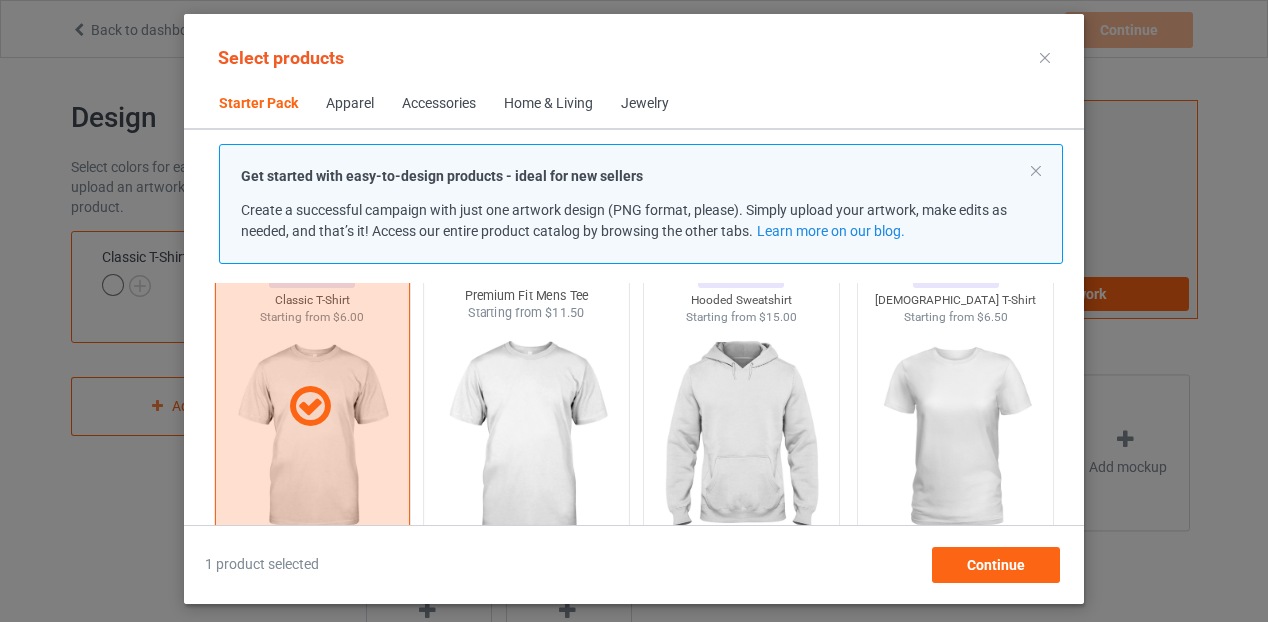 click at bounding box center [527, 439] 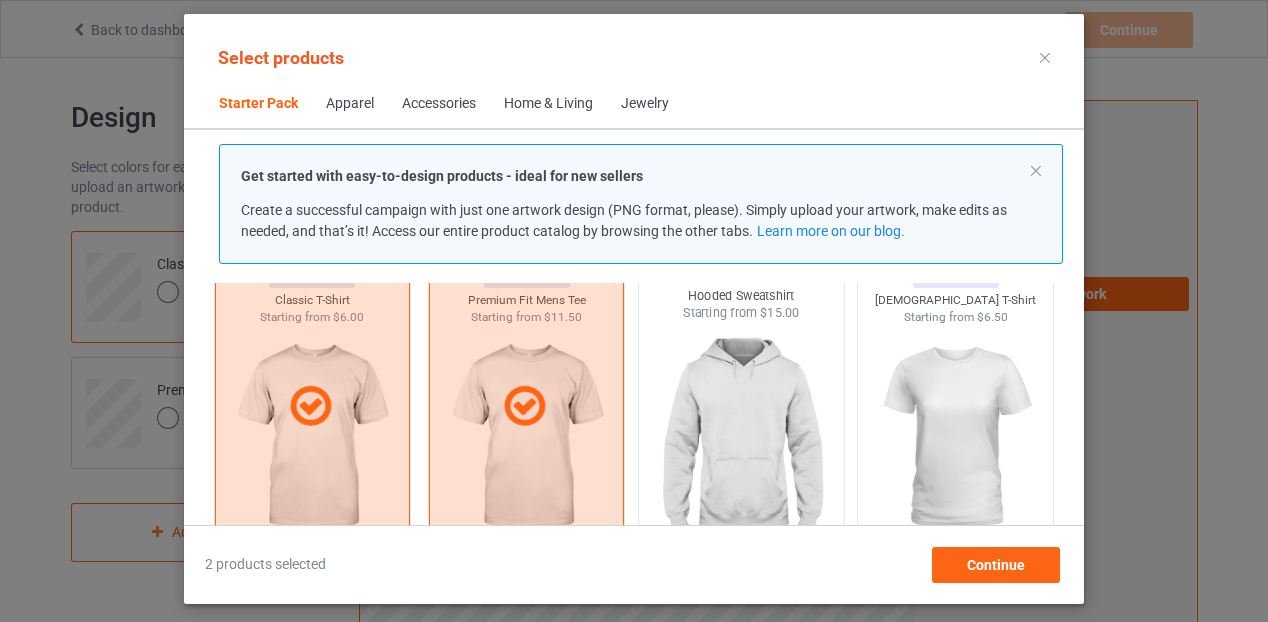 click at bounding box center (741, 439) 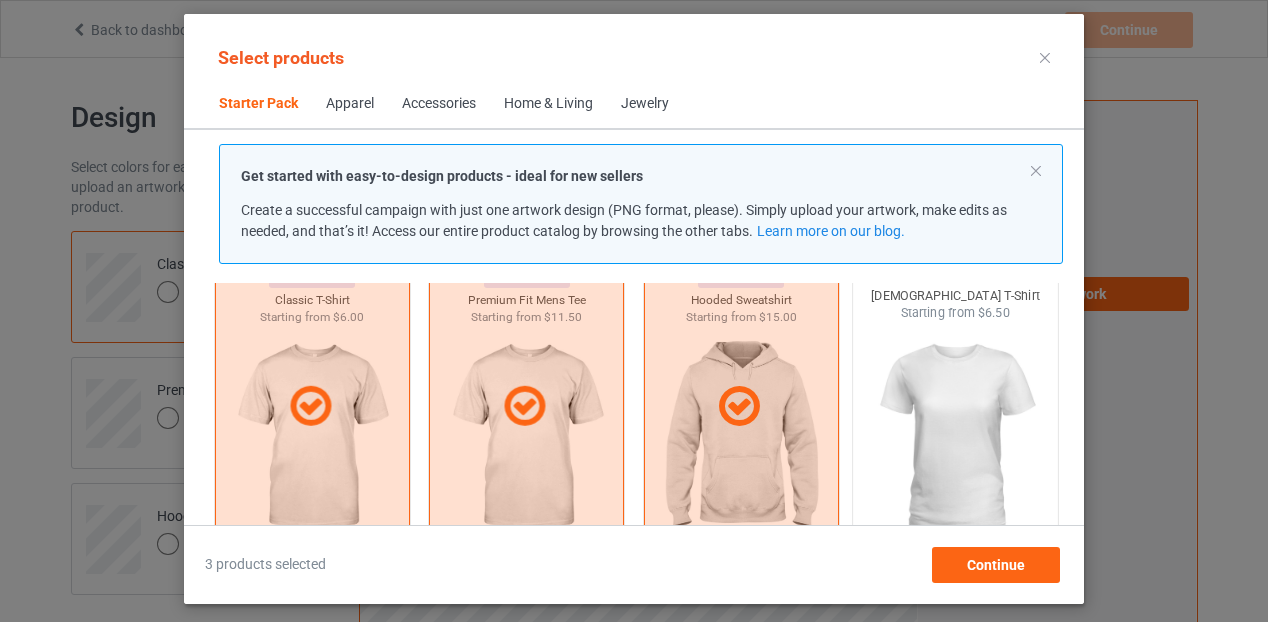 click at bounding box center (956, 439) 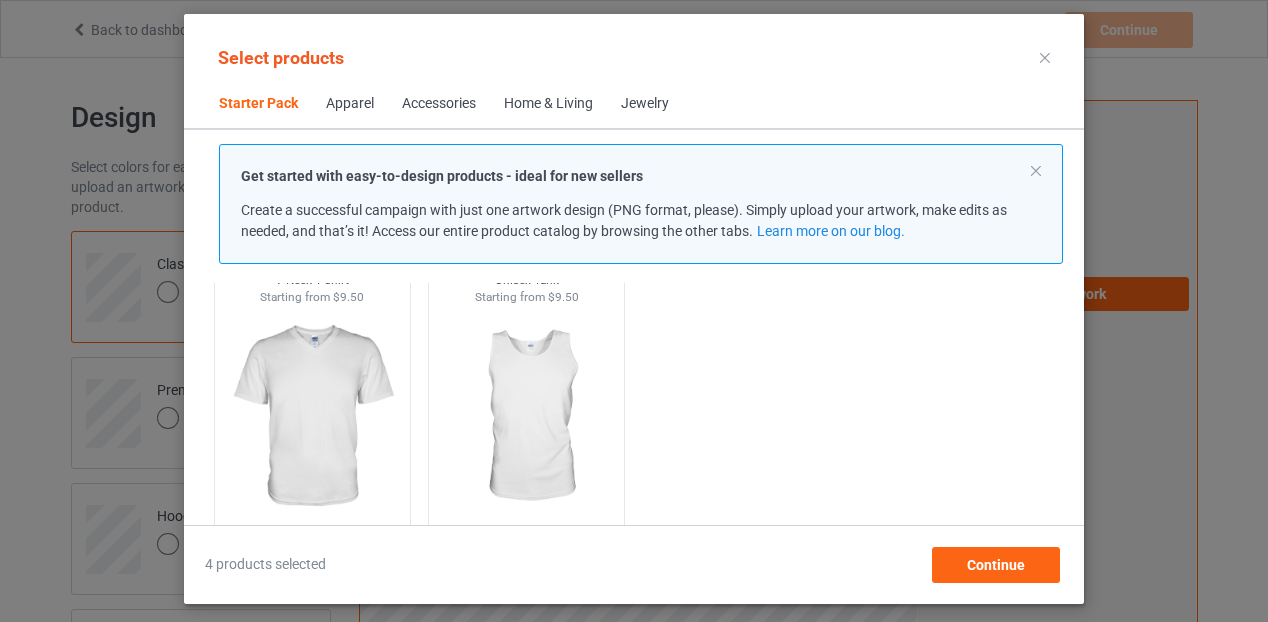 scroll, scrollTop: 460, scrollLeft: 0, axis: vertical 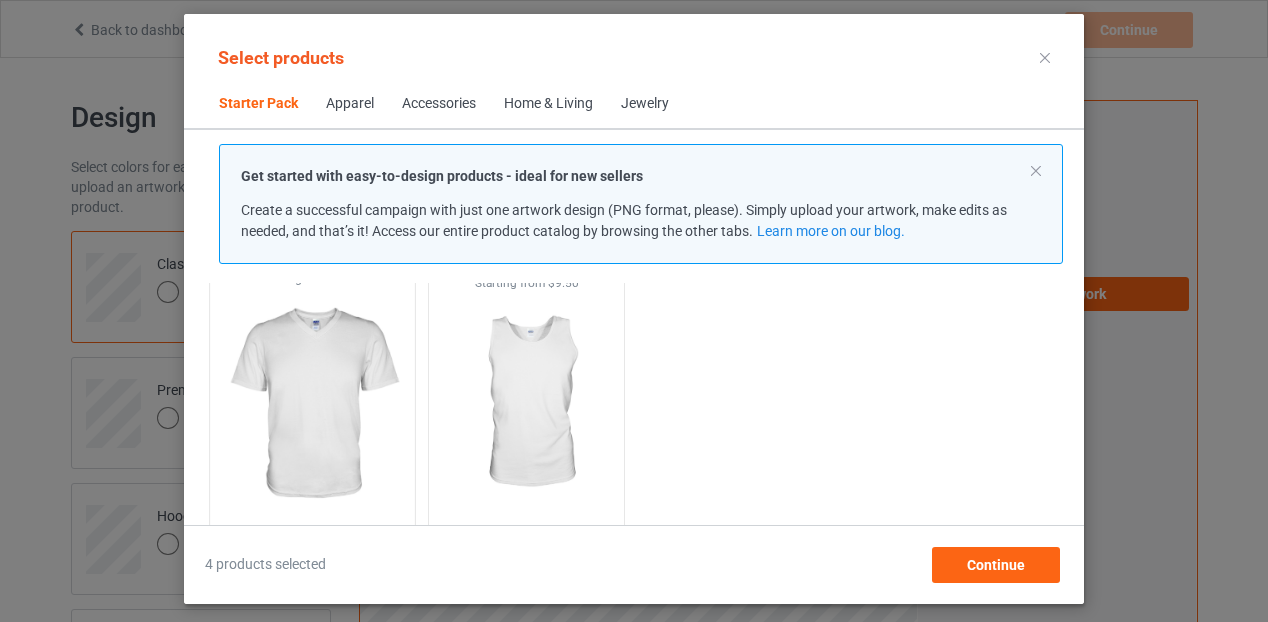 click at bounding box center (312, 404) 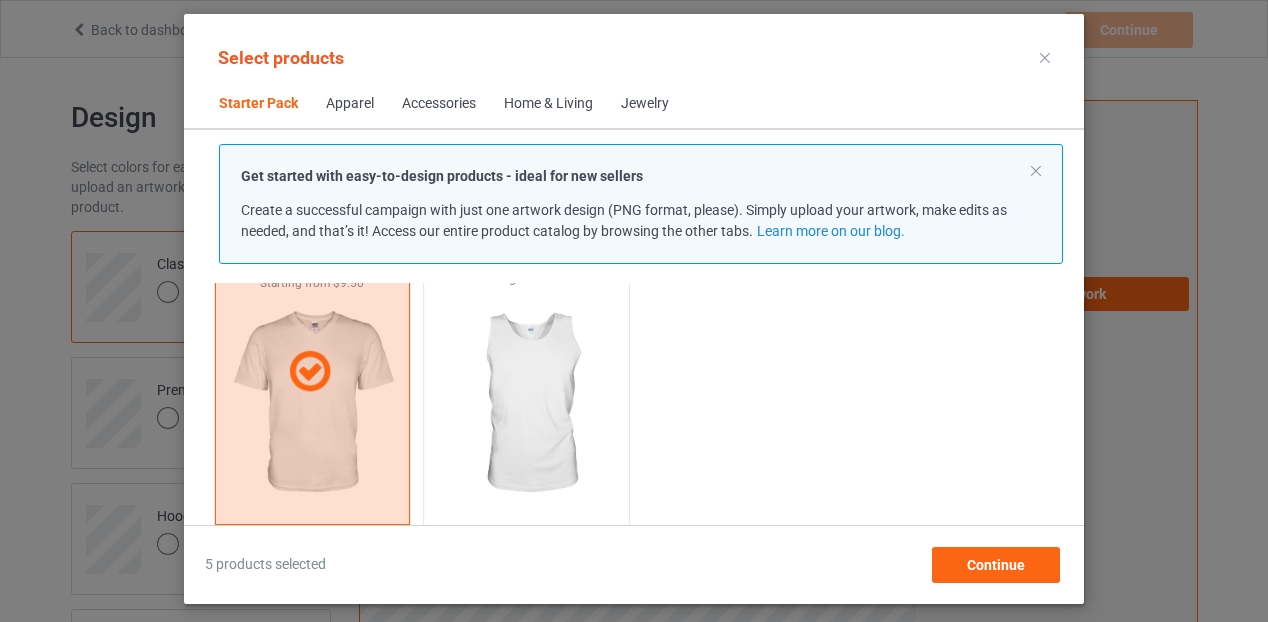 click at bounding box center (527, 404) 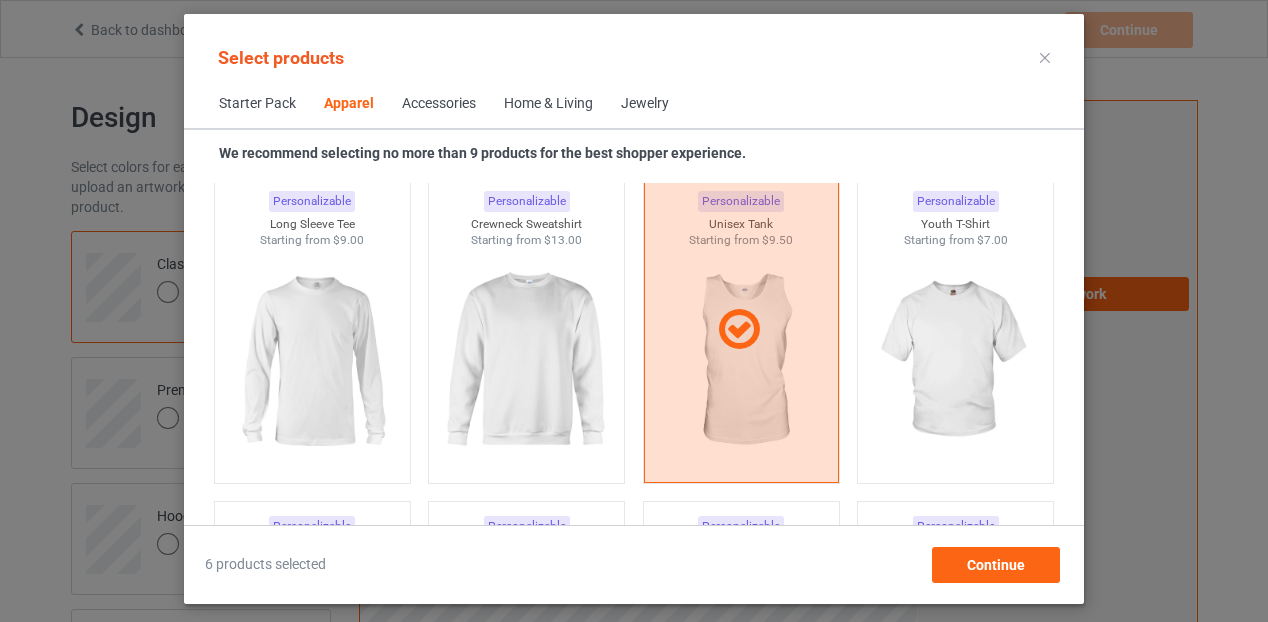 scroll, scrollTop: 1460, scrollLeft: 0, axis: vertical 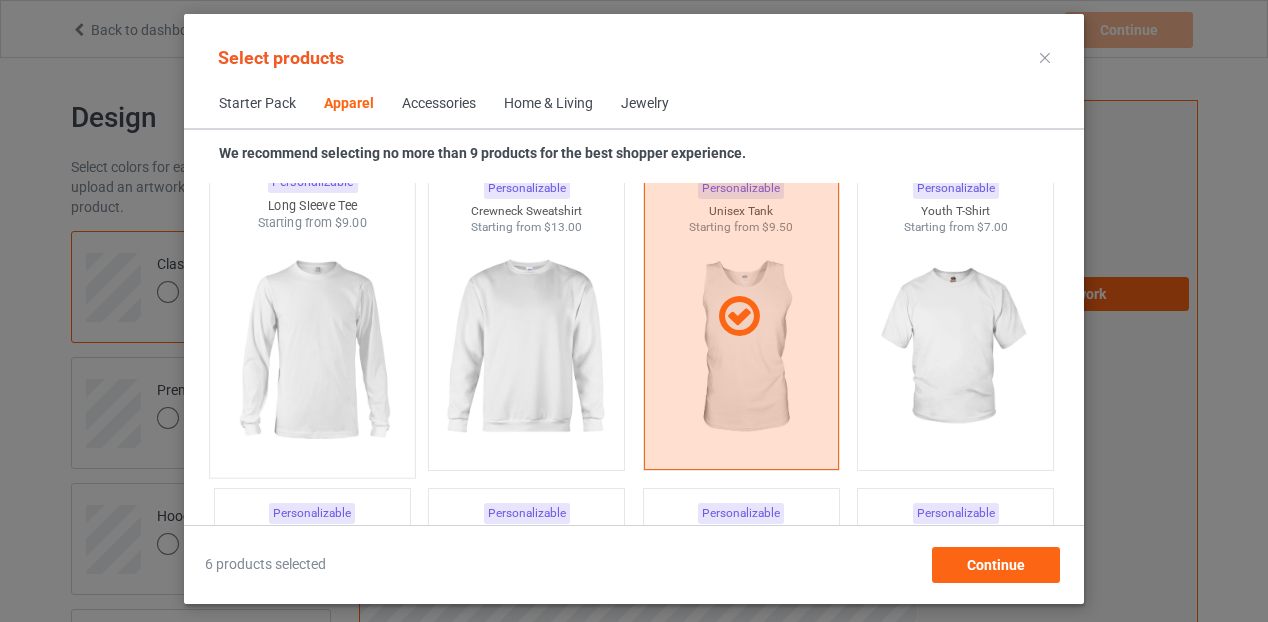 click at bounding box center (312, 349) 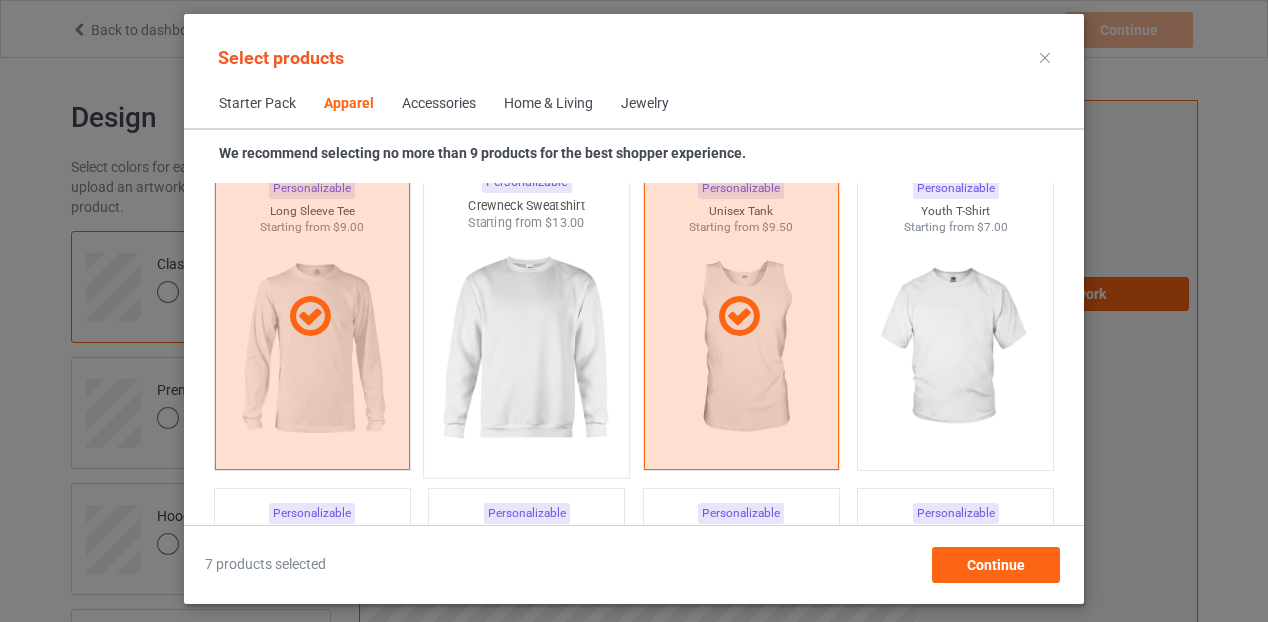 click at bounding box center [527, 349] 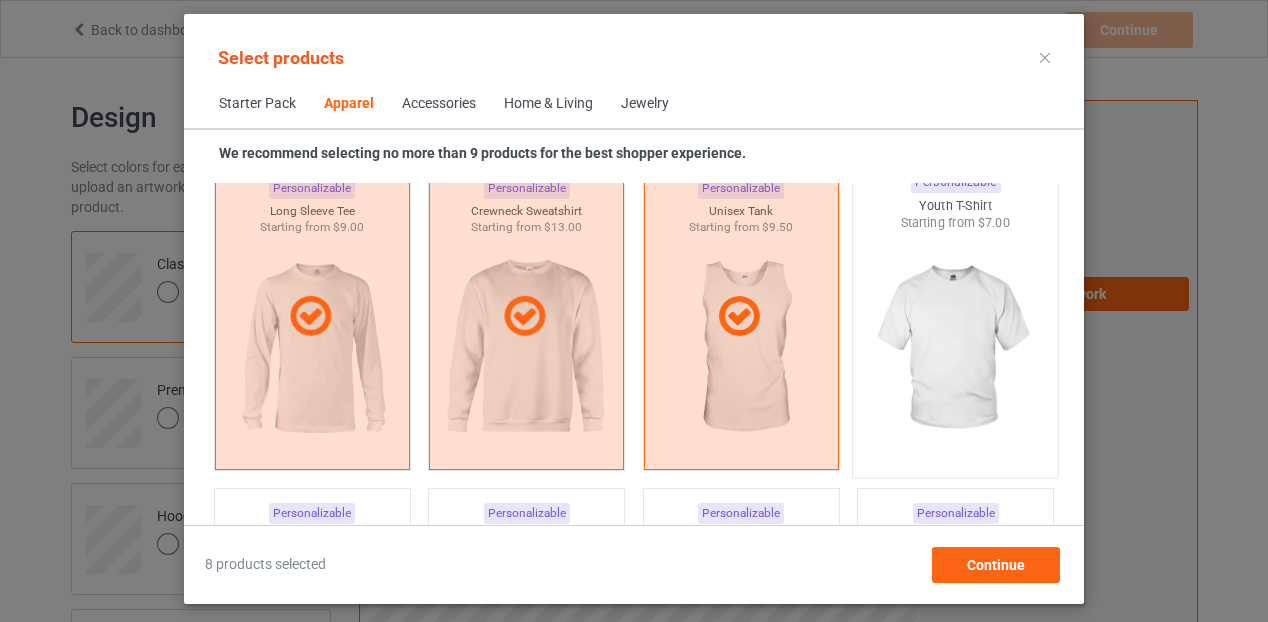 click at bounding box center (956, 349) 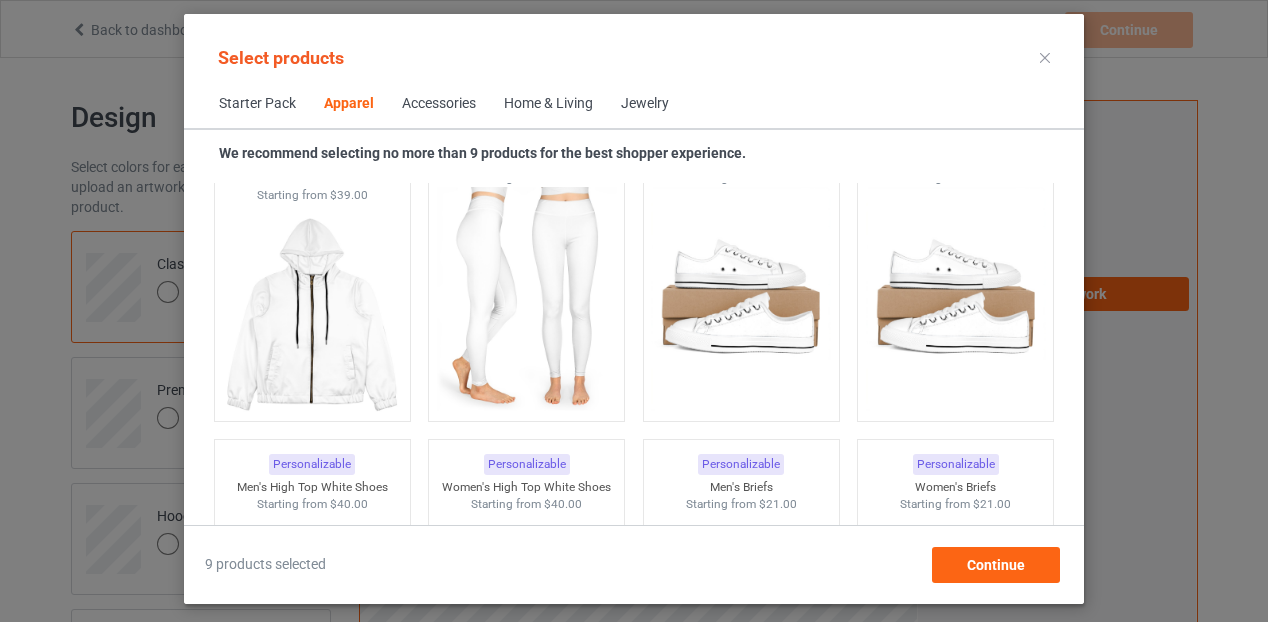 scroll, scrollTop: 2260, scrollLeft: 0, axis: vertical 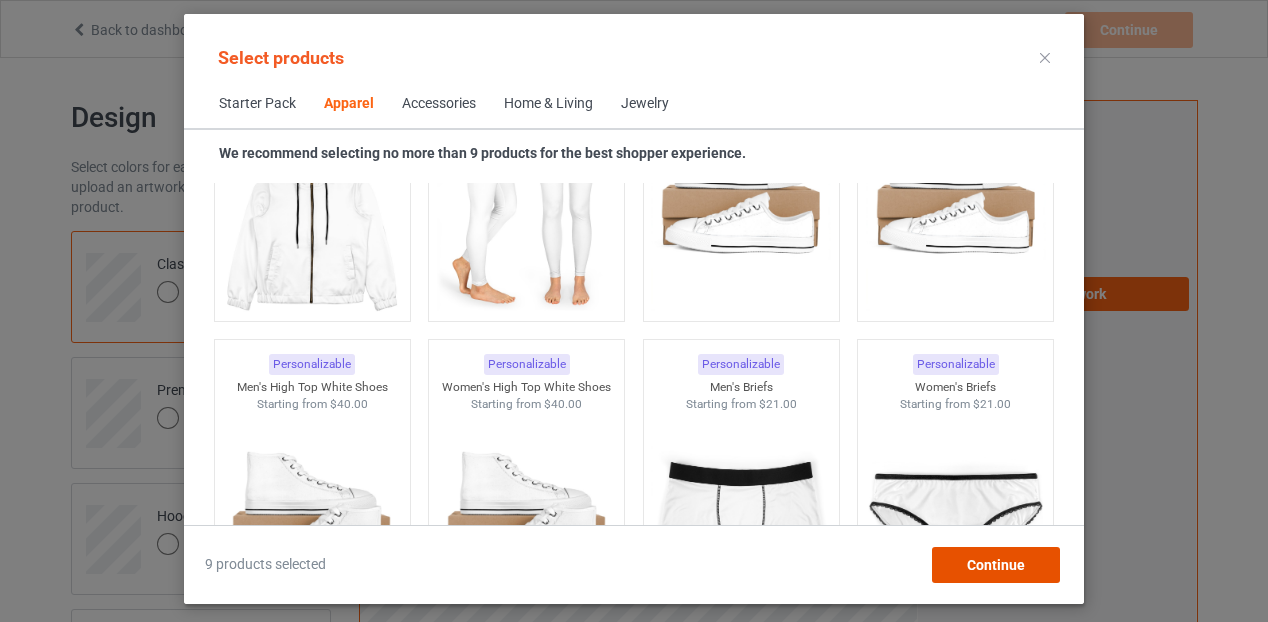 click on "Continue" at bounding box center (996, 565) 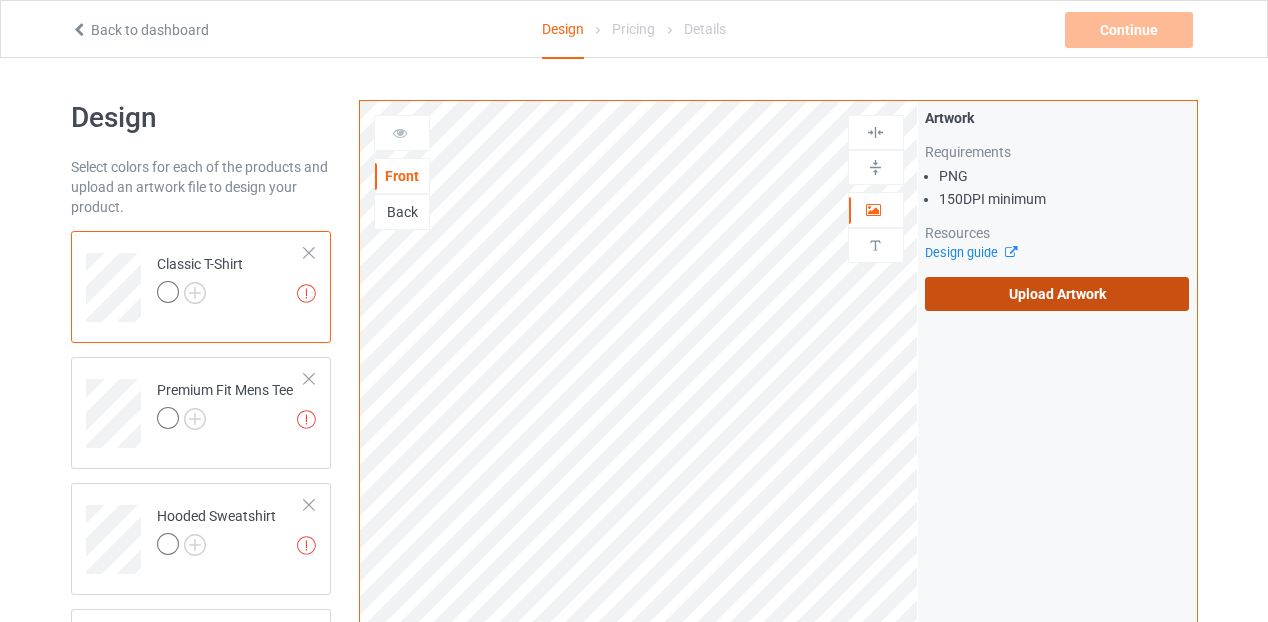 click on "Upload Artwork" at bounding box center [1057, 294] 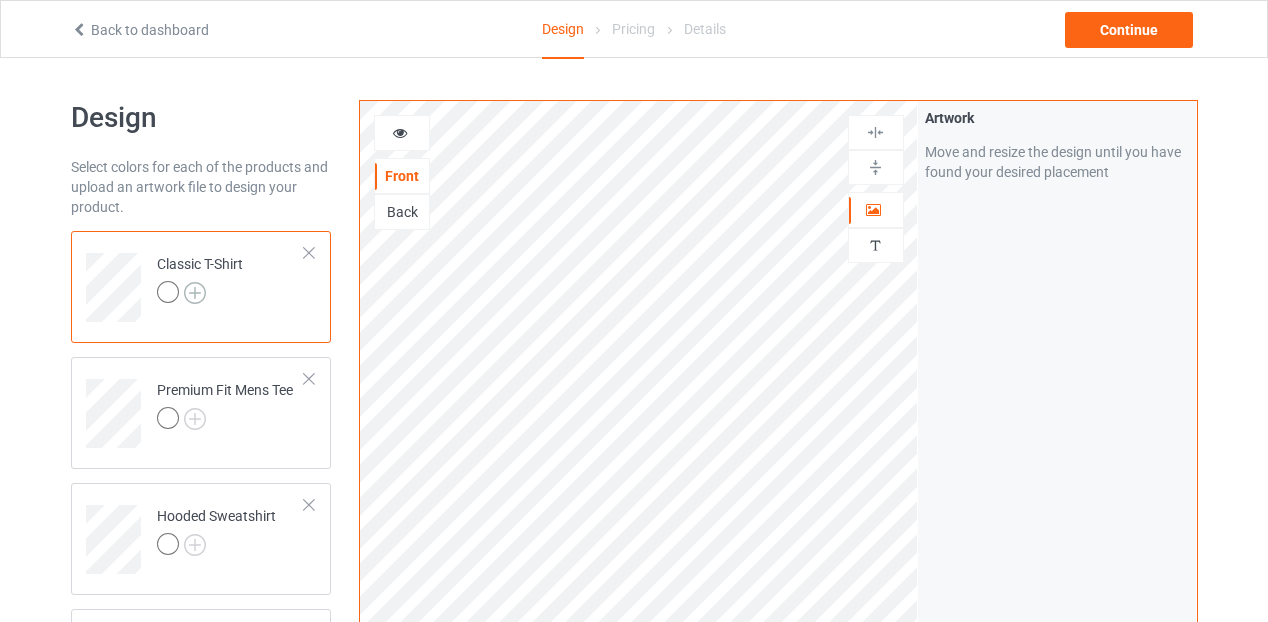 click at bounding box center [195, 293] 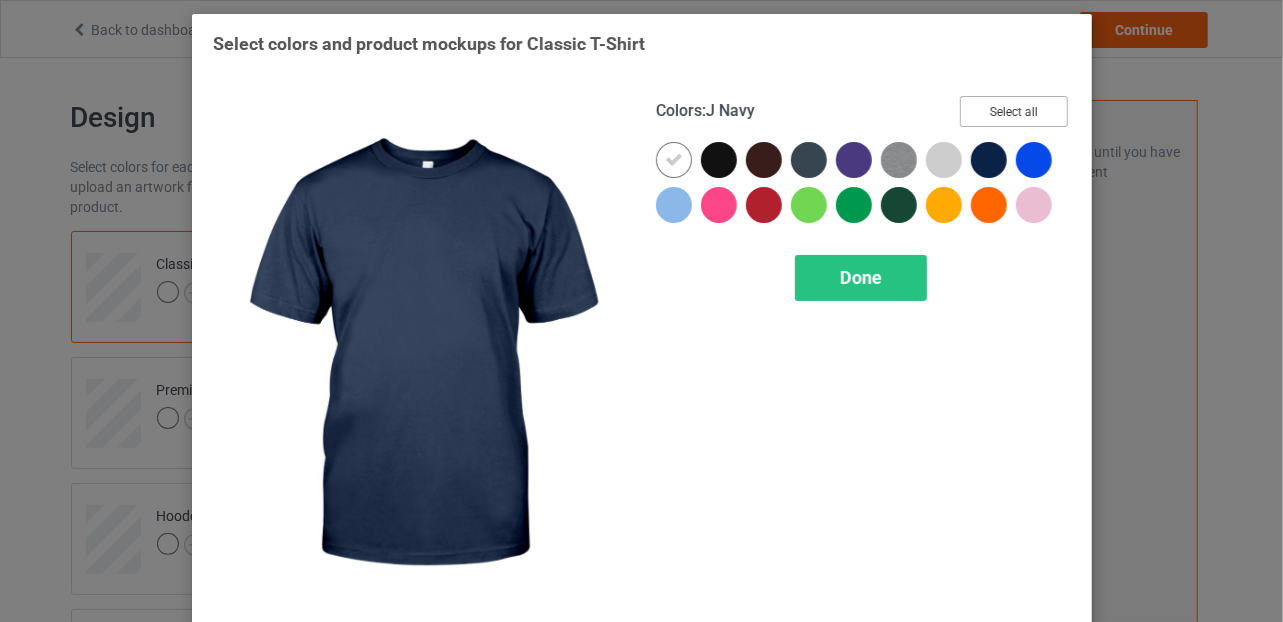 click on "Select all" at bounding box center (1014, 111) 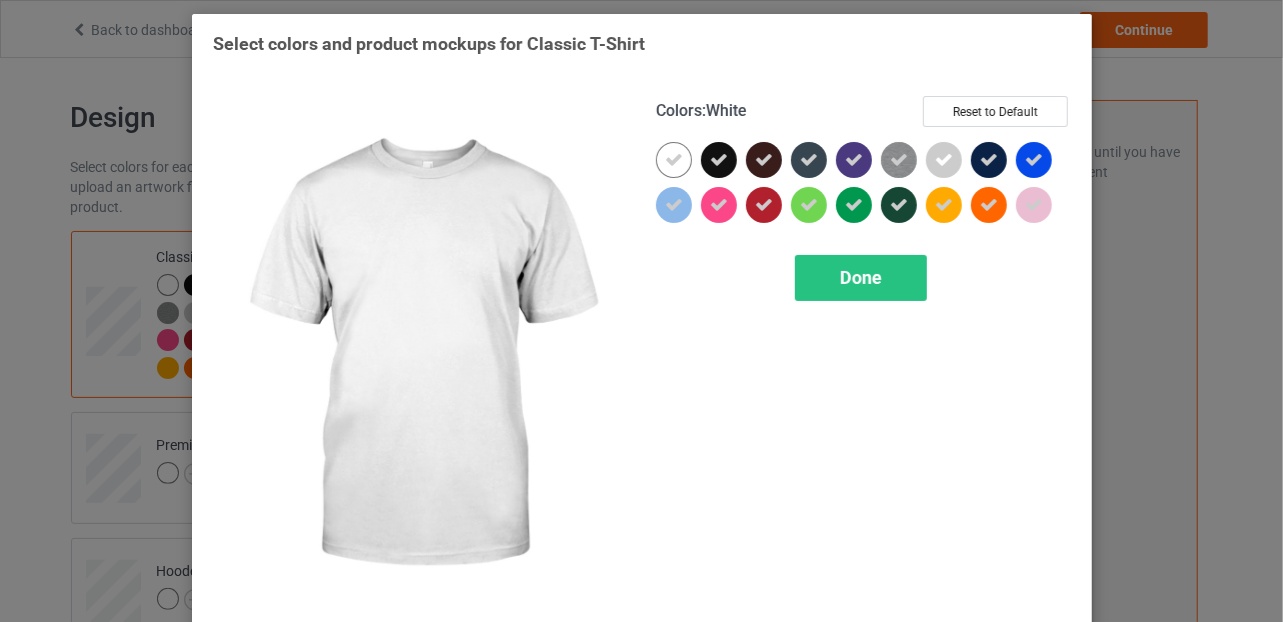 drag, startPoint x: 673, startPoint y: 167, endPoint x: 683, endPoint y: 173, distance: 11.661903 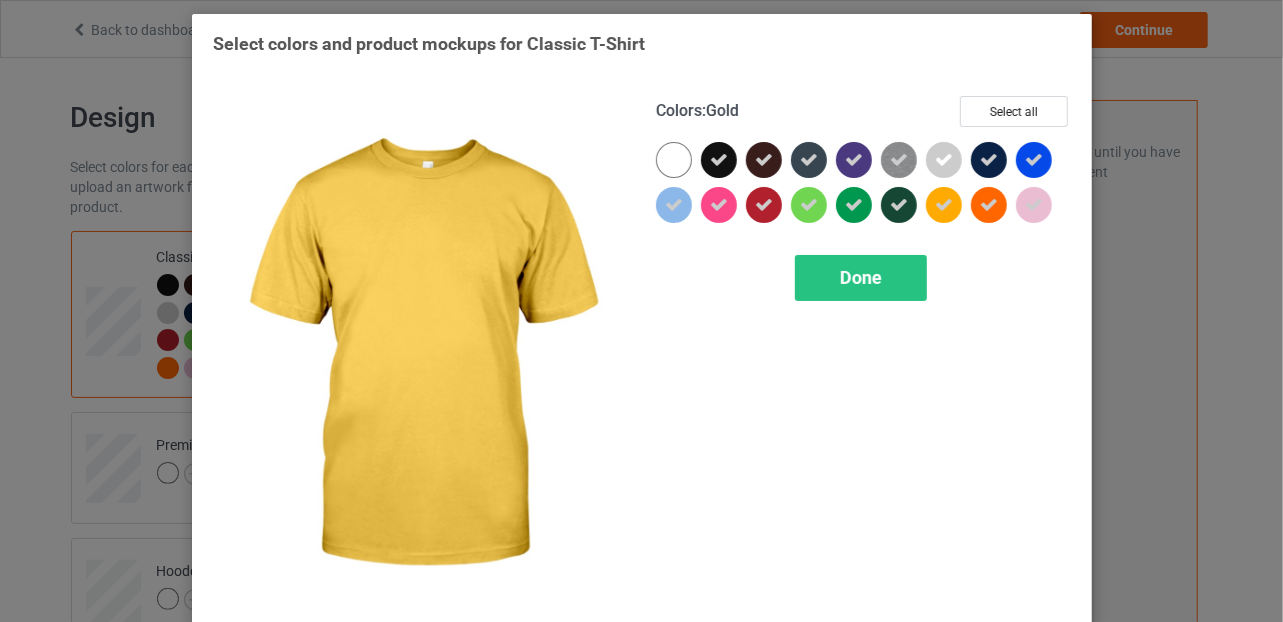 click at bounding box center [944, 205] 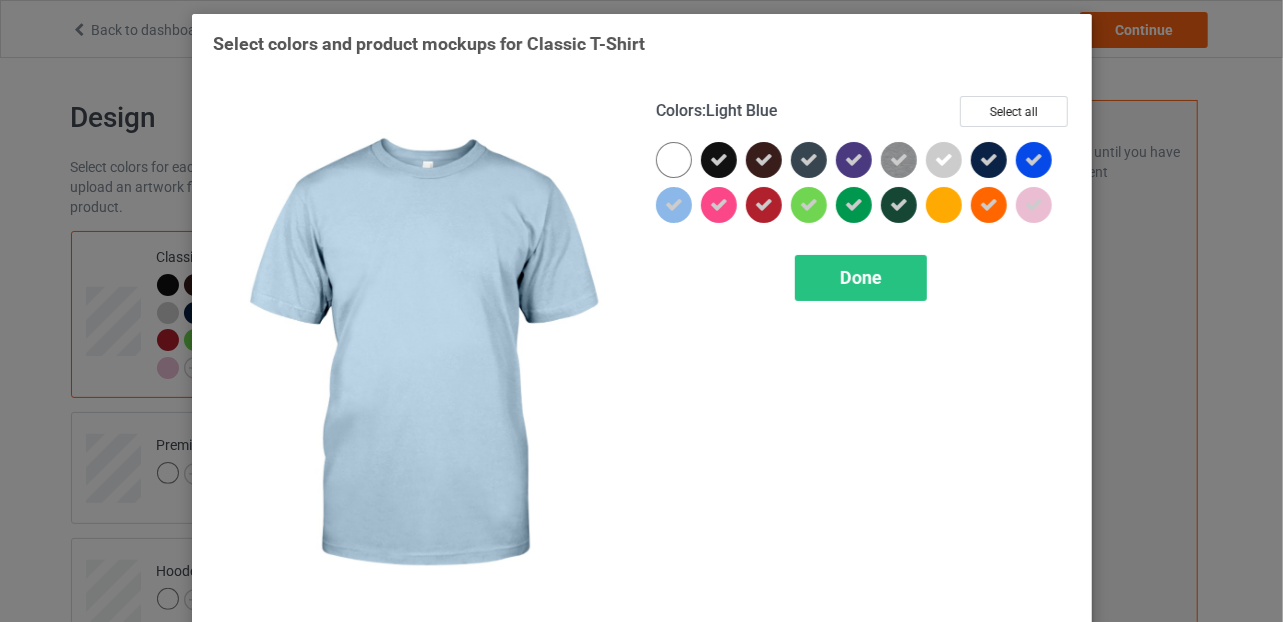 click at bounding box center [674, 205] 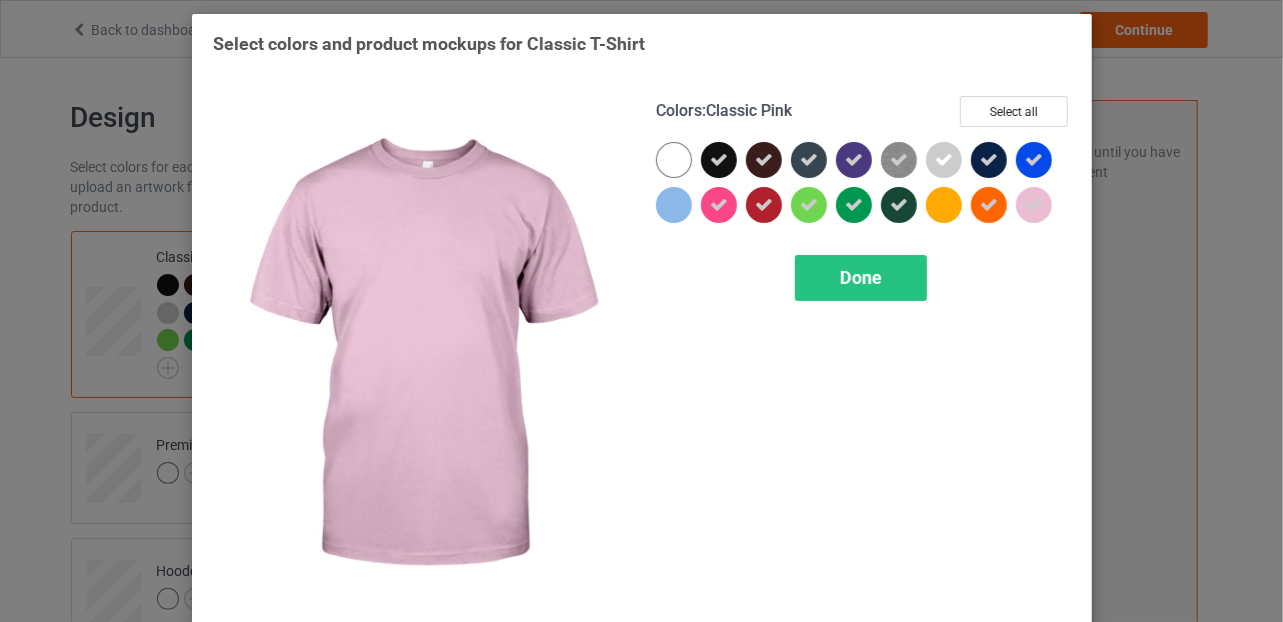 click at bounding box center (1034, 205) 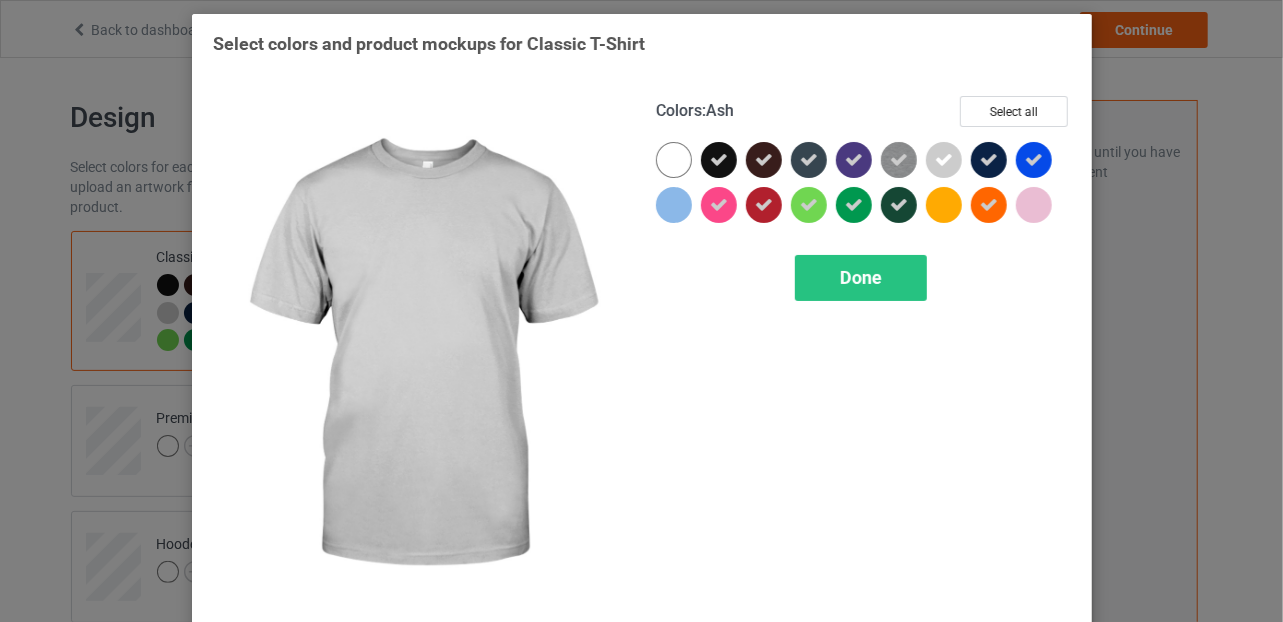 click at bounding box center [944, 160] 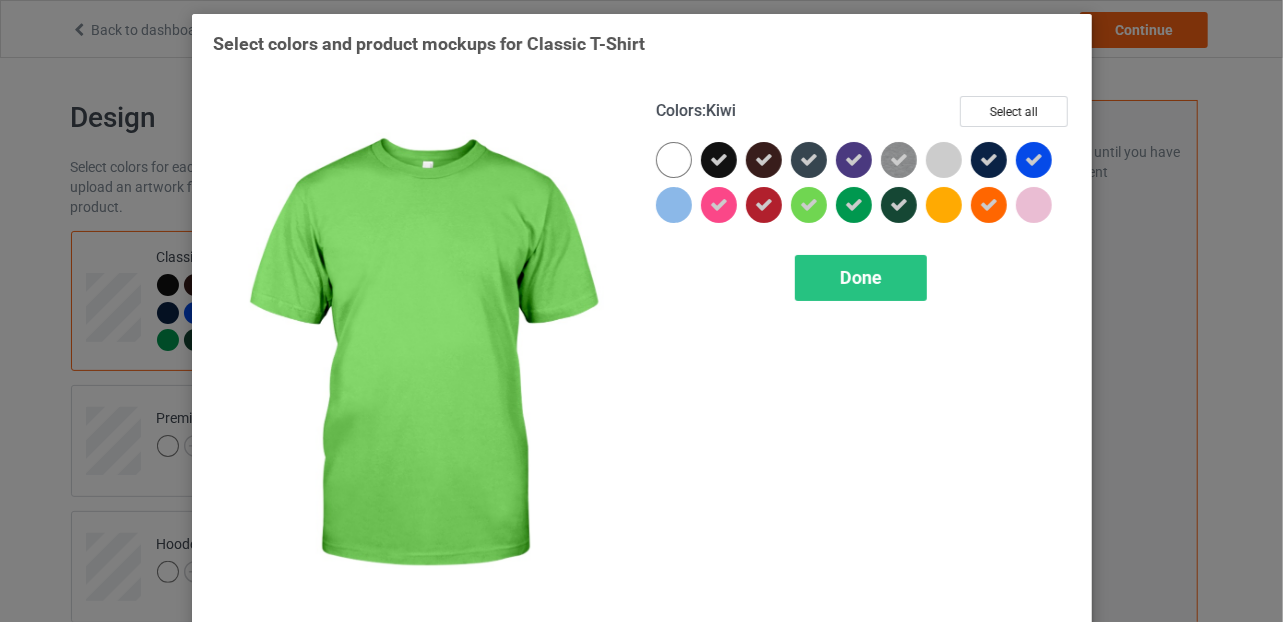 click at bounding box center (809, 205) 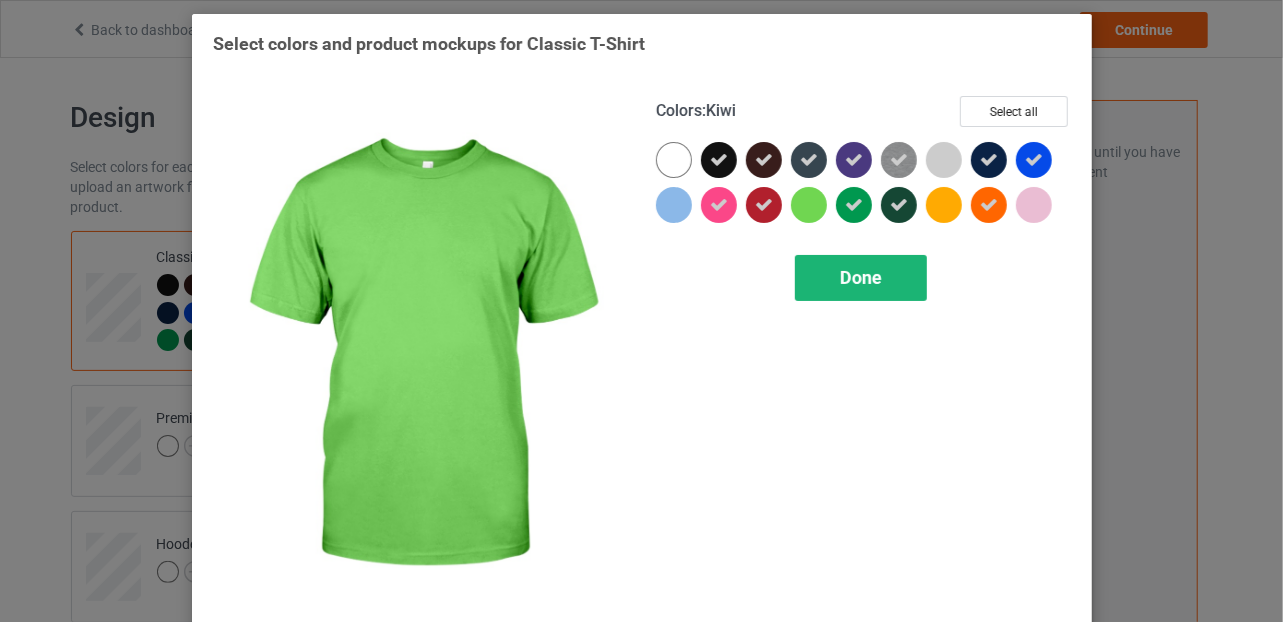 click on "Done" at bounding box center (861, 277) 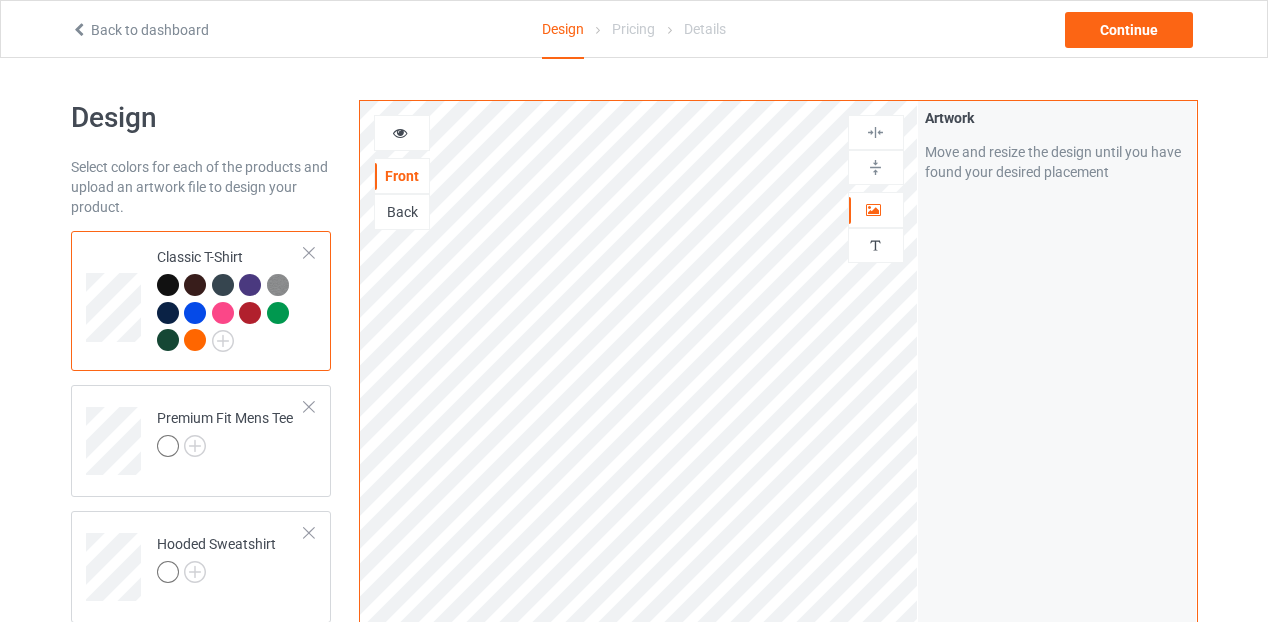 click at bounding box center [195, 313] 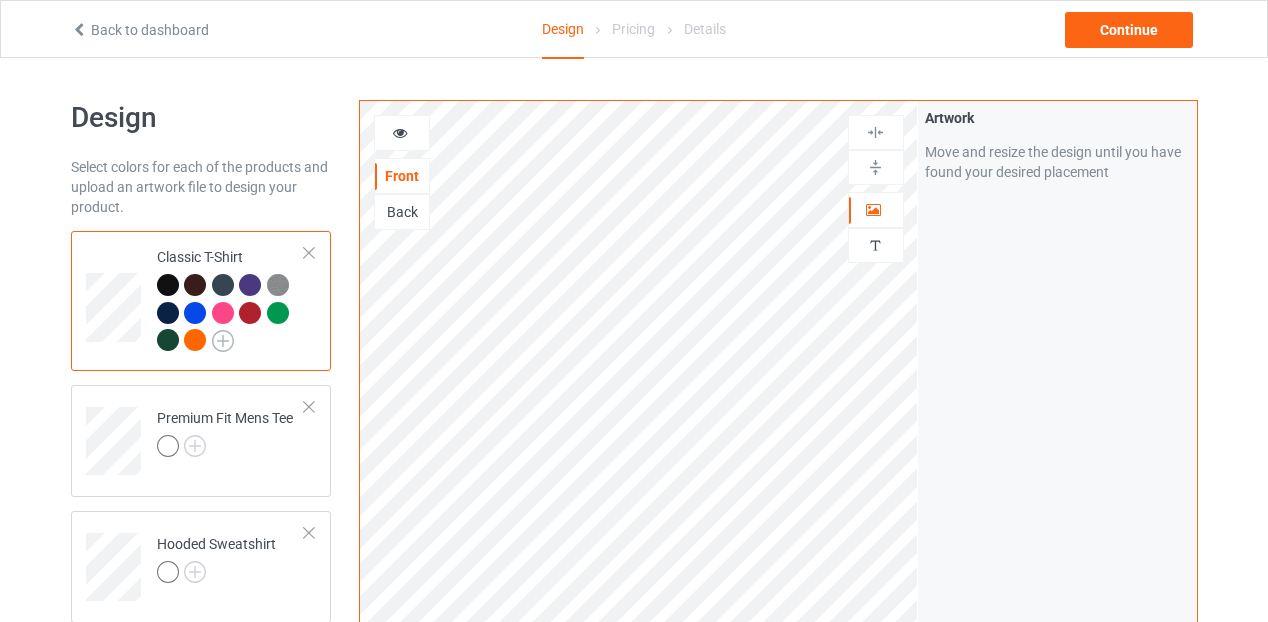 click at bounding box center (223, 341) 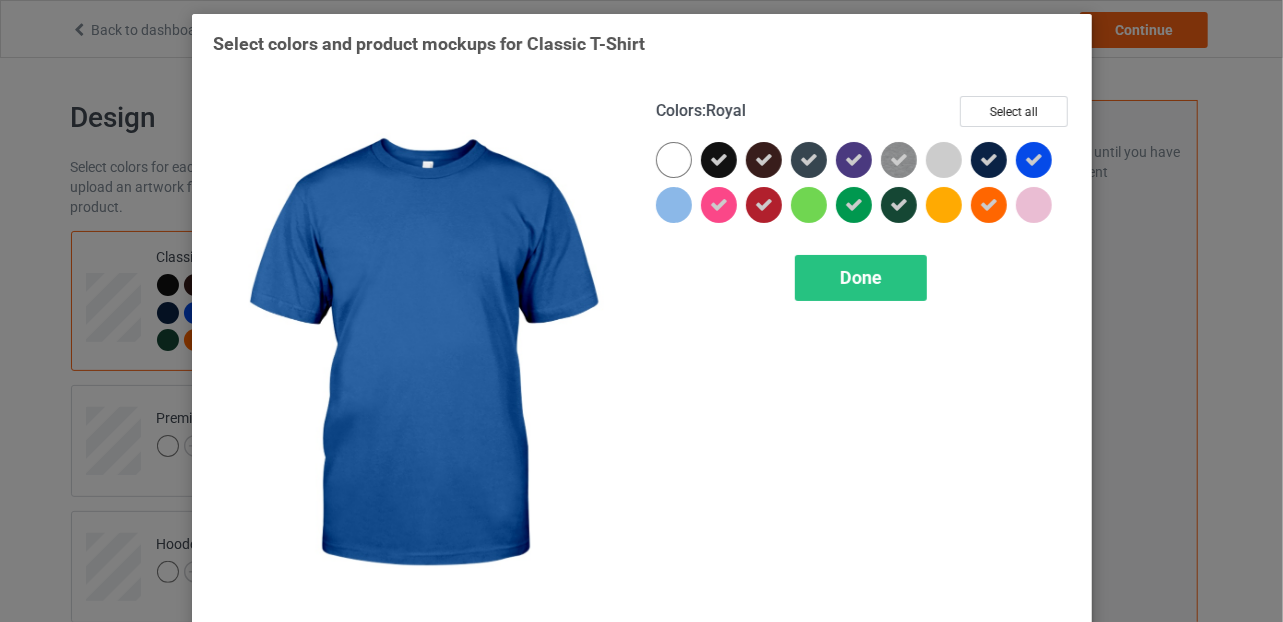 click at bounding box center [1034, 160] 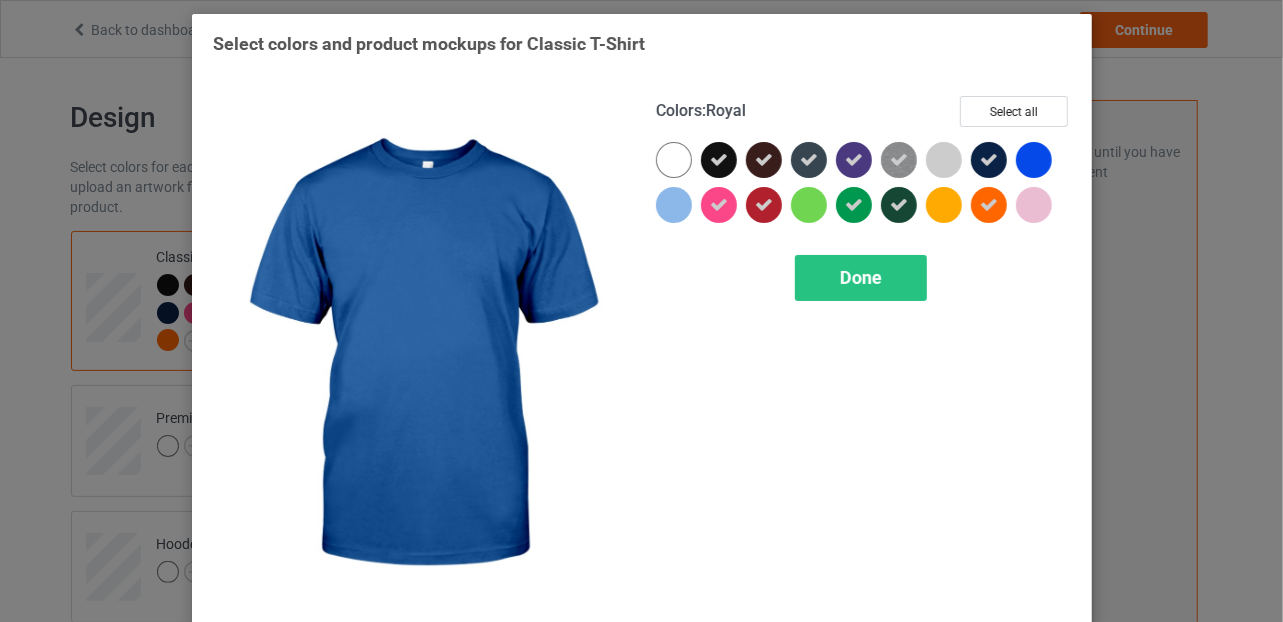click at bounding box center [1034, 160] 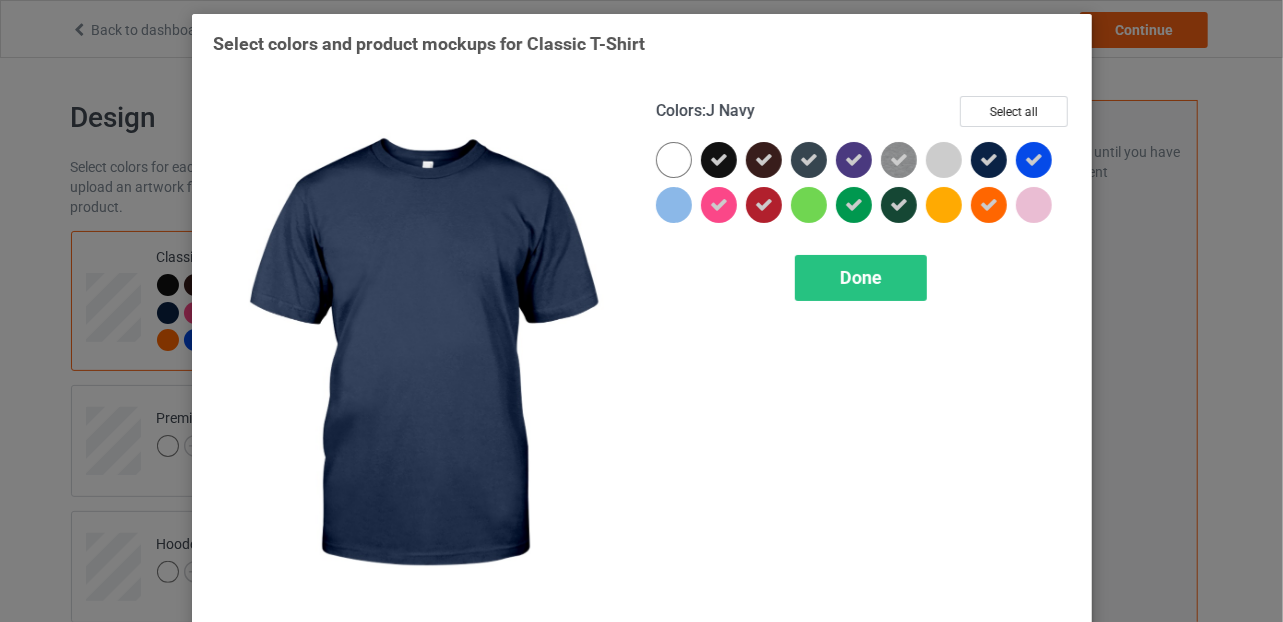 drag, startPoint x: 983, startPoint y: 163, endPoint x: 976, endPoint y: 172, distance: 11.401754 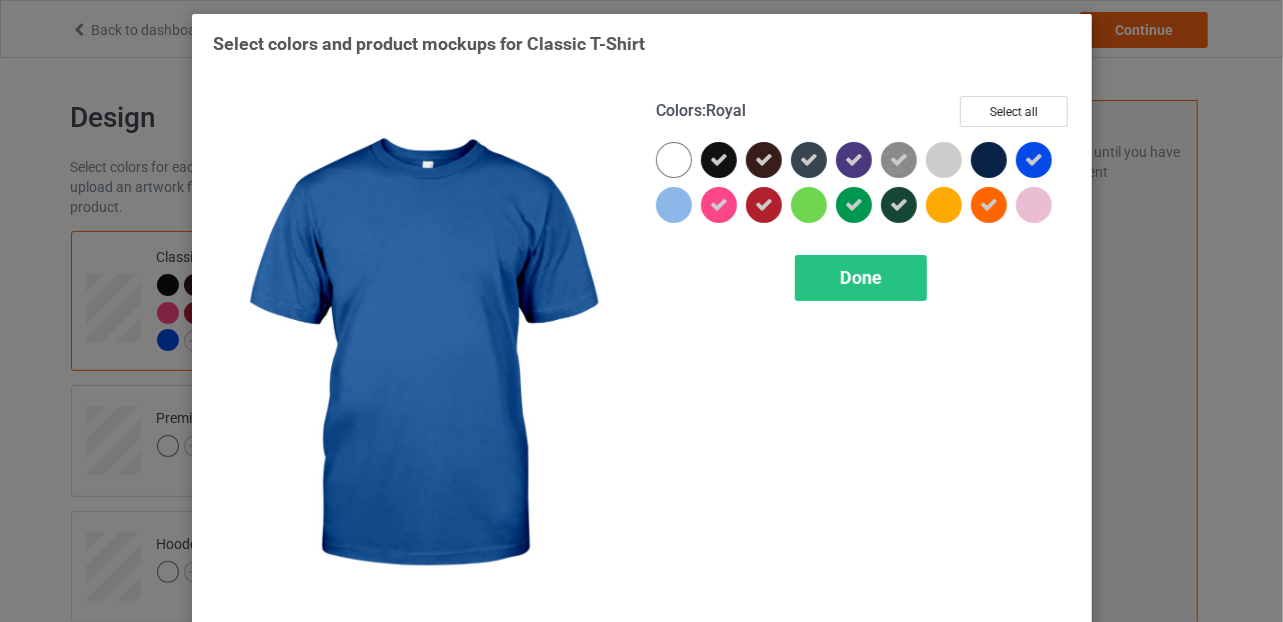 click at bounding box center (1034, 160) 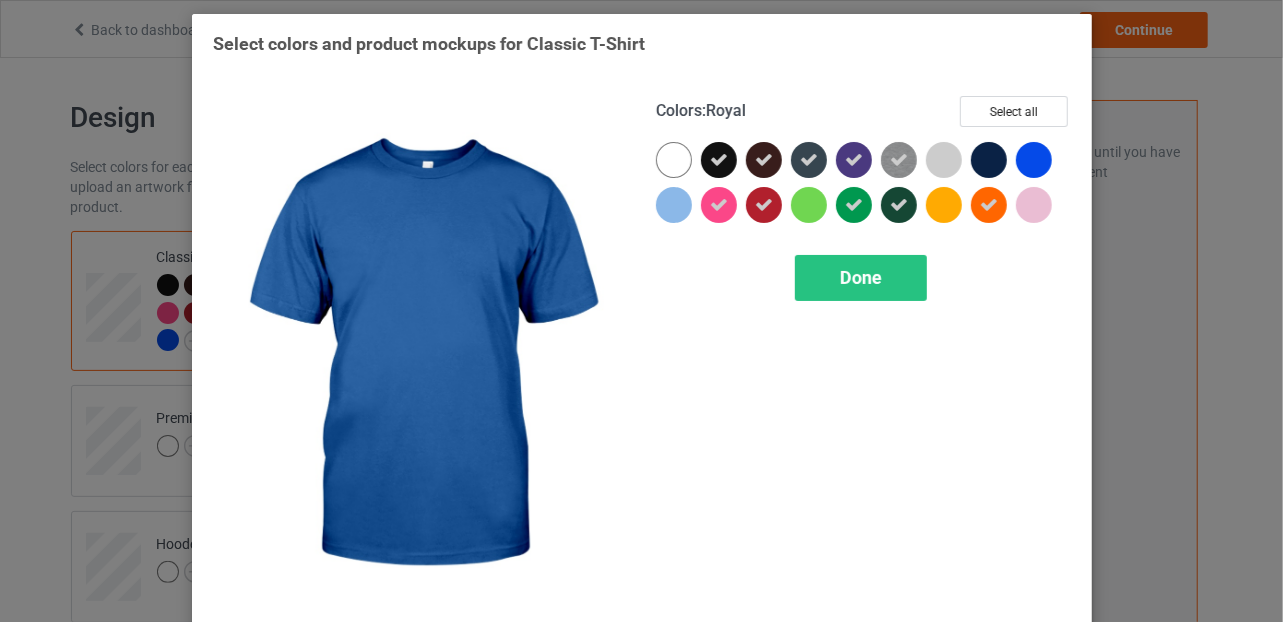 click at bounding box center (1034, 160) 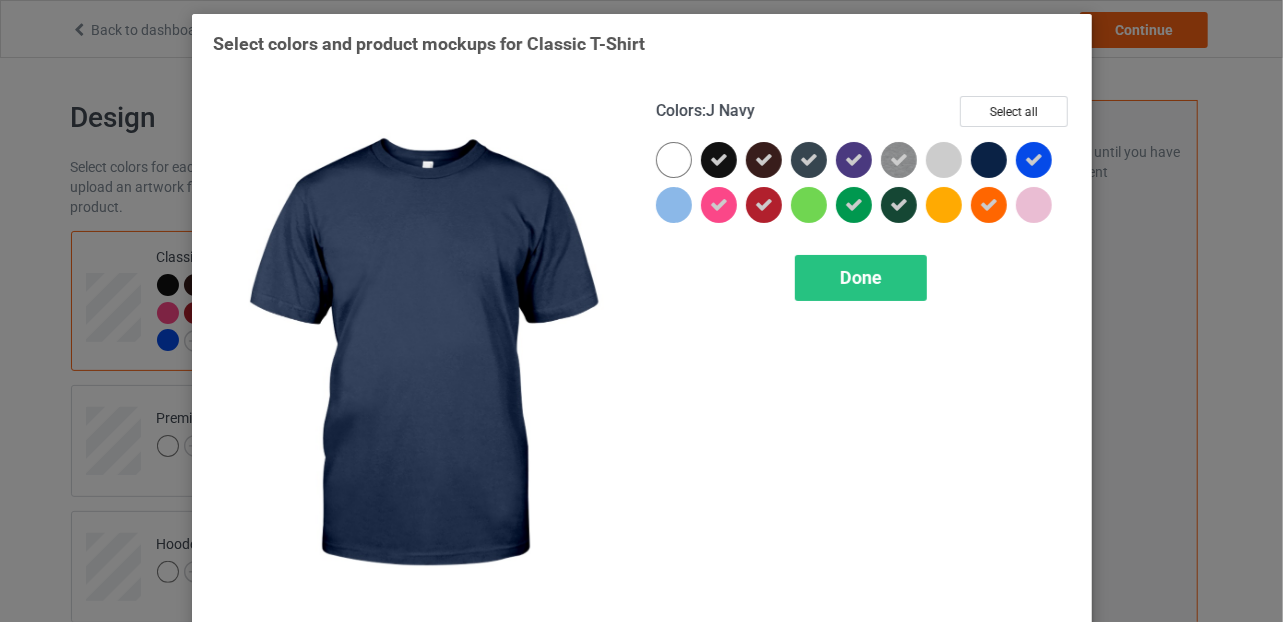 click at bounding box center [989, 160] 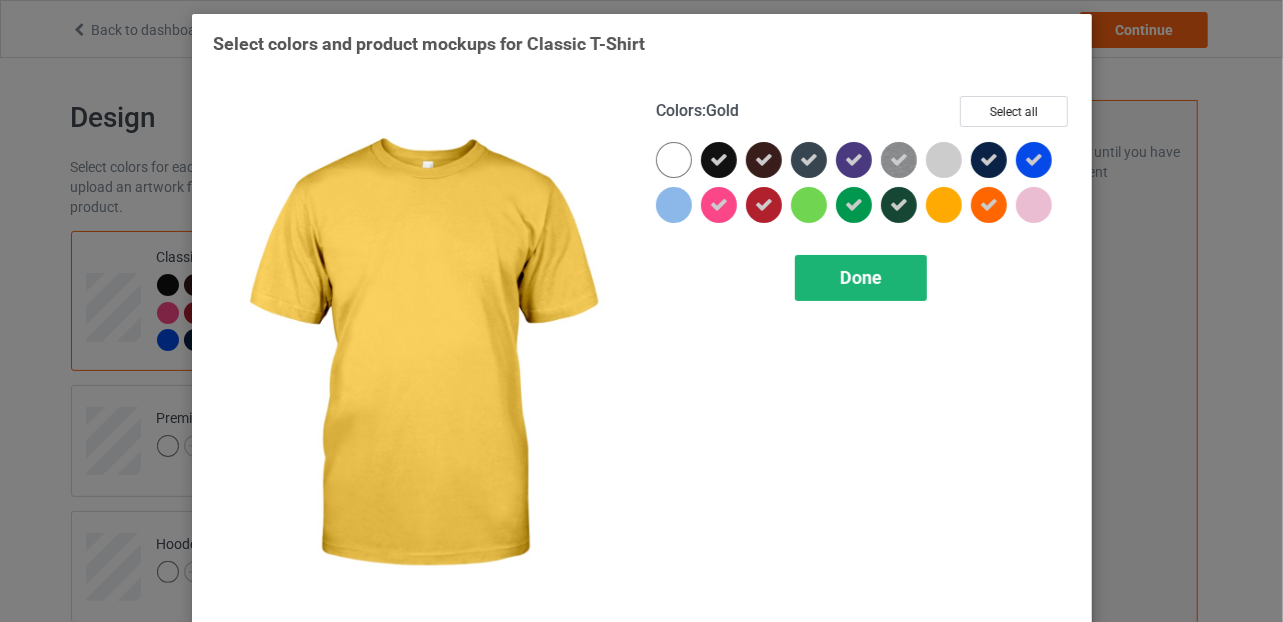 click on "Done" at bounding box center (861, 277) 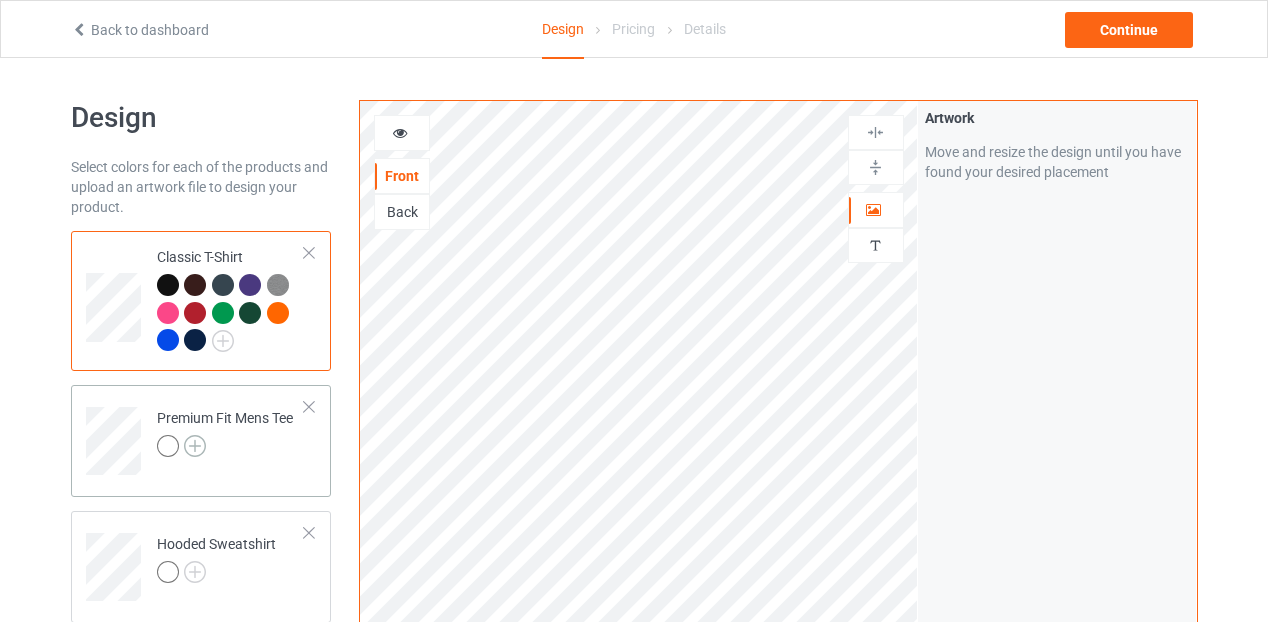 click at bounding box center (195, 446) 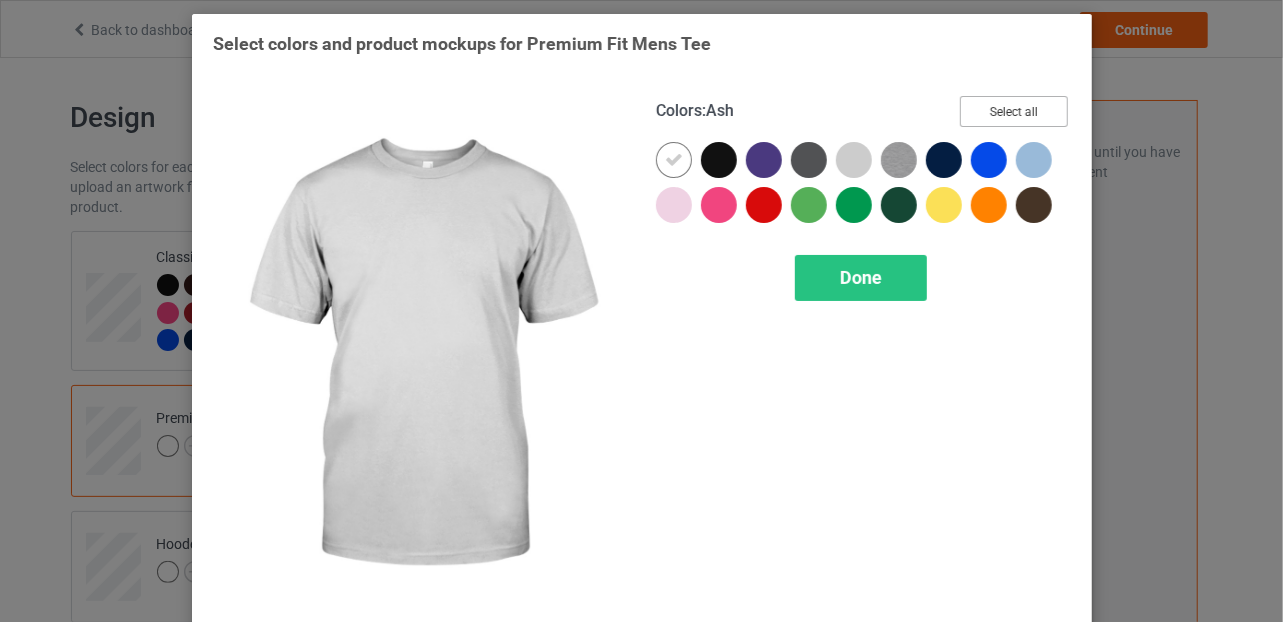 click on "Select all" at bounding box center [1014, 111] 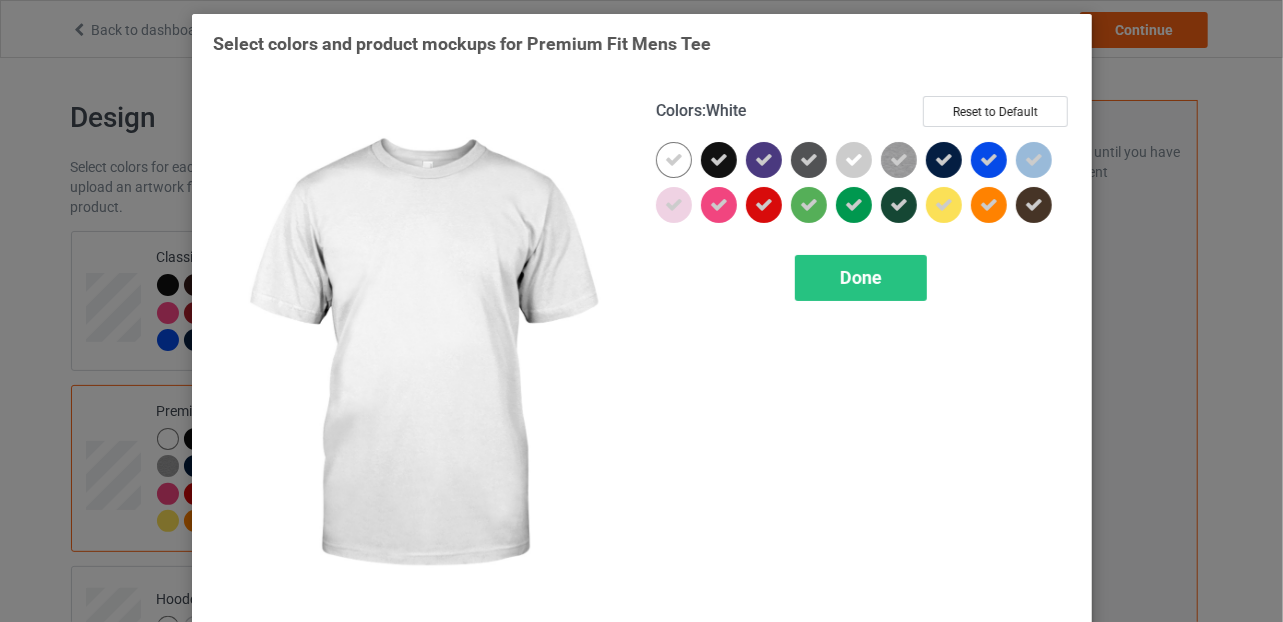 drag, startPoint x: 666, startPoint y: 159, endPoint x: 767, endPoint y: 155, distance: 101.07918 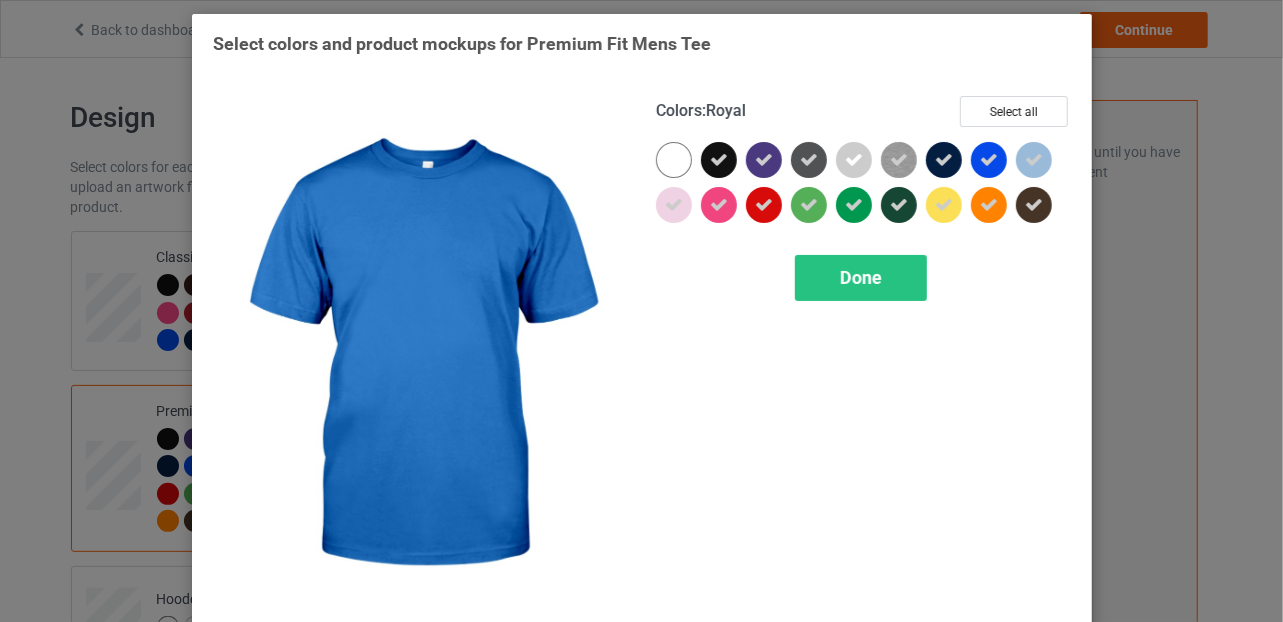 click at bounding box center (989, 160) 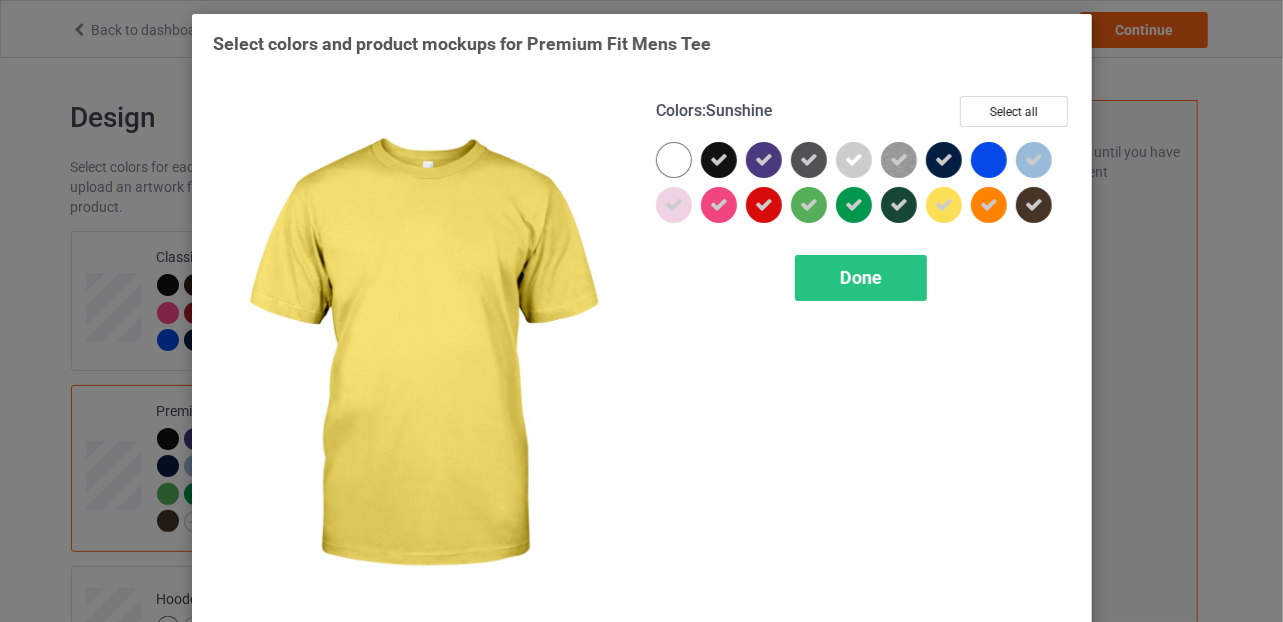 click at bounding box center [944, 205] 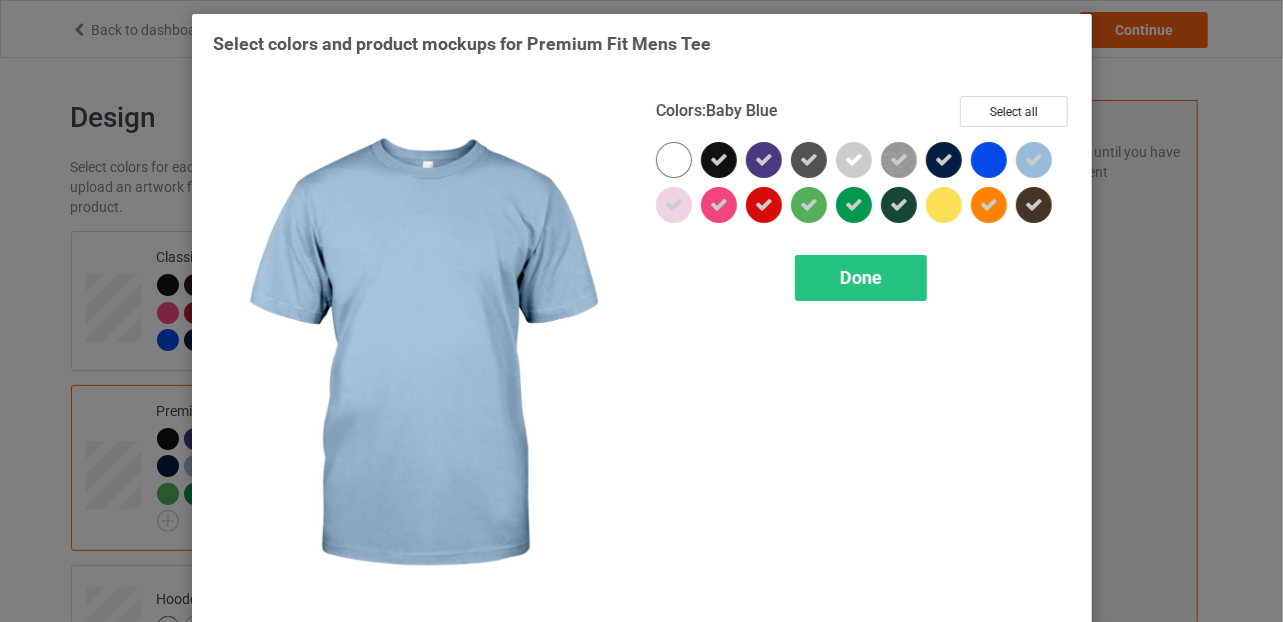 click at bounding box center [1034, 160] 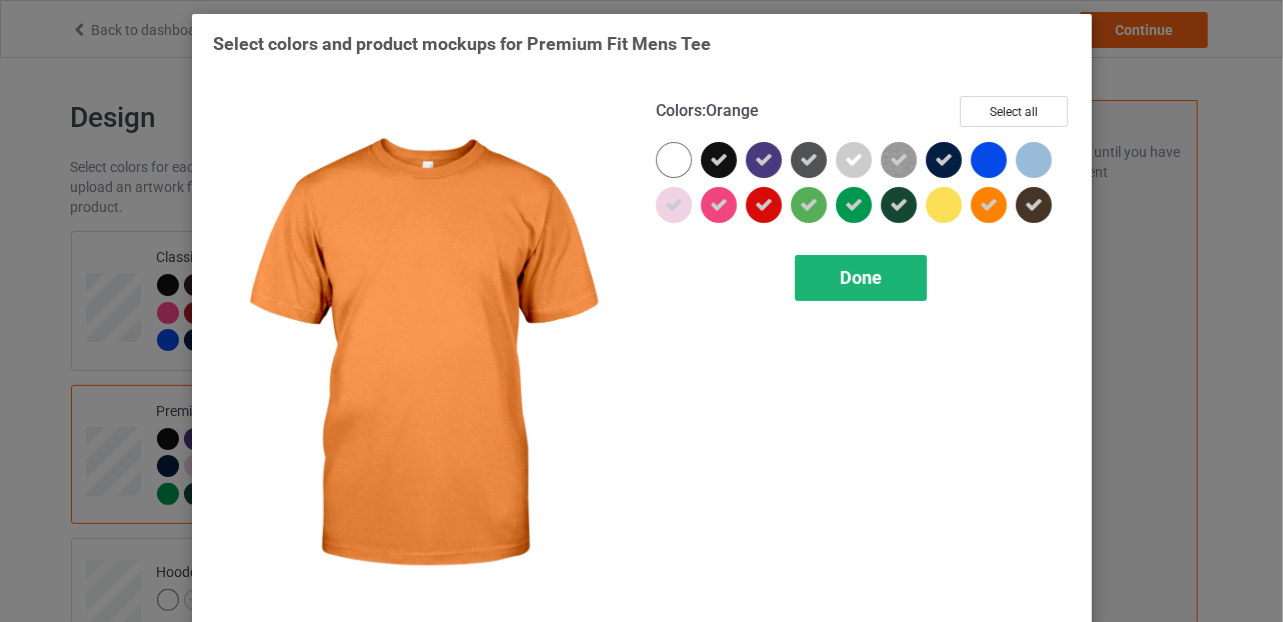 click on "Done" at bounding box center (861, 277) 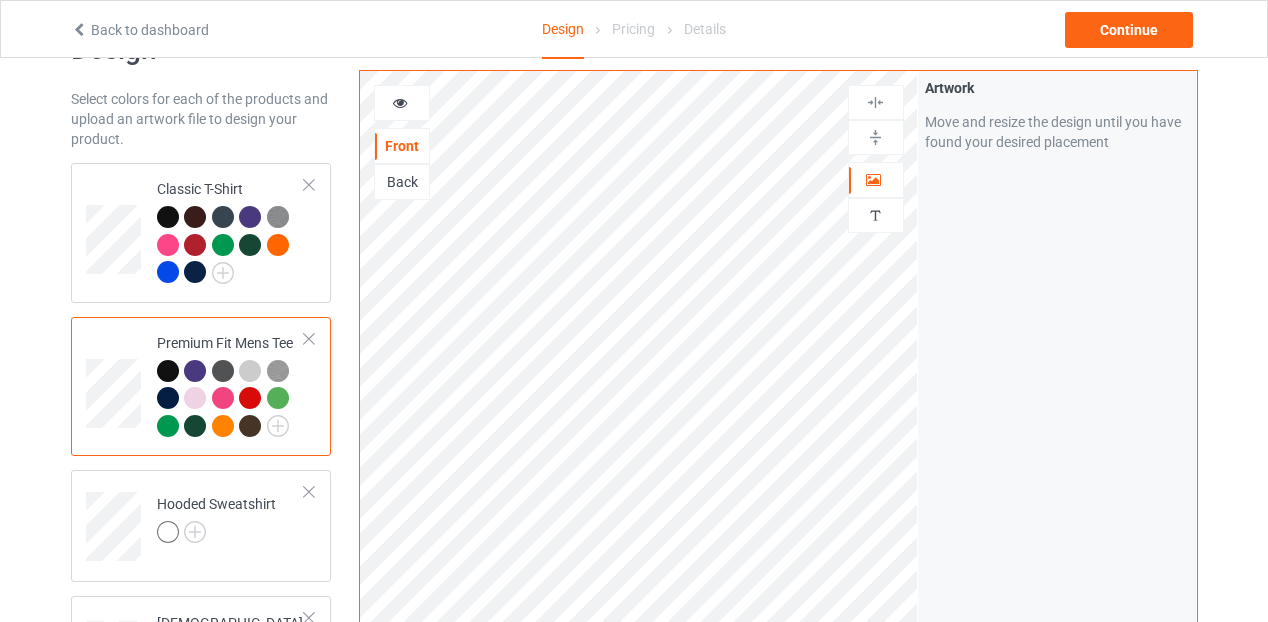 scroll, scrollTop: 100, scrollLeft: 0, axis: vertical 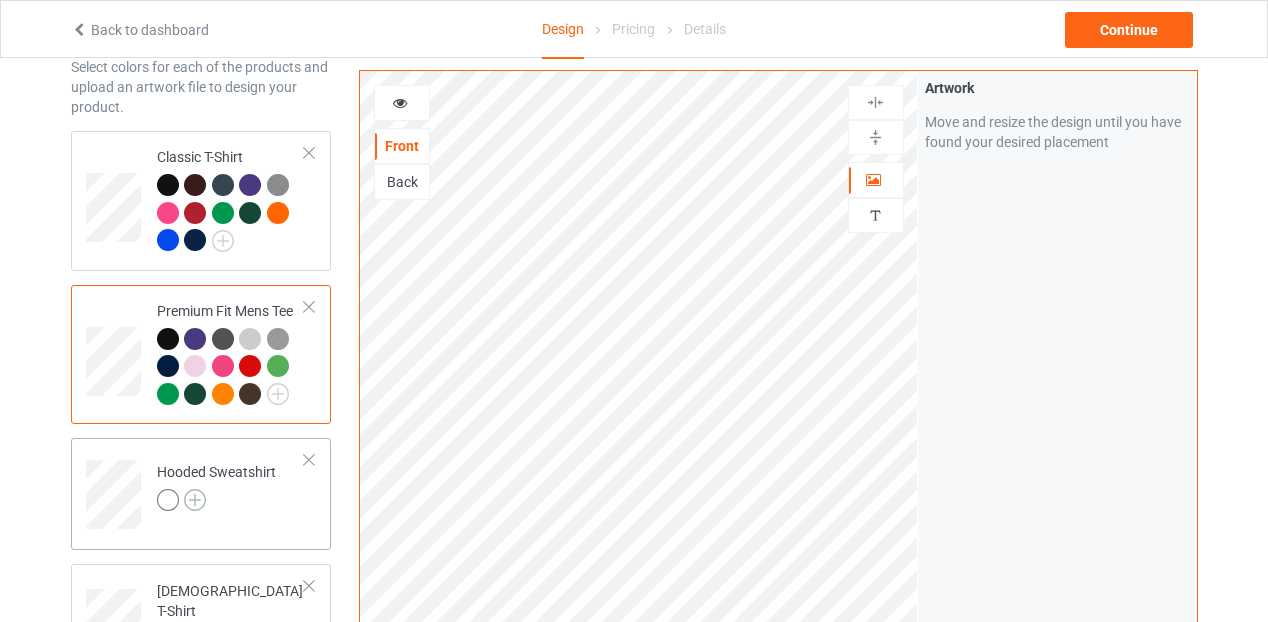 click at bounding box center (195, 500) 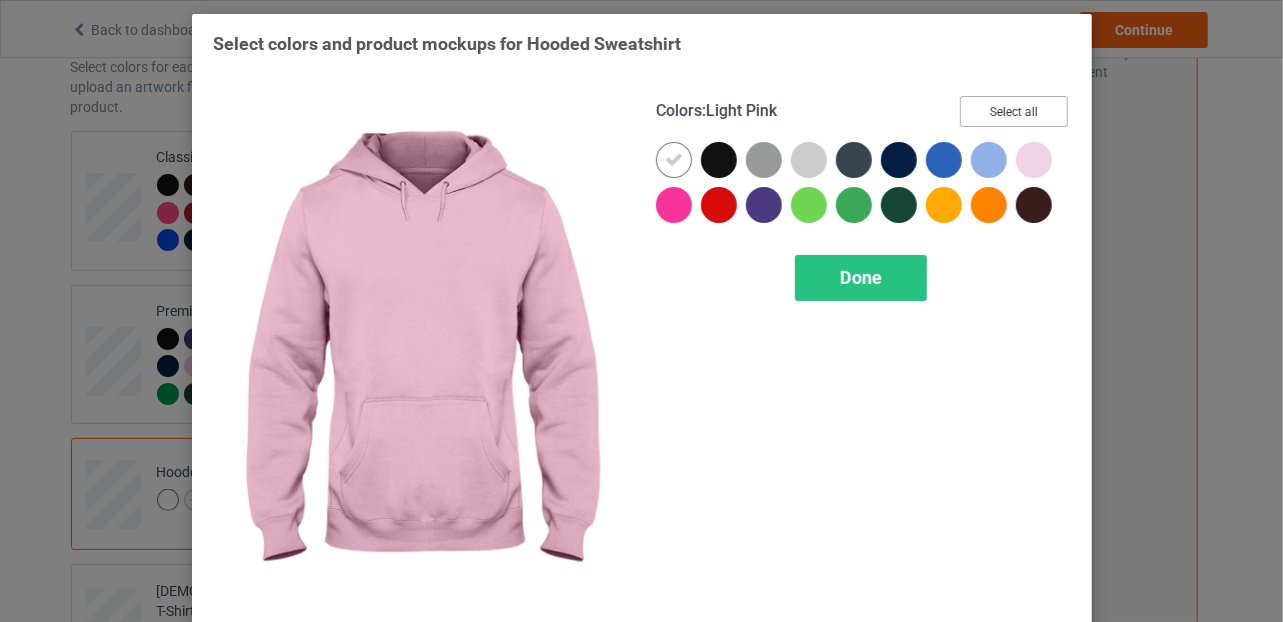click on "Select all" at bounding box center (1014, 111) 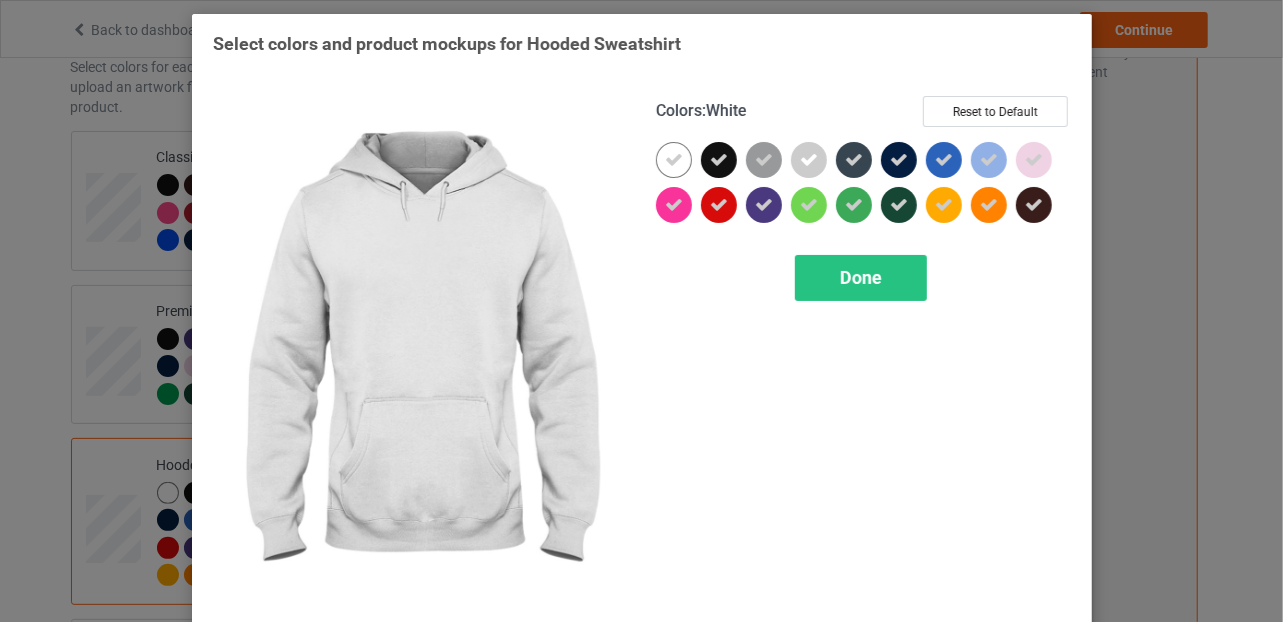 click at bounding box center [674, 160] 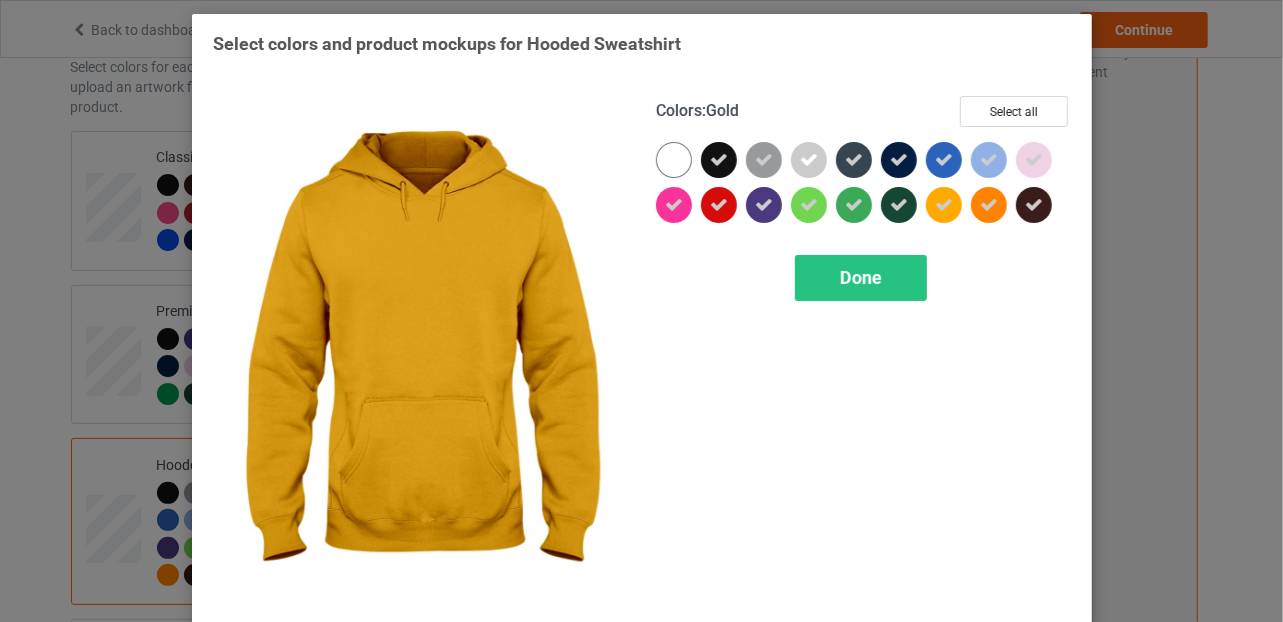 click at bounding box center (944, 205) 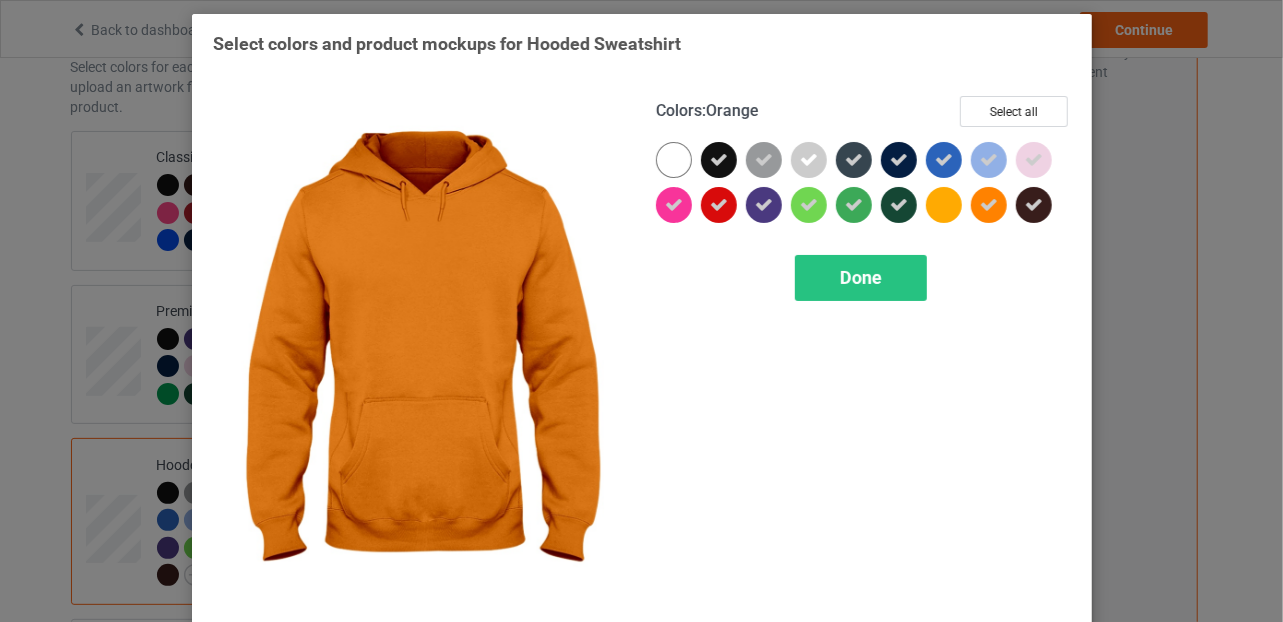 click at bounding box center (989, 205) 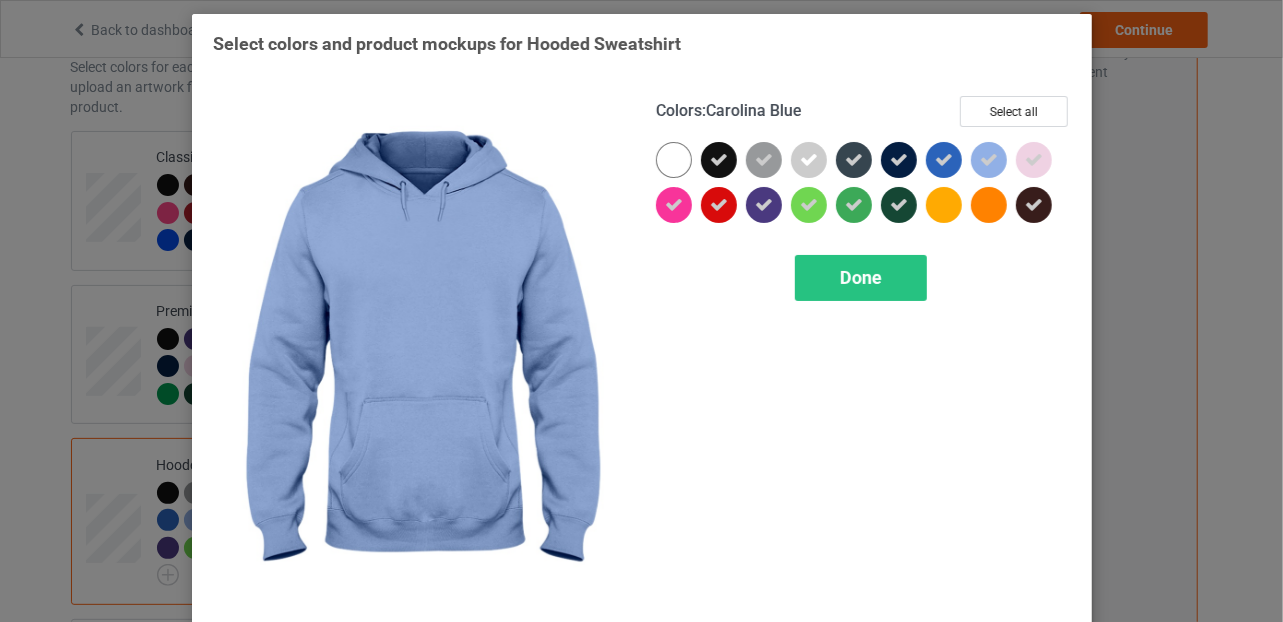 click at bounding box center [989, 160] 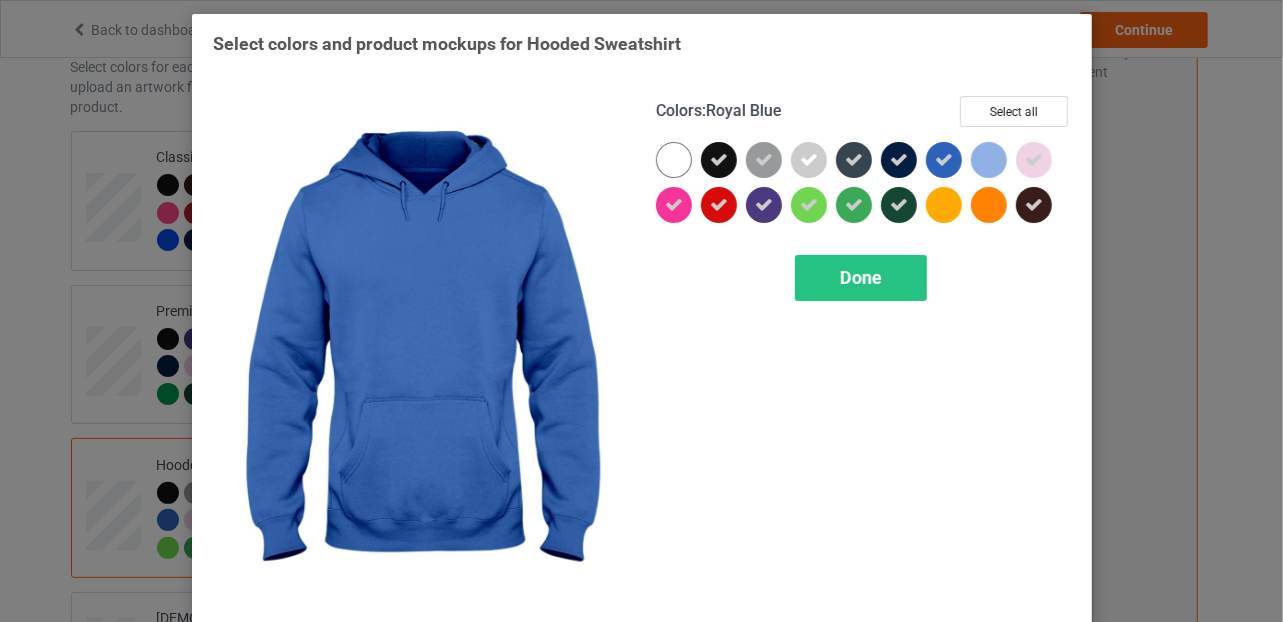 click at bounding box center (944, 160) 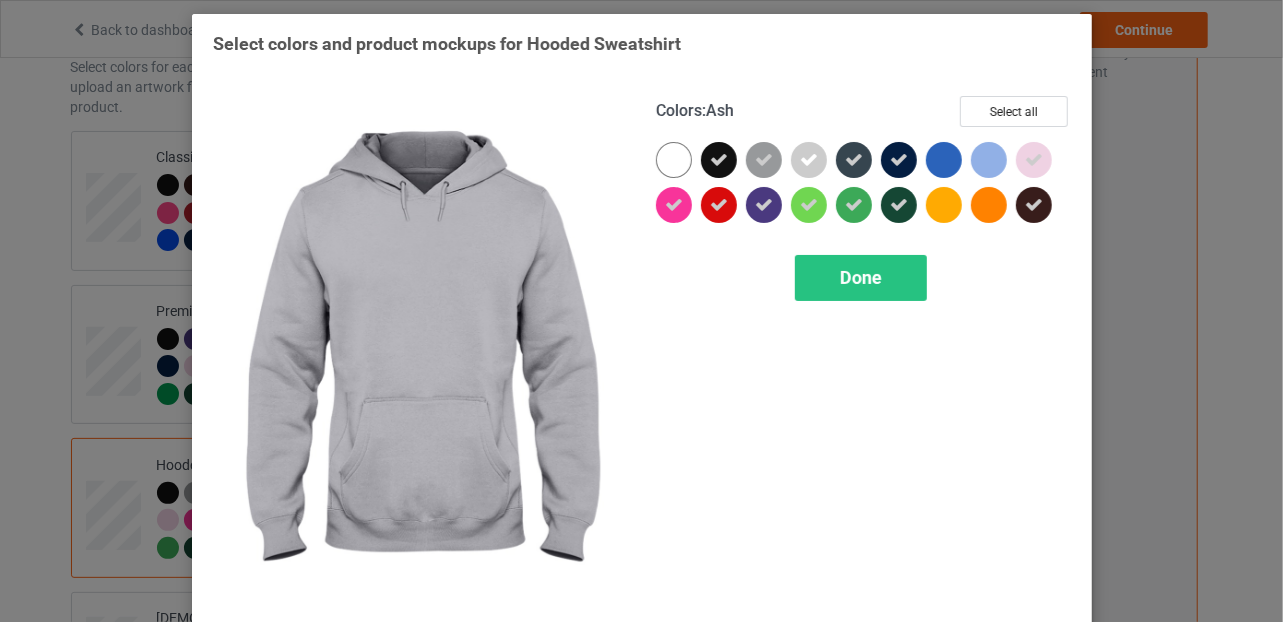 click at bounding box center (809, 160) 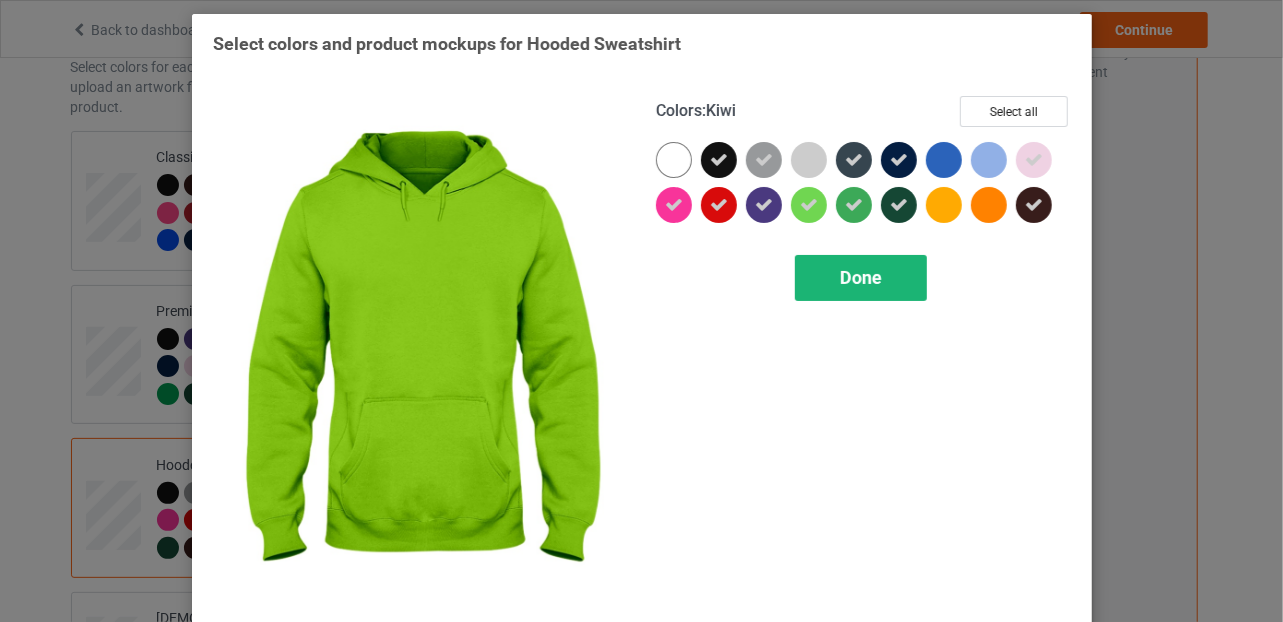 click on "Done" at bounding box center (861, 277) 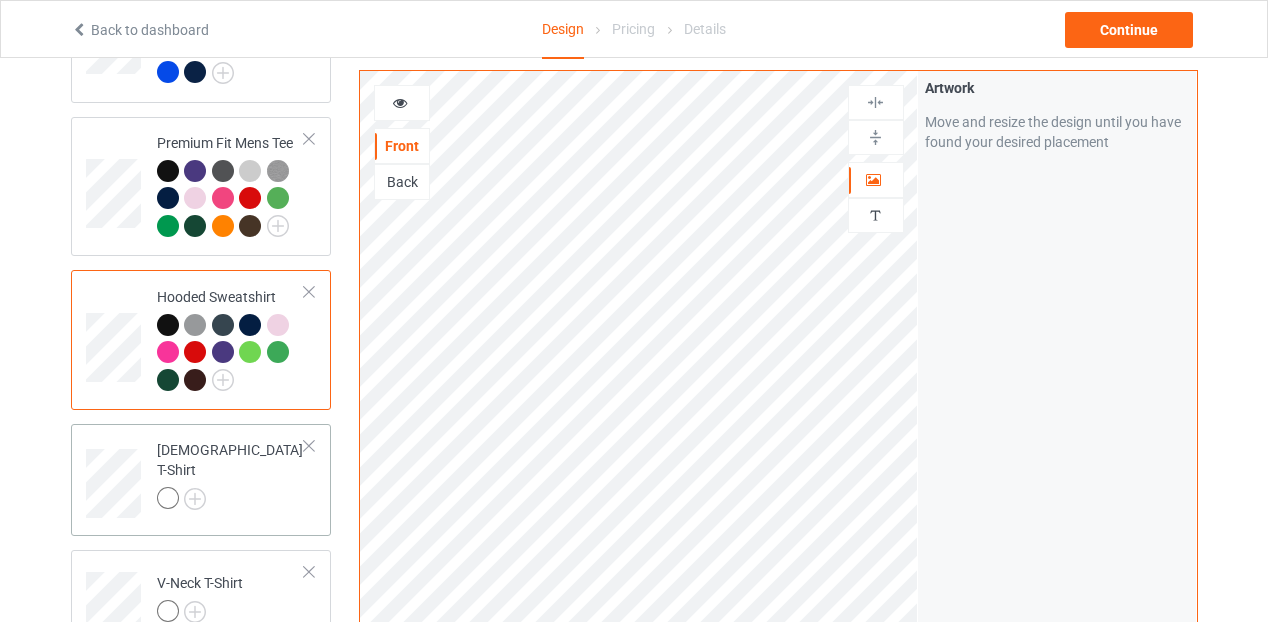 scroll, scrollTop: 300, scrollLeft: 0, axis: vertical 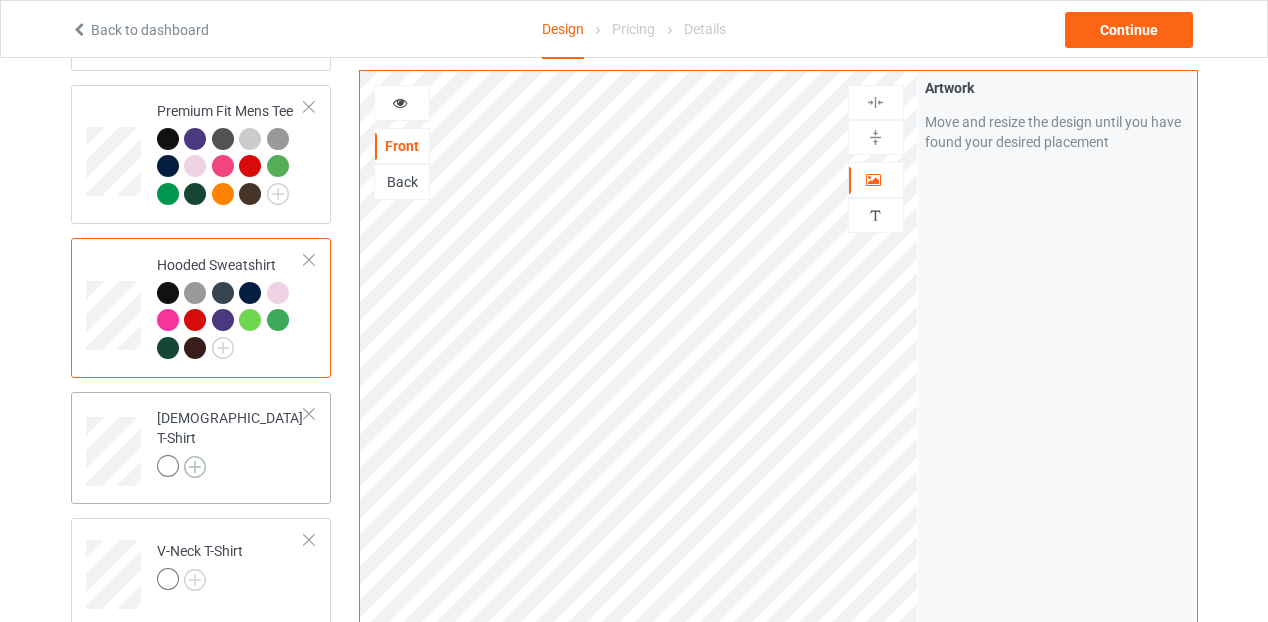 click at bounding box center [195, 467] 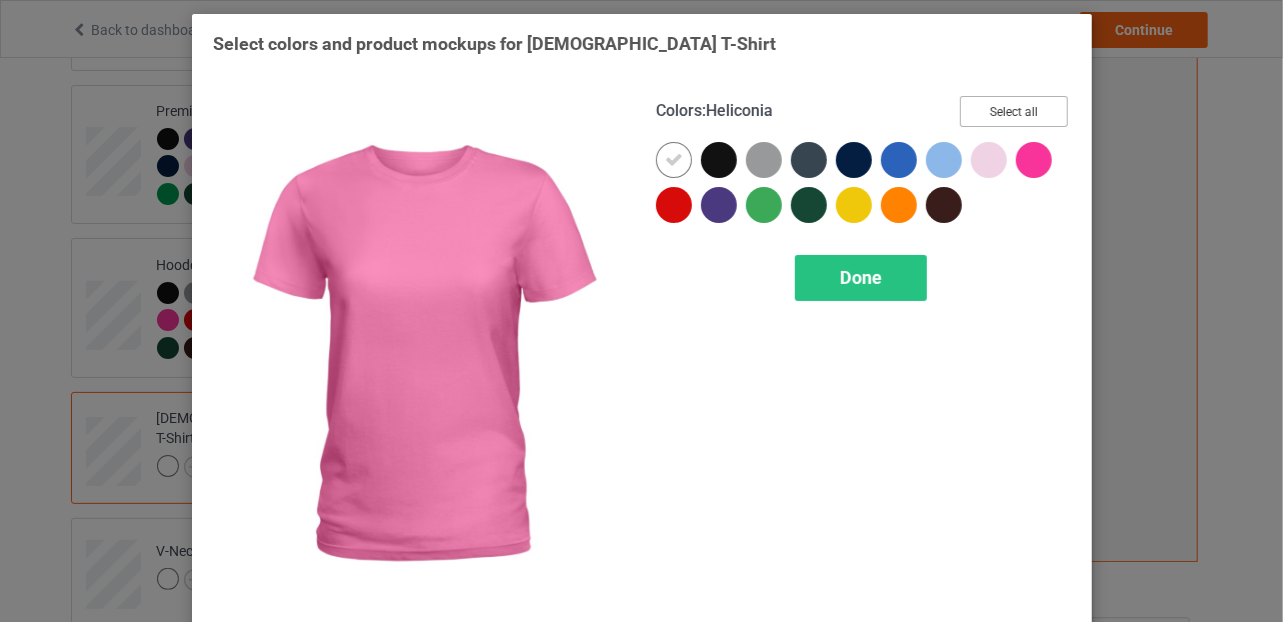 click on "Select all" at bounding box center (1014, 111) 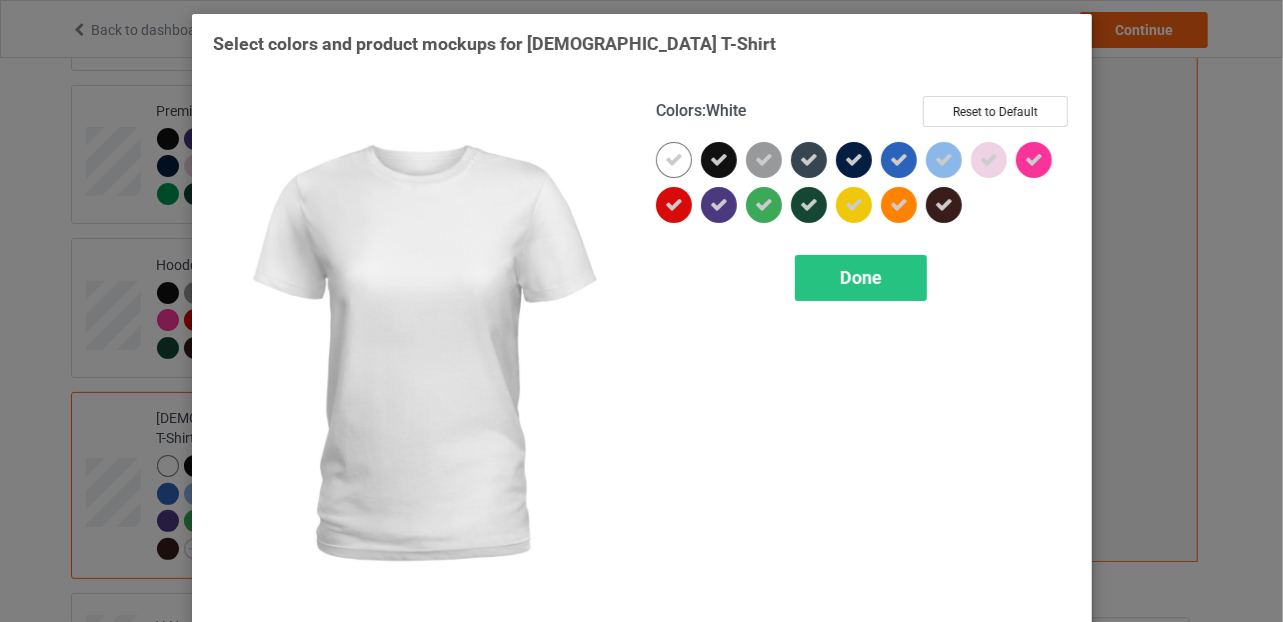 click at bounding box center (674, 160) 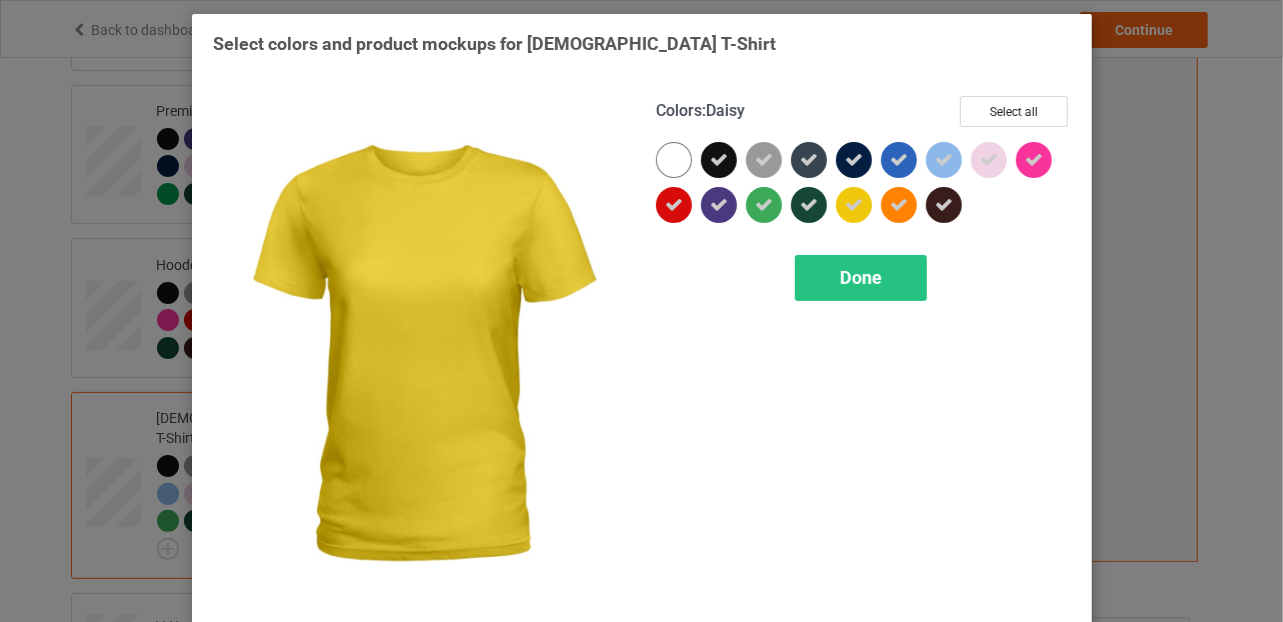 click at bounding box center (854, 205) 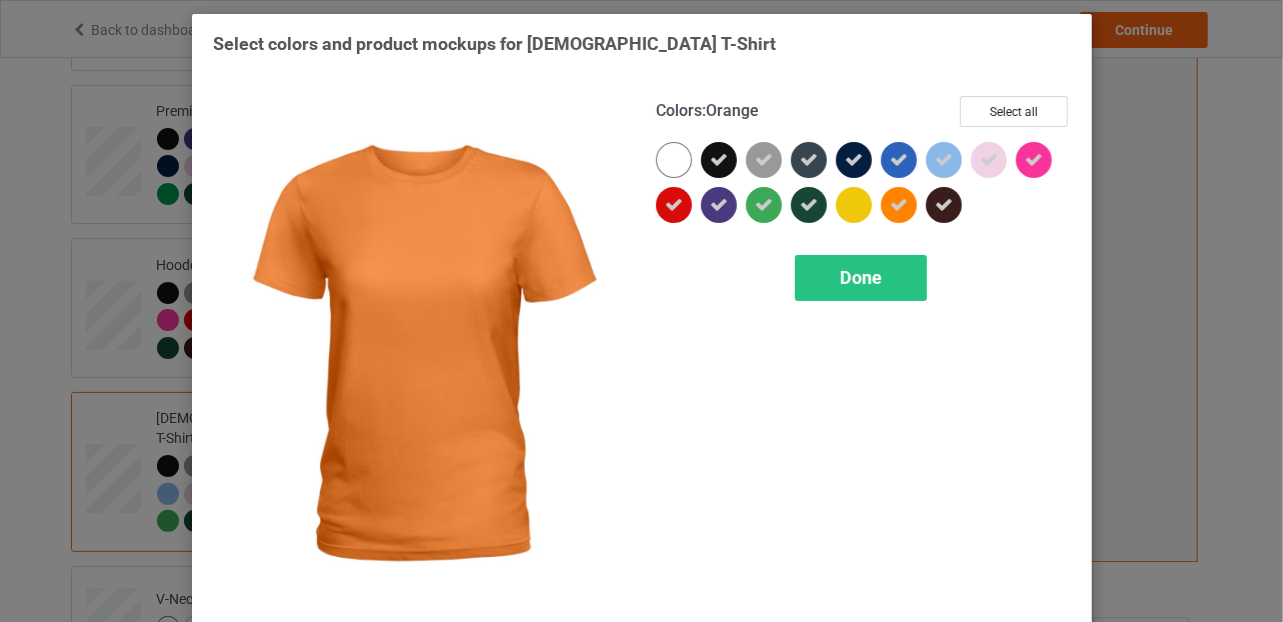 click at bounding box center (899, 205) 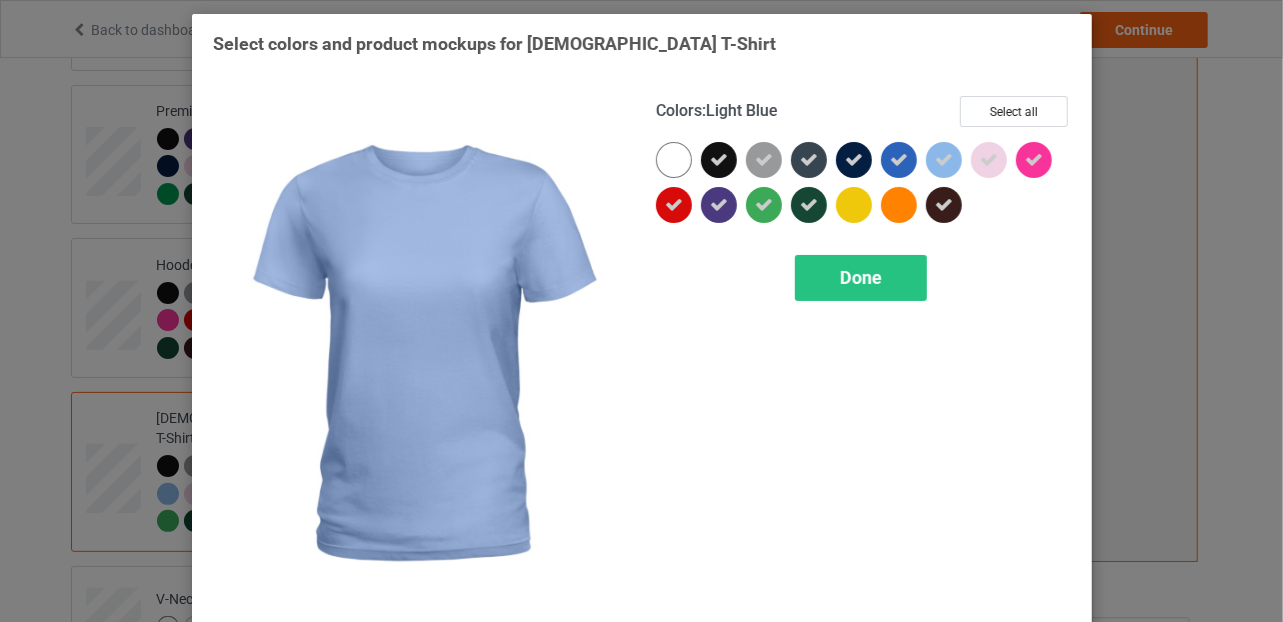 click at bounding box center (944, 160) 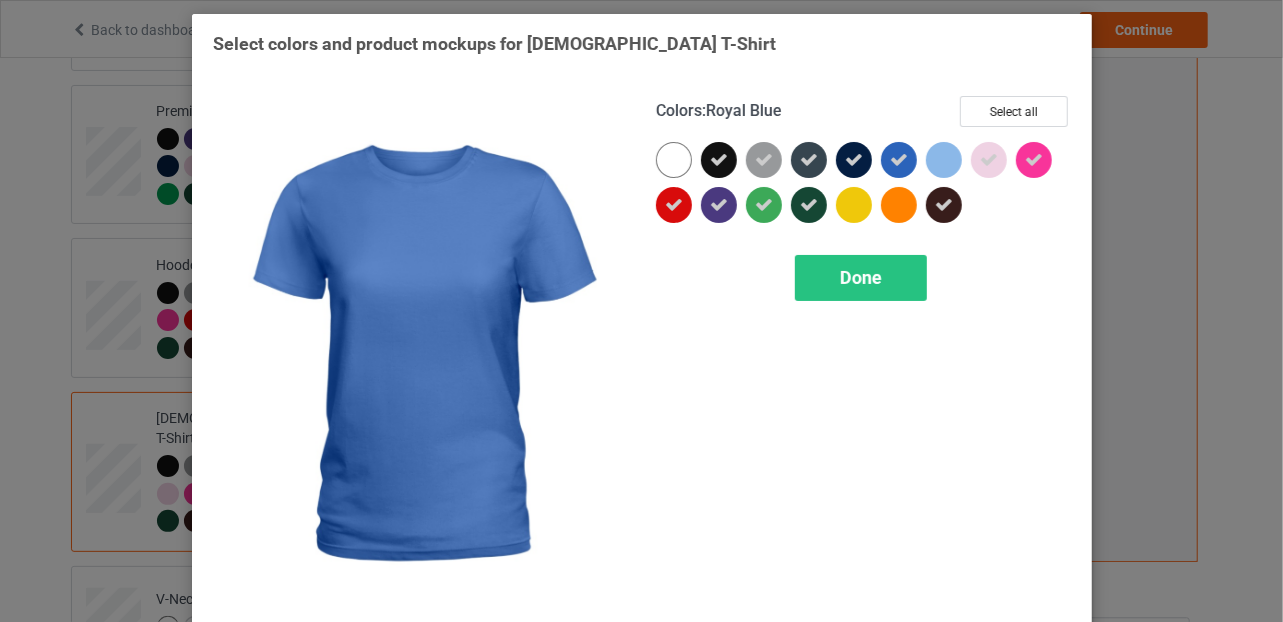 drag, startPoint x: 888, startPoint y: 163, endPoint x: 878, endPoint y: 215, distance: 52.95281 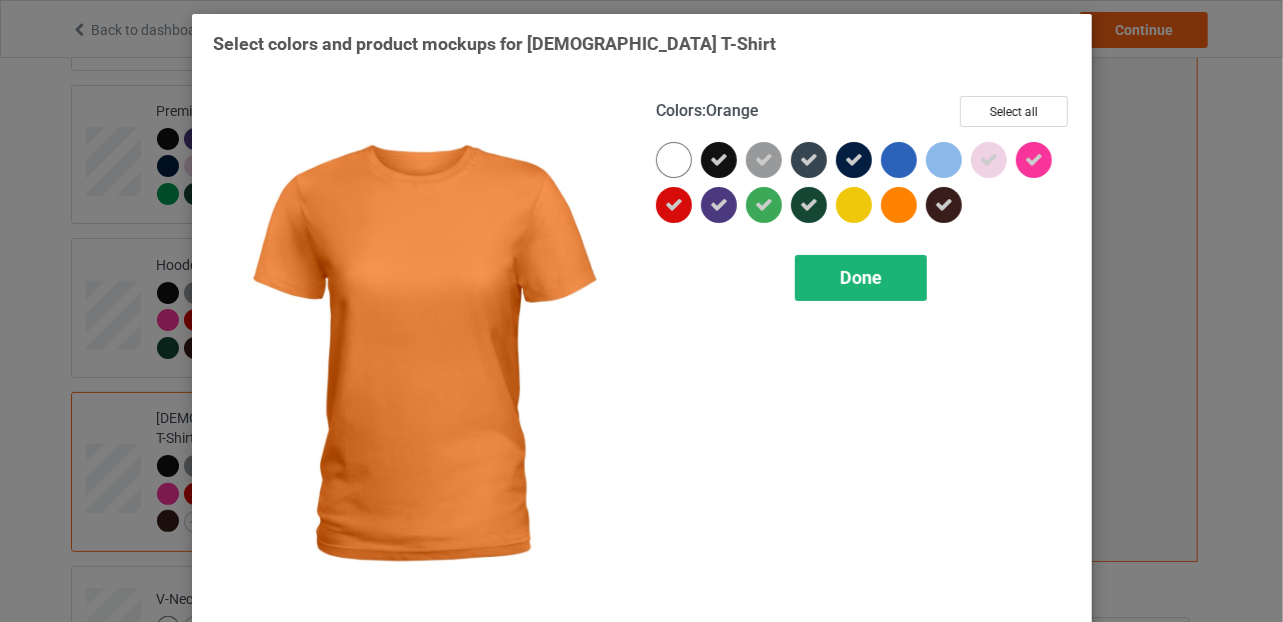 click on "Done" at bounding box center [861, 277] 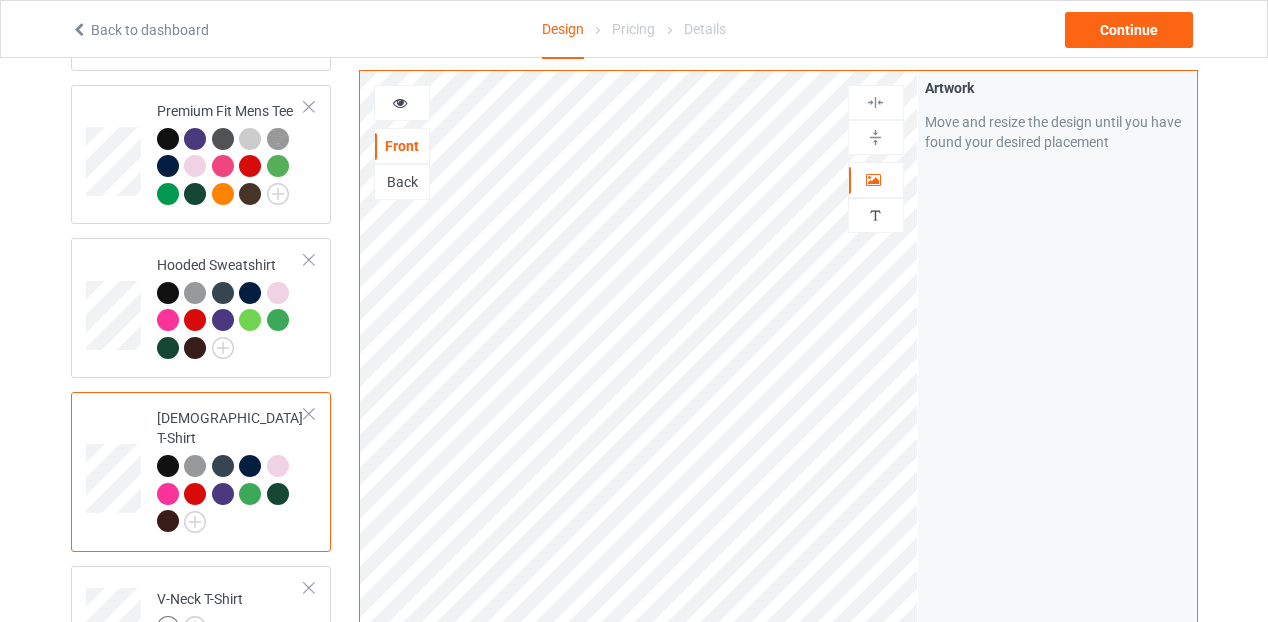 scroll, scrollTop: 973, scrollLeft: 0, axis: vertical 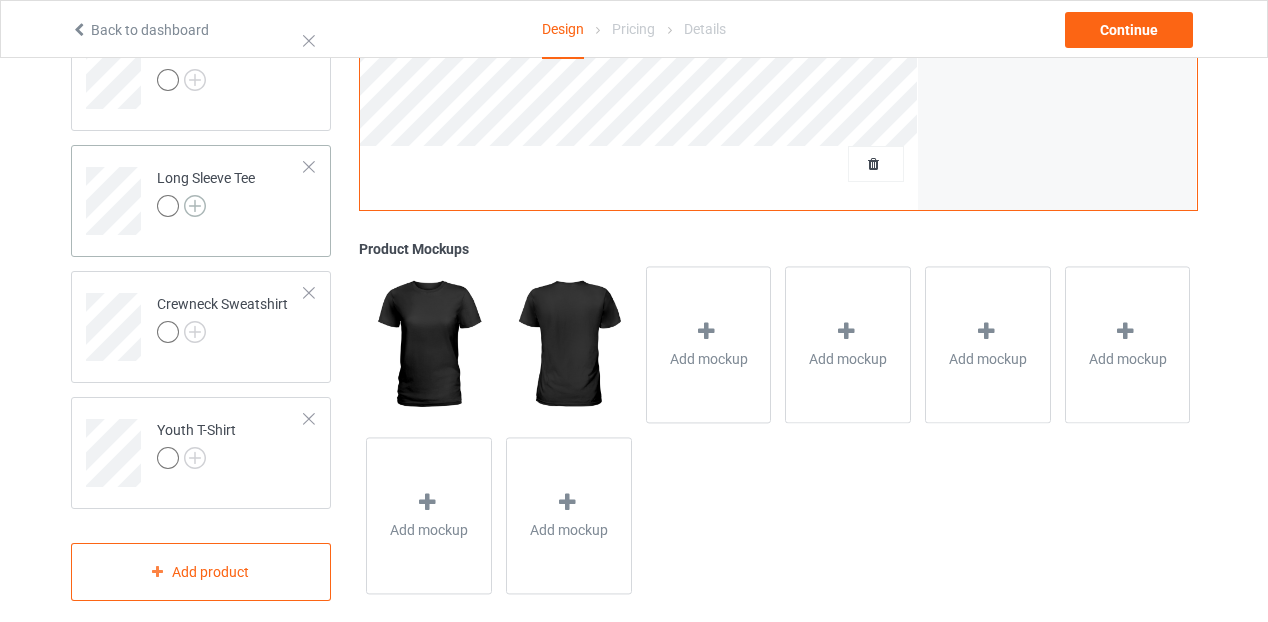click at bounding box center (195, 206) 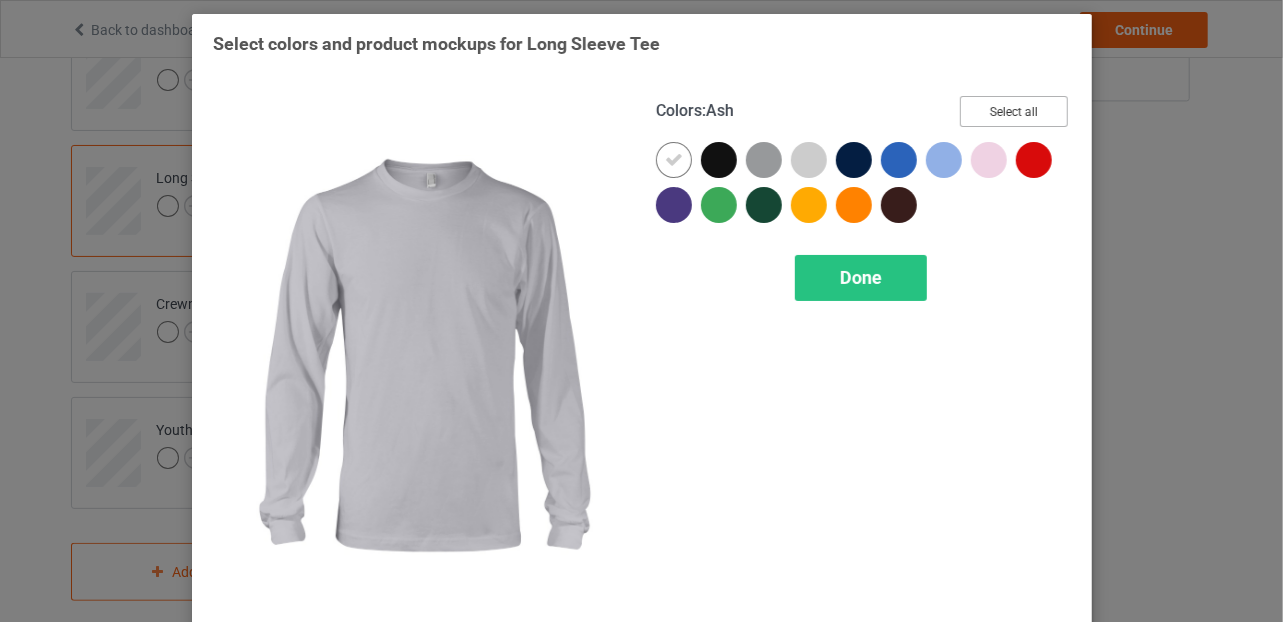 click on "Select all" at bounding box center [1014, 111] 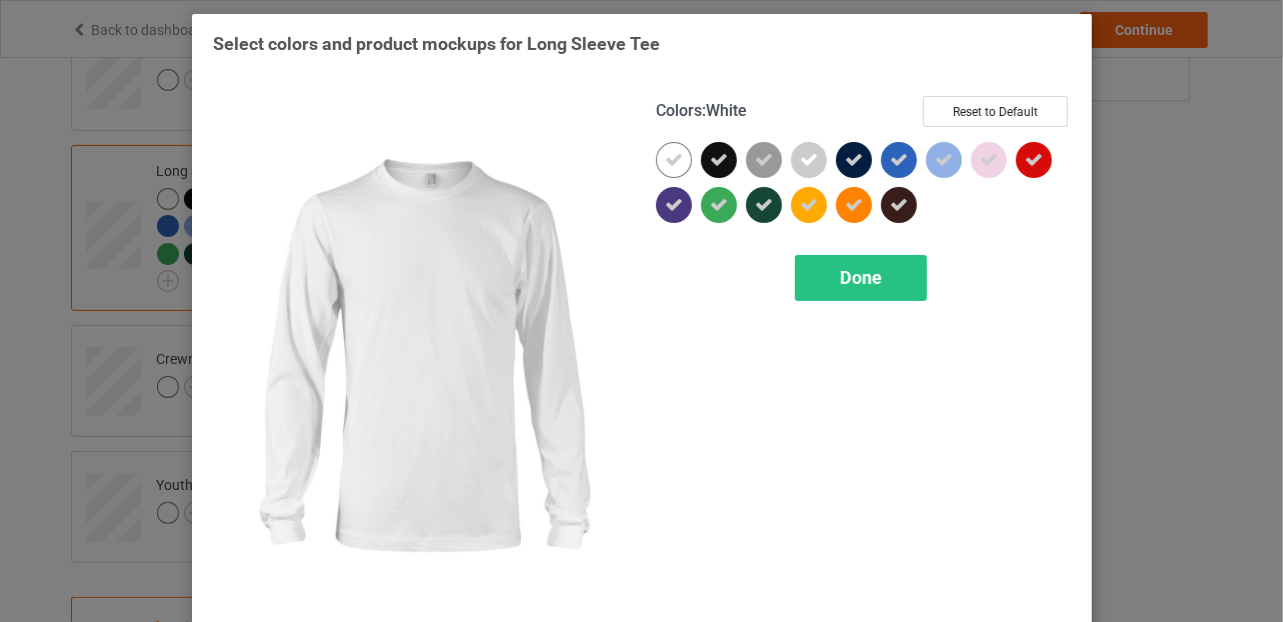 click at bounding box center (674, 160) 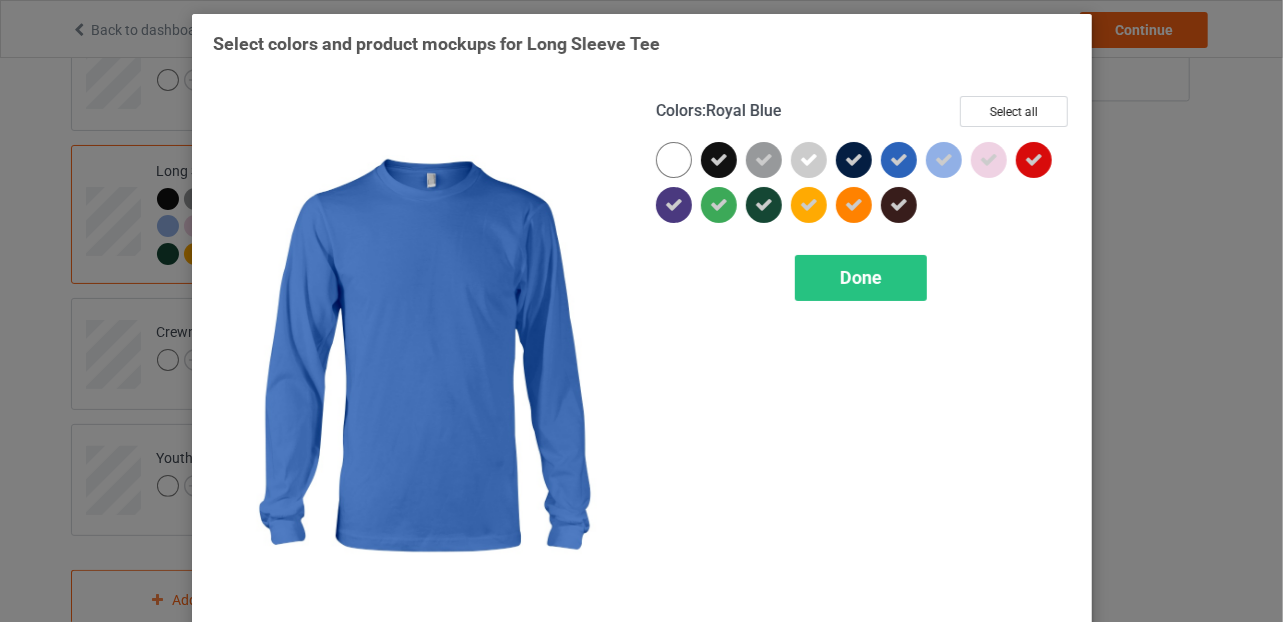 click at bounding box center [899, 160] 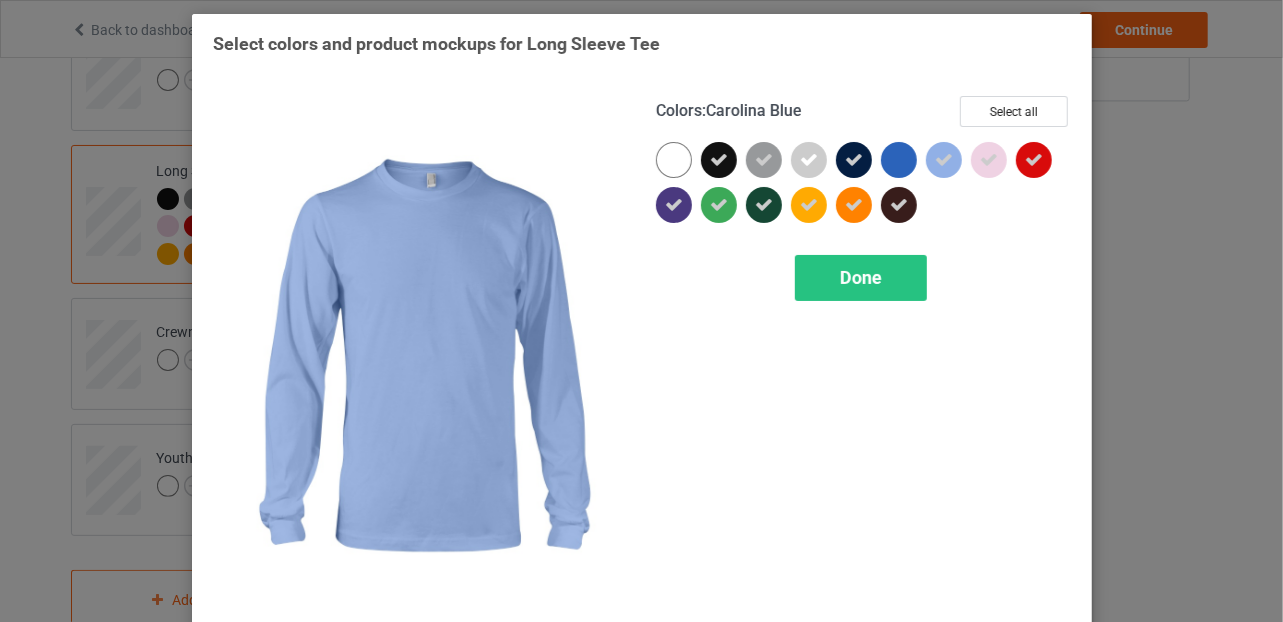 click at bounding box center [944, 160] 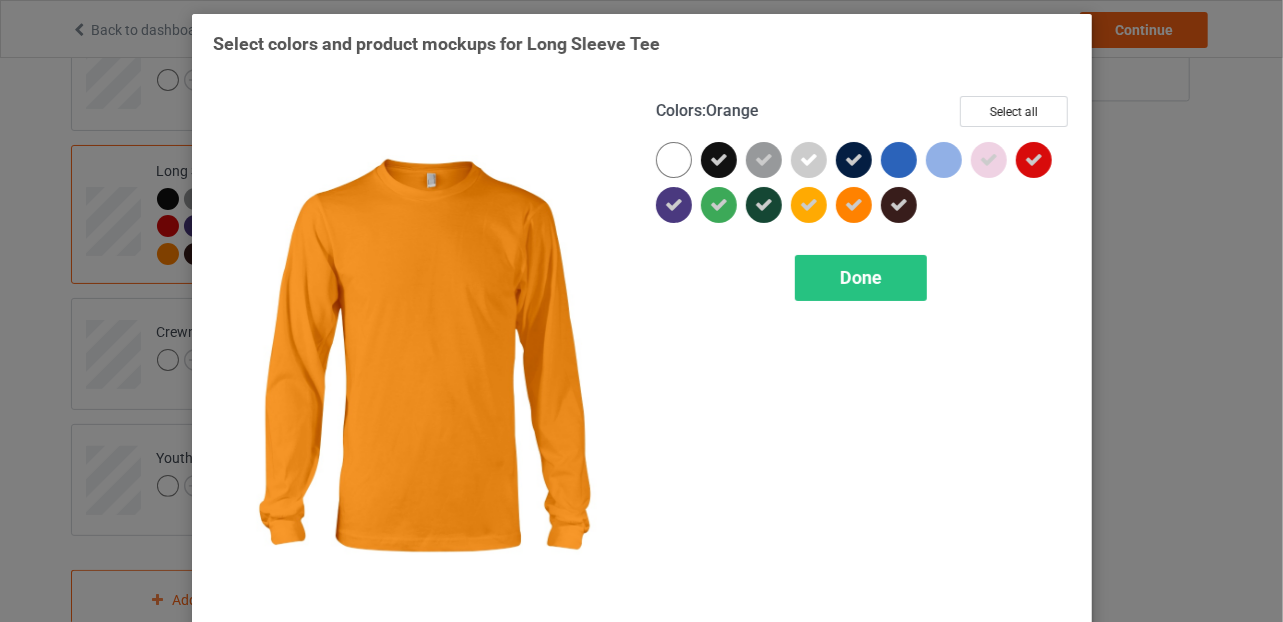 click at bounding box center [854, 205] 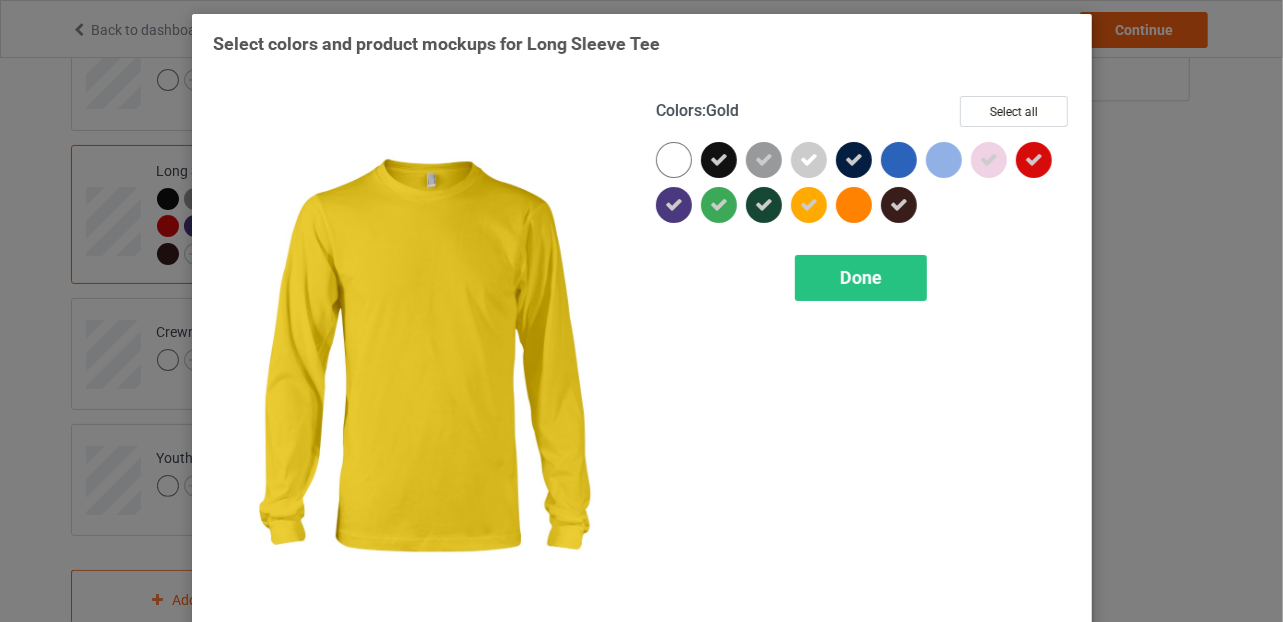 click at bounding box center (809, 205) 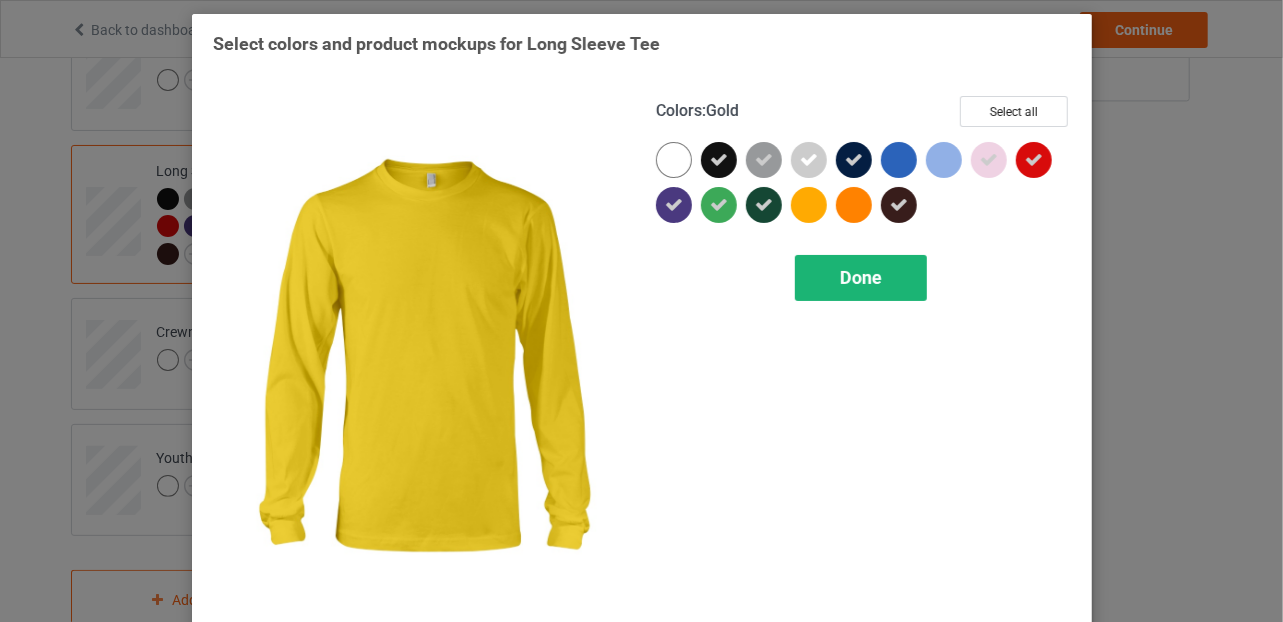 click on "Done" at bounding box center (861, 277) 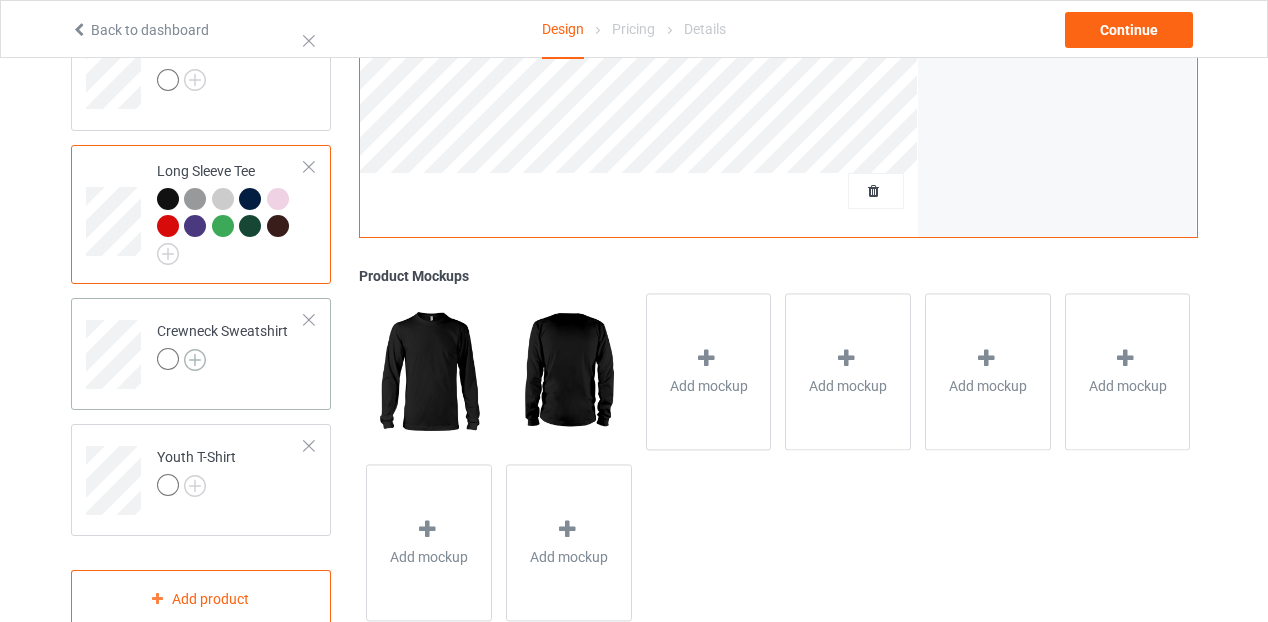 click at bounding box center [195, 360] 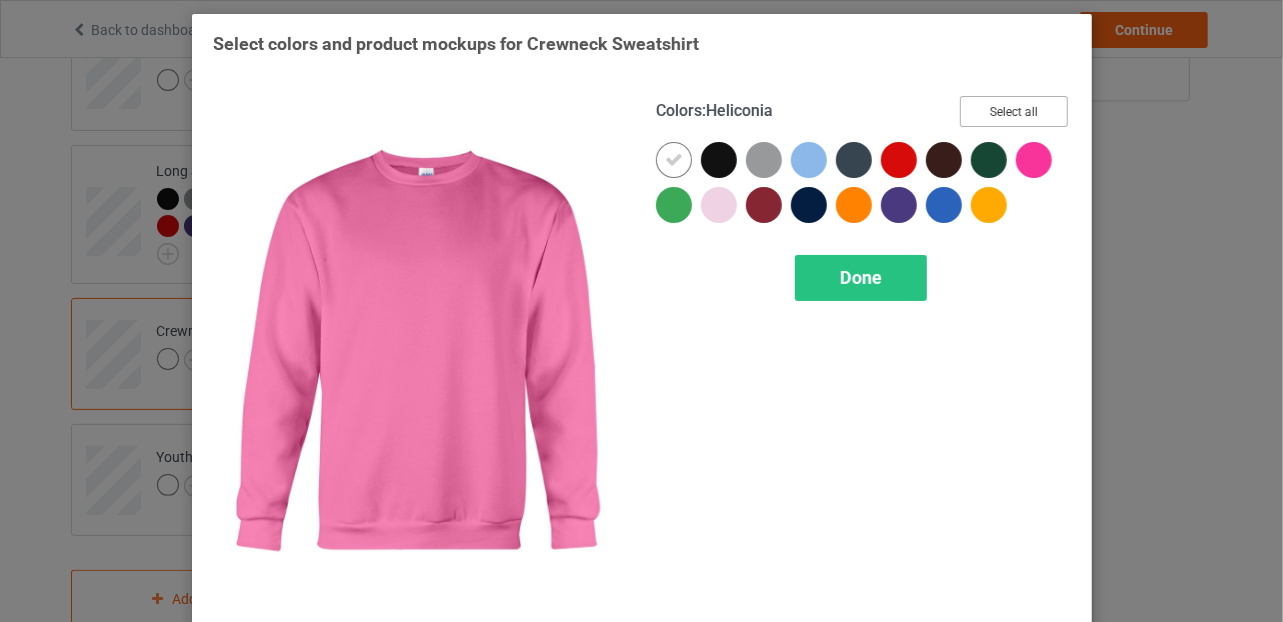 drag, startPoint x: 1013, startPoint y: 114, endPoint x: 903, endPoint y: 187, distance: 132.01894 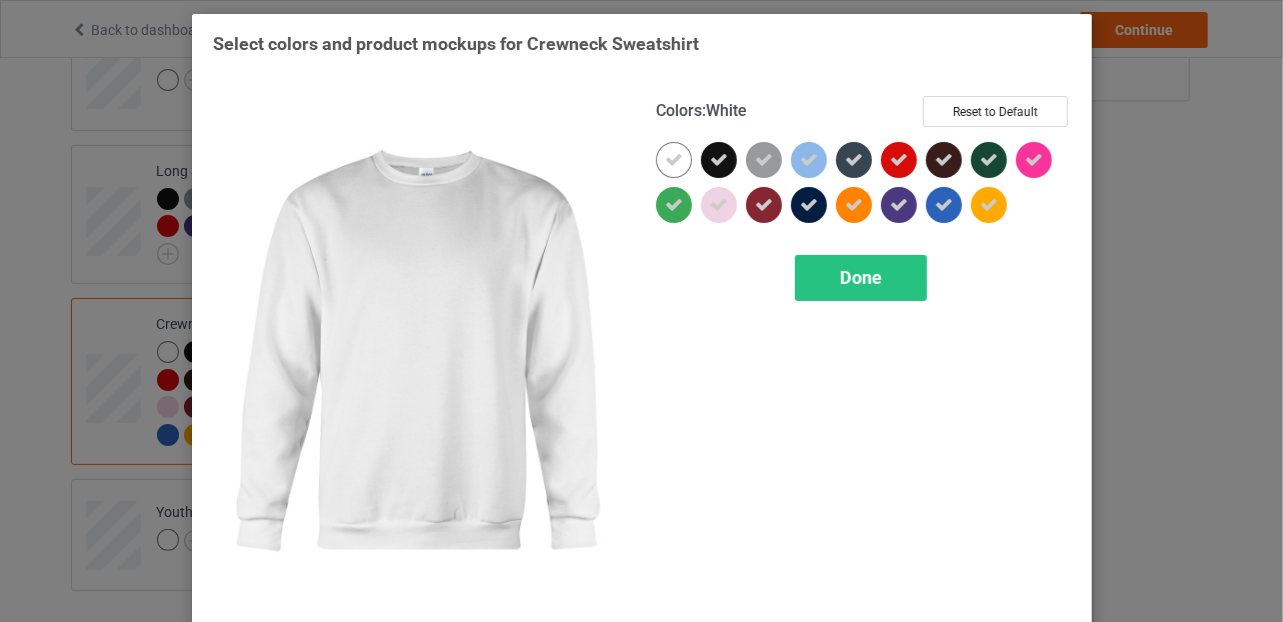 click at bounding box center [674, 160] 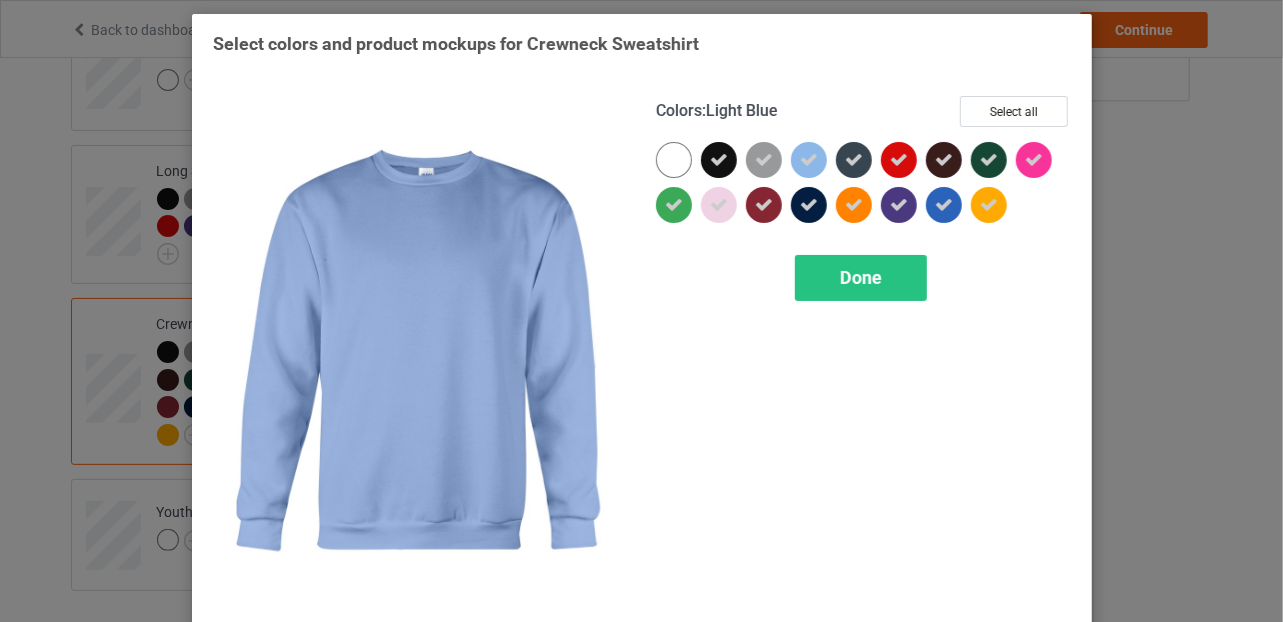 drag, startPoint x: 793, startPoint y: 157, endPoint x: 820, endPoint y: 176, distance: 33.01515 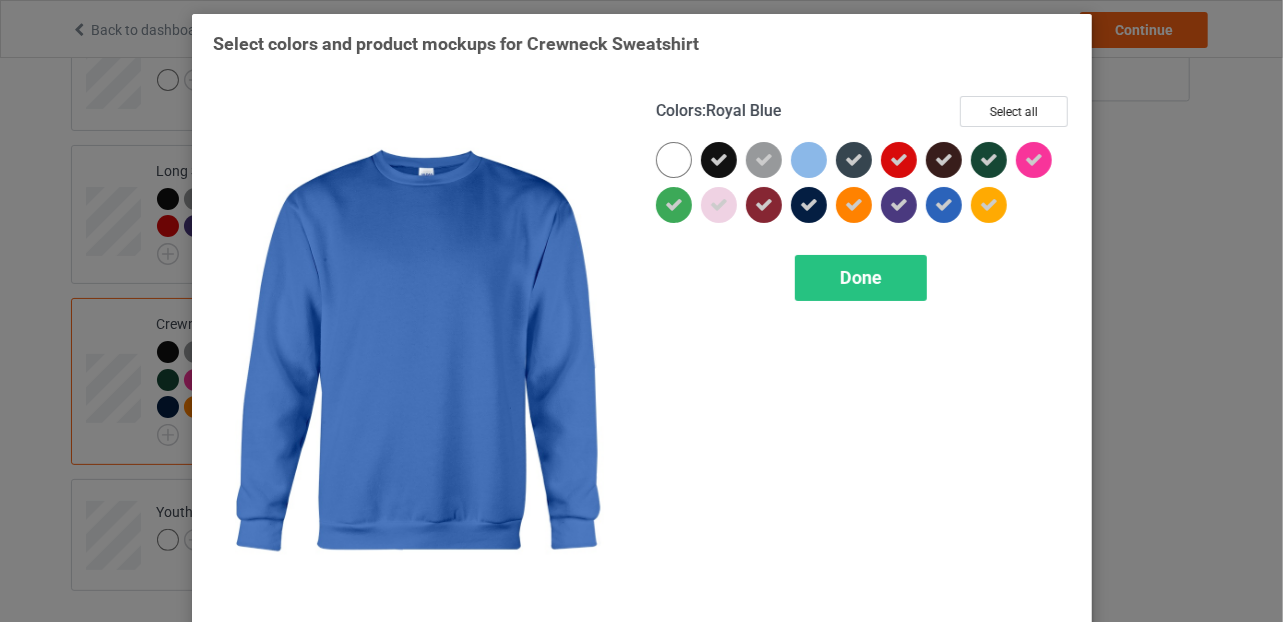 click at bounding box center (944, 205) 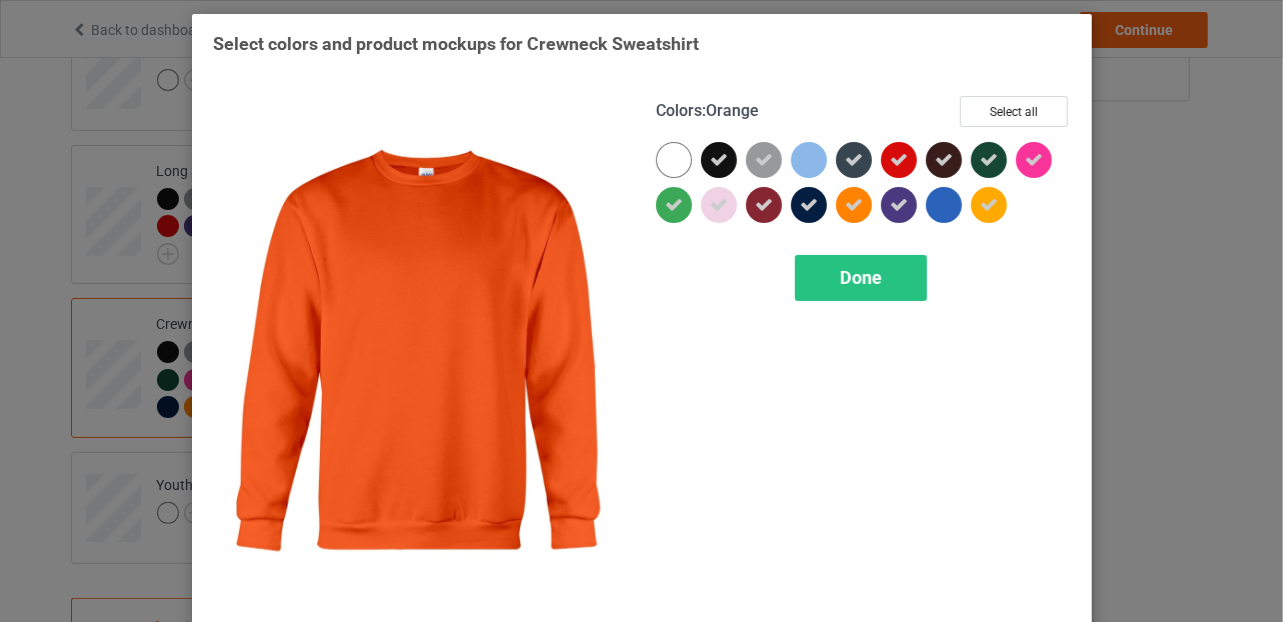 click at bounding box center [854, 205] 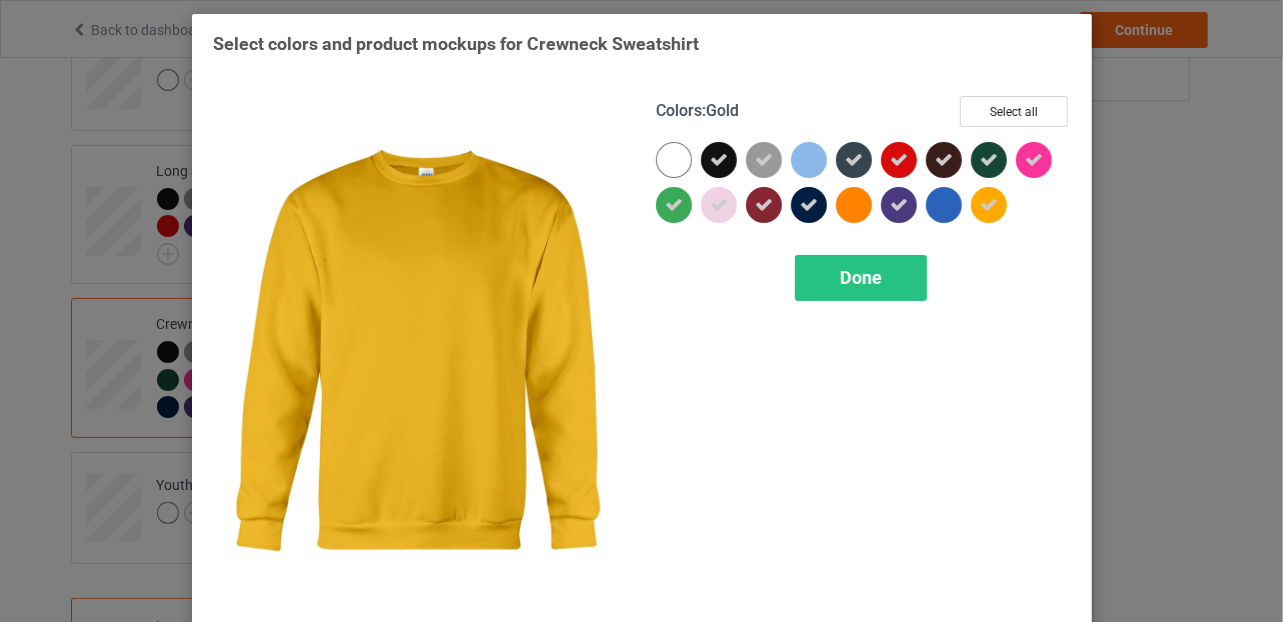 click at bounding box center [989, 205] 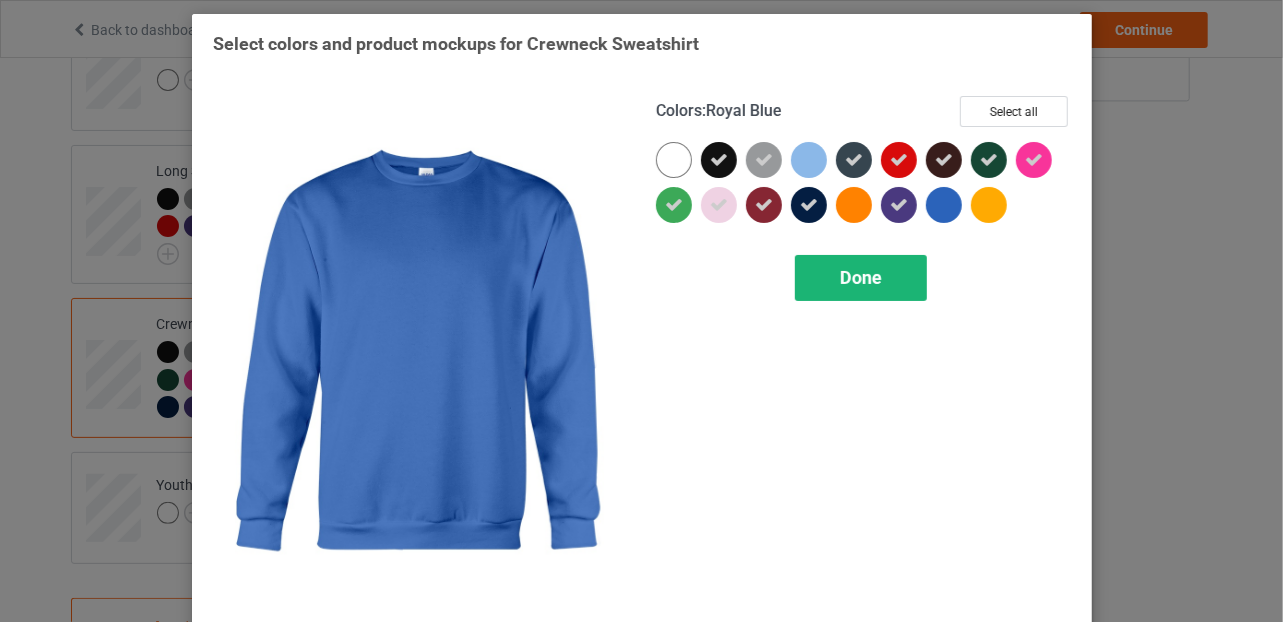 click on "Done" at bounding box center (861, 277) 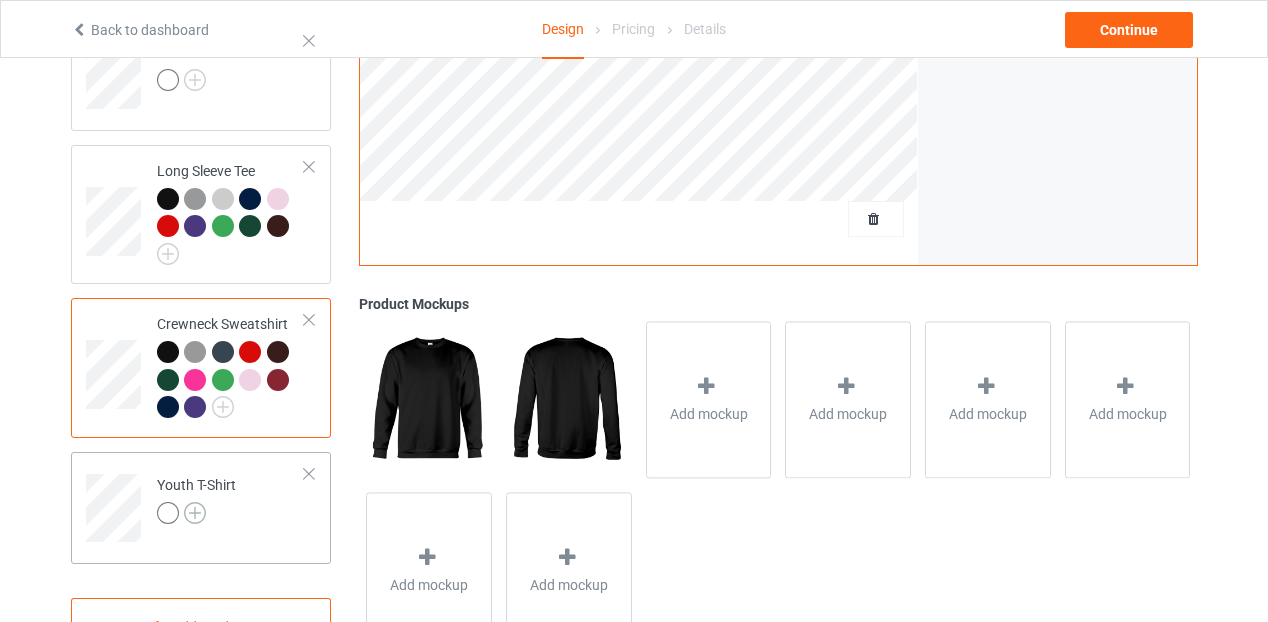 click at bounding box center [195, 513] 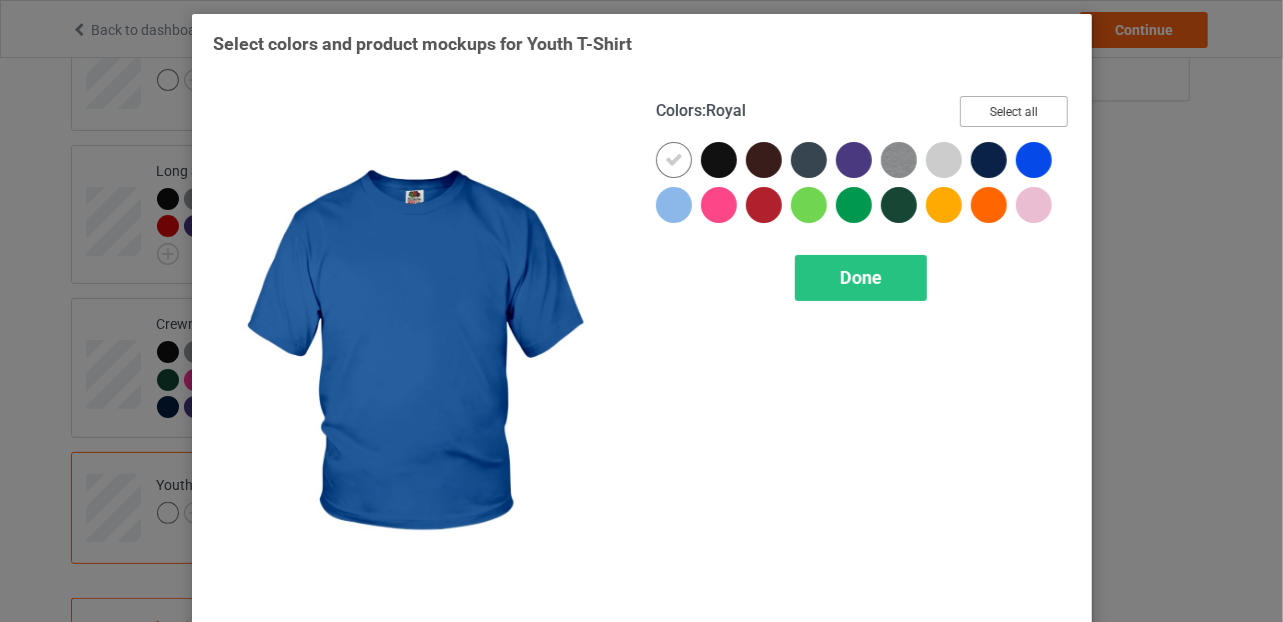 click on "Select all" at bounding box center [1014, 111] 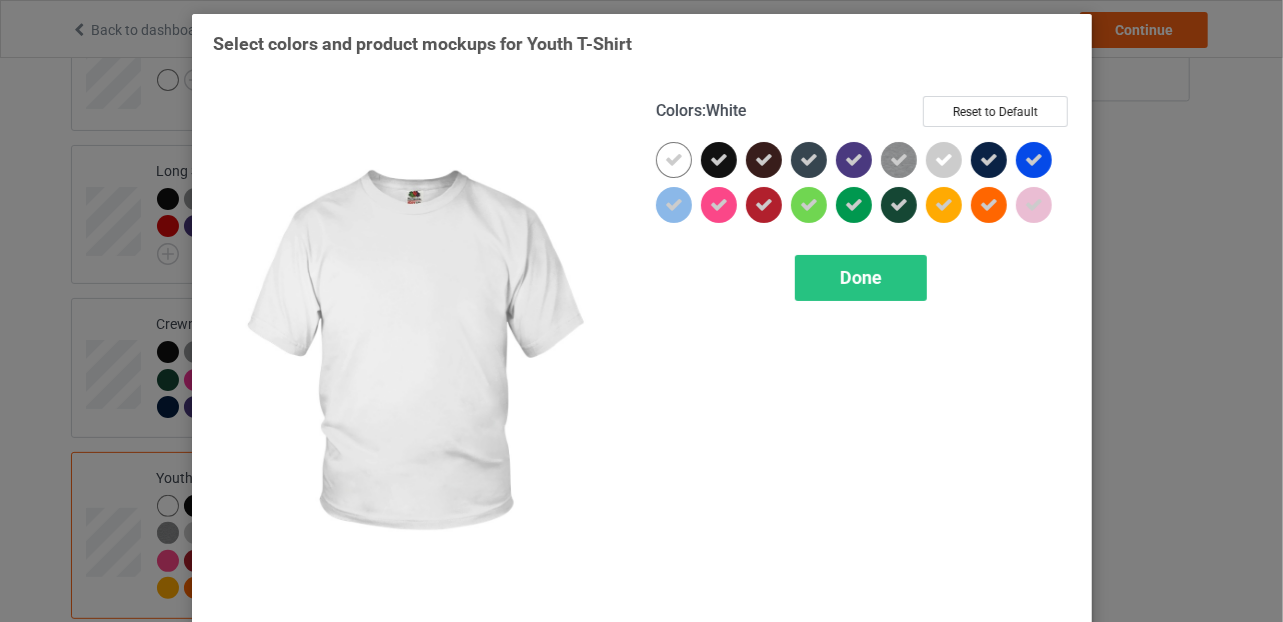 click at bounding box center (674, 160) 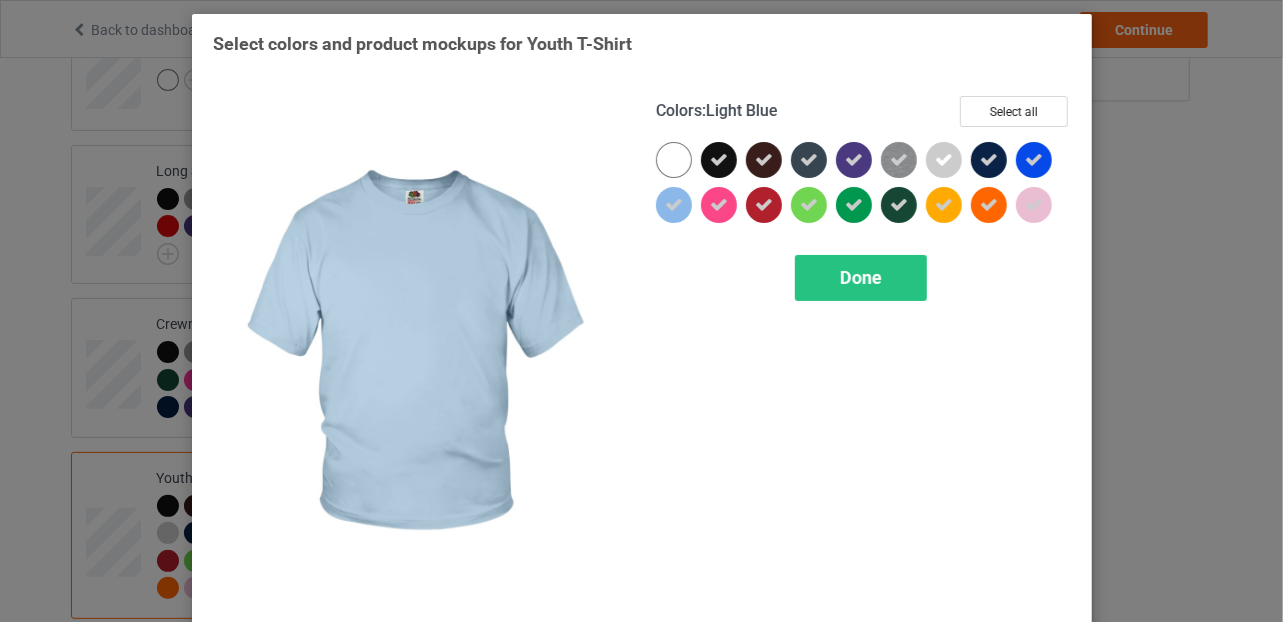 drag, startPoint x: 662, startPoint y: 209, endPoint x: 677, endPoint y: 209, distance: 15 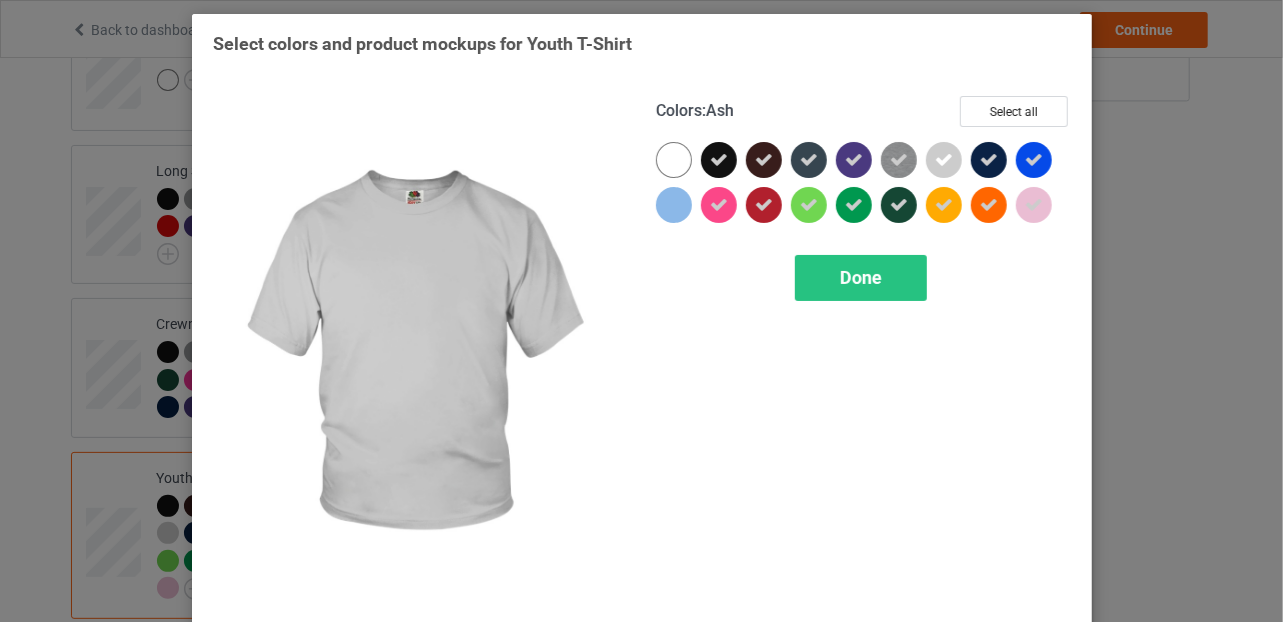 click at bounding box center [944, 160] 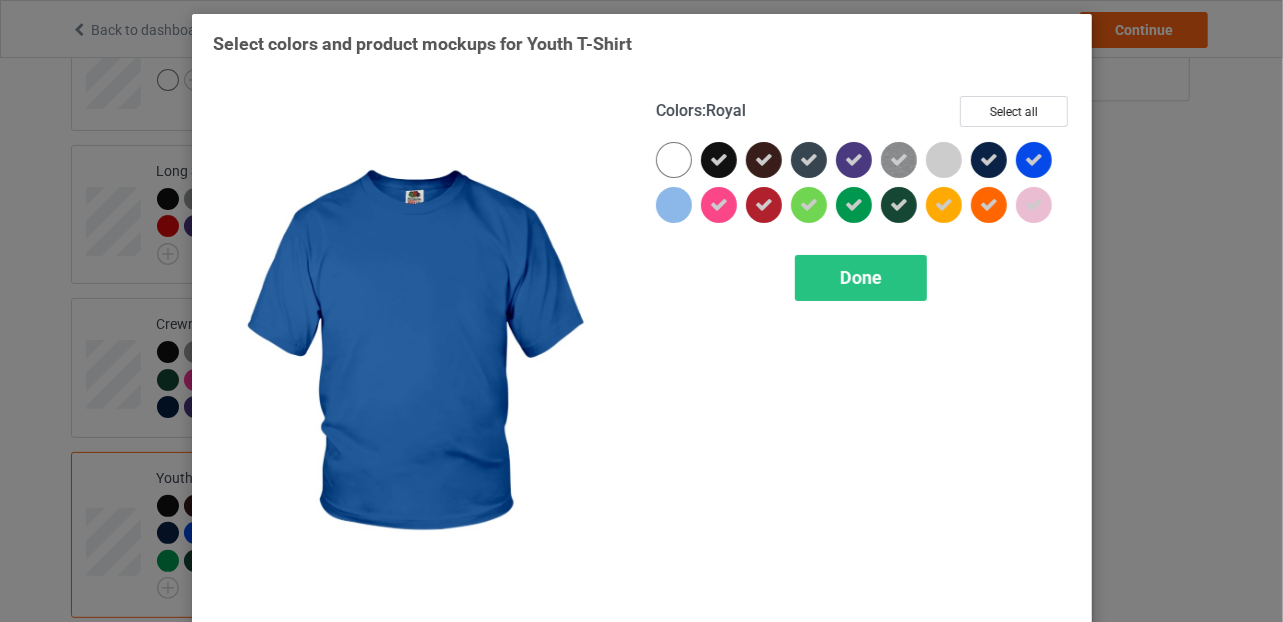 click at bounding box center (1034, 160) 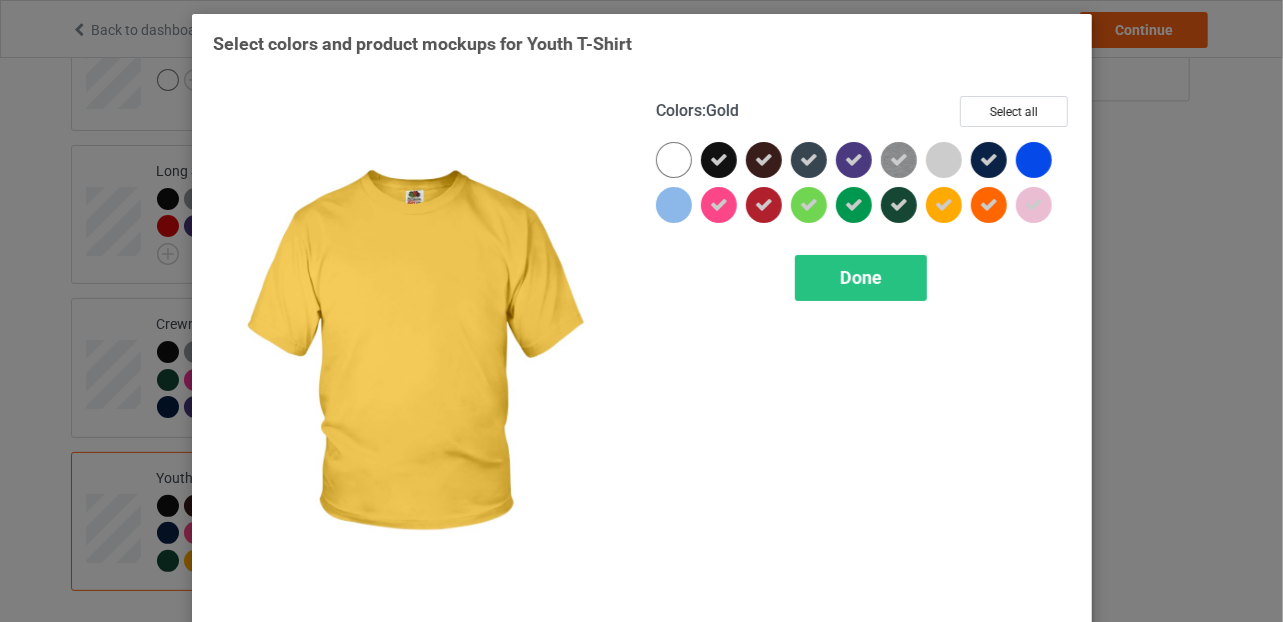 click at bounding box center [944, 205] 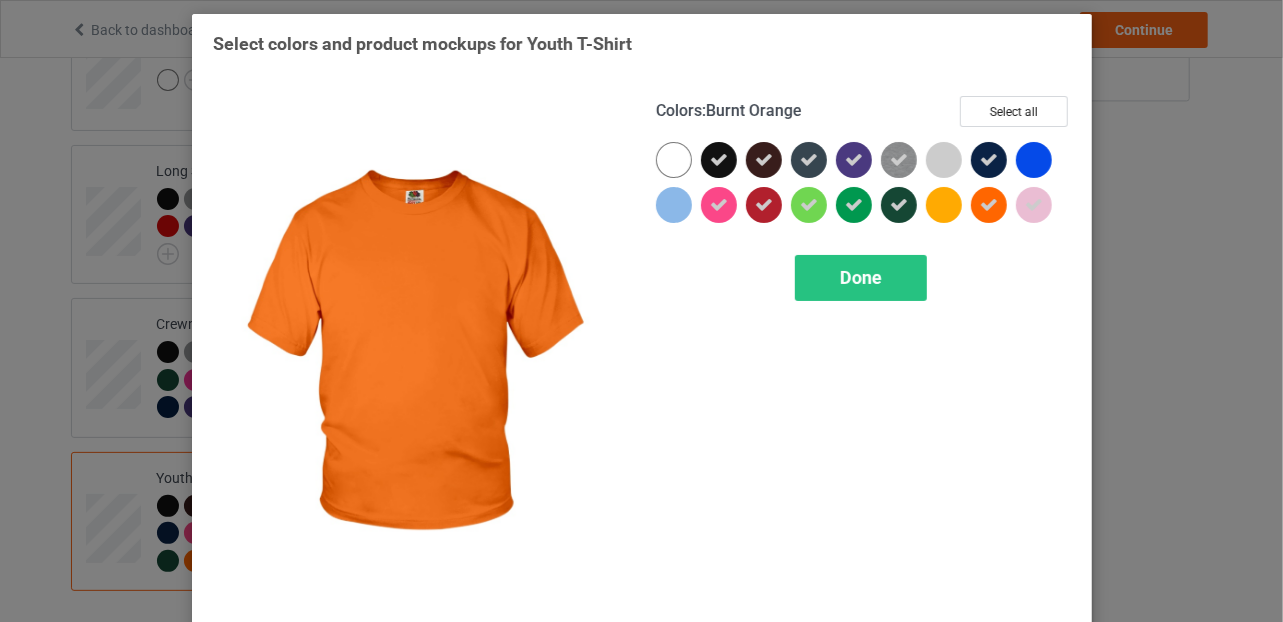 drag, startPoint x: 987, startPoint y: 206, endPoint x: 931, endPoint y: 235, distance: 63.06346 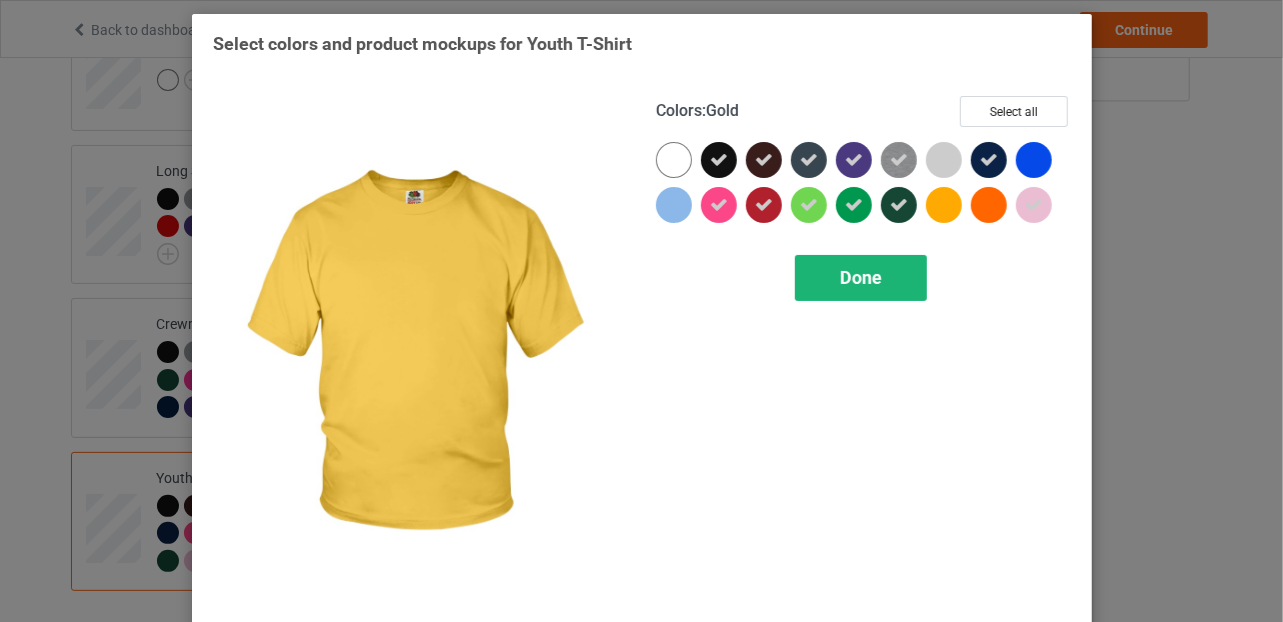 click on "Done" at bounding box center (861, 277) 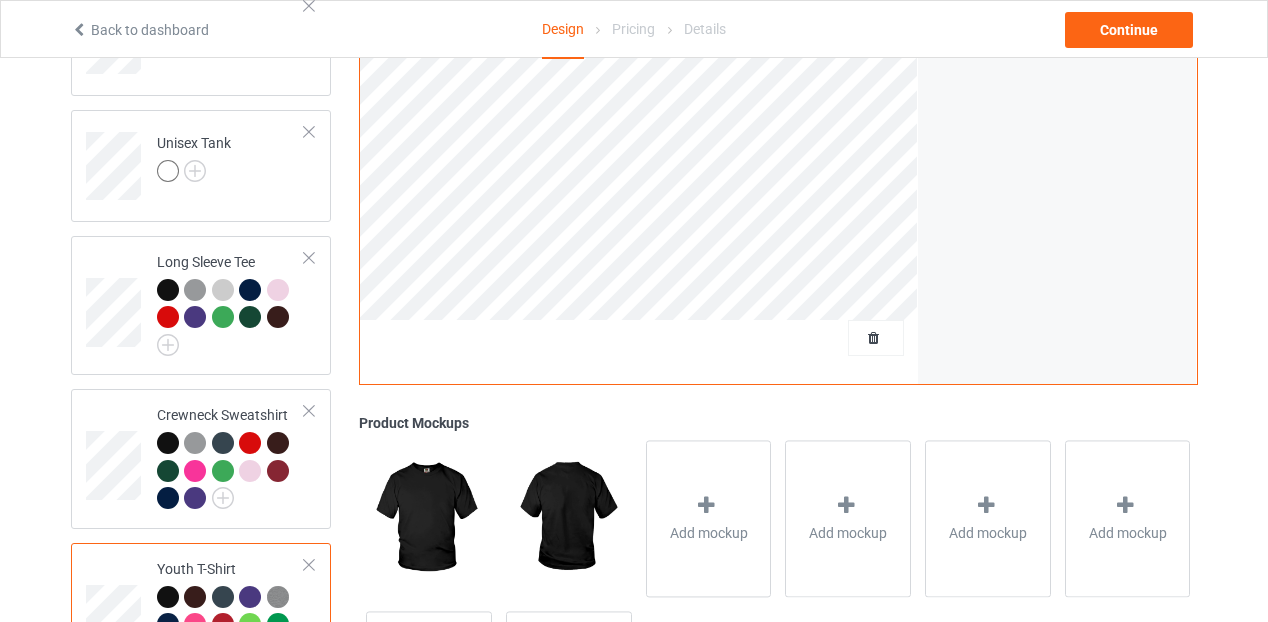scroll, scrollTop: 854, scrollLeft: 0, axis: vertical 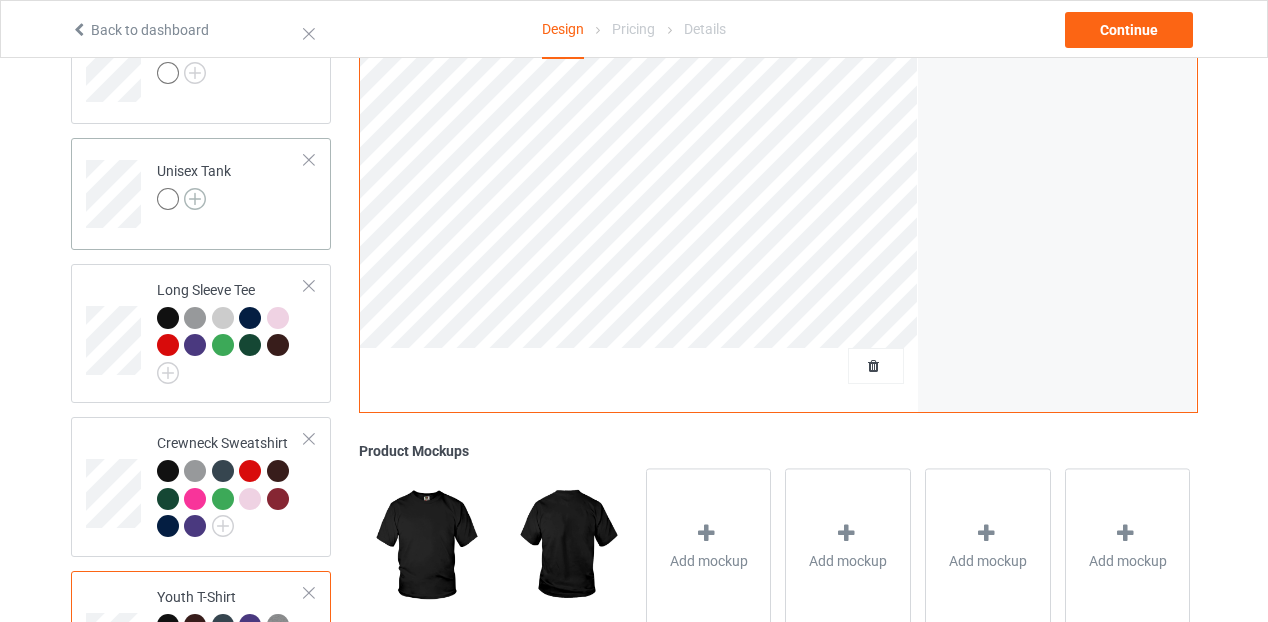 click at bounding box center [195, 199] 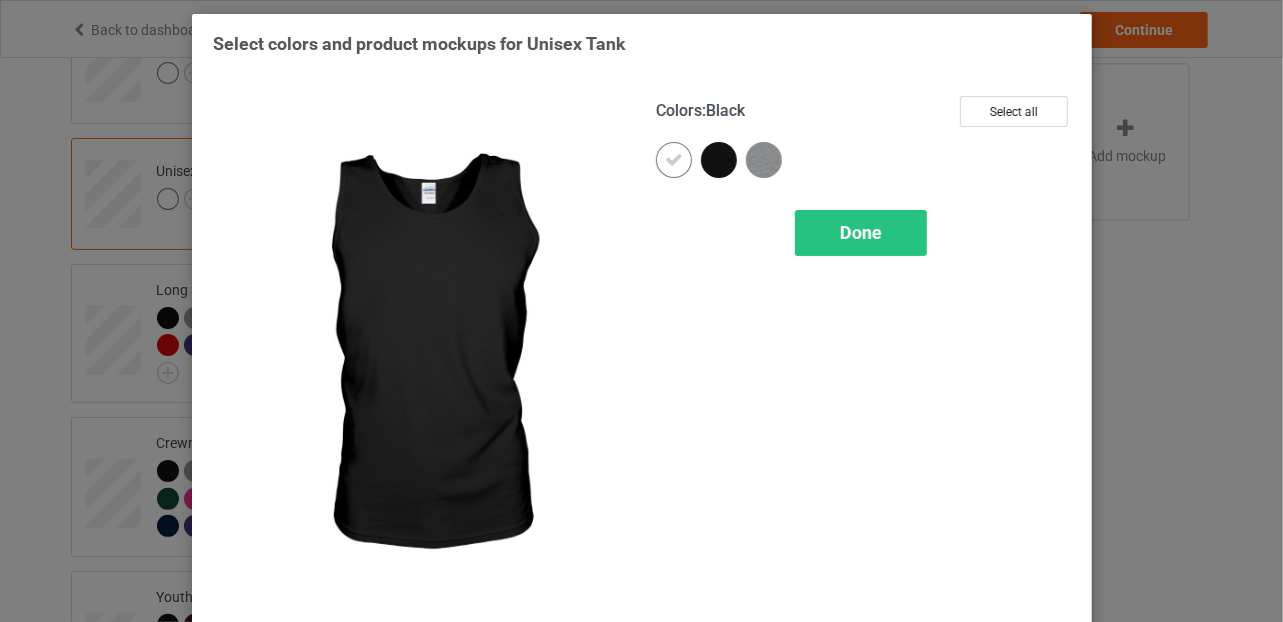 drag, startPoint x: 706, startPoint y: 165, endPoint x: 728, endPoint y: 157, distance: 23.409399 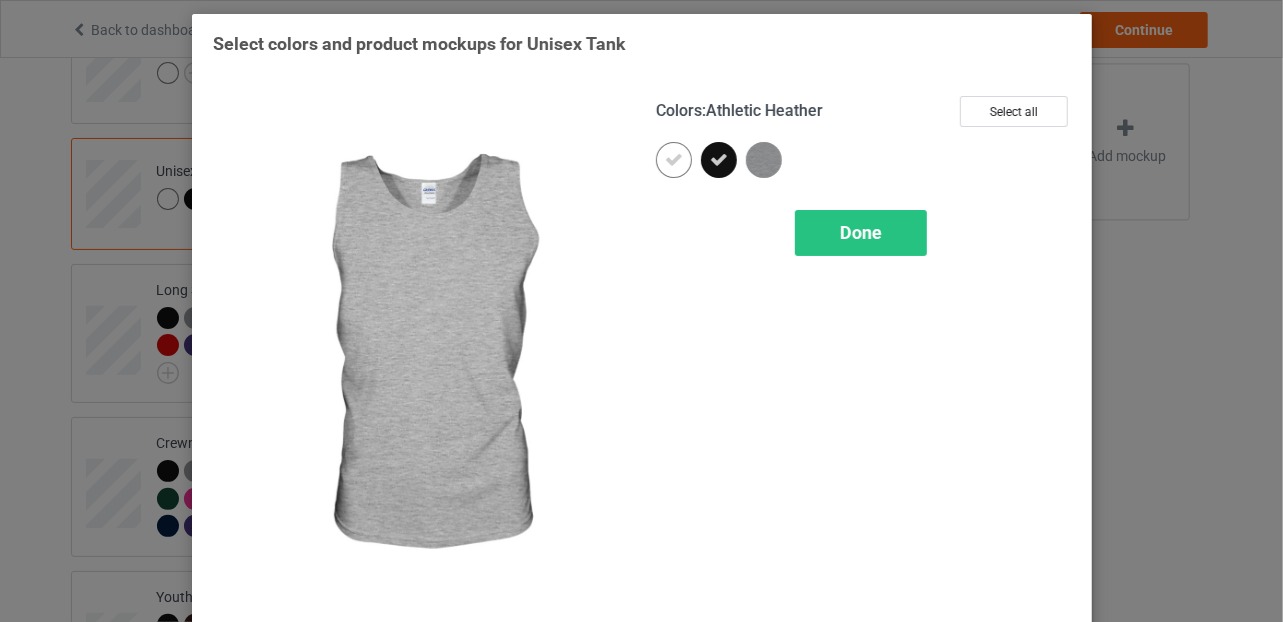 click at bounding box center (764, 160) 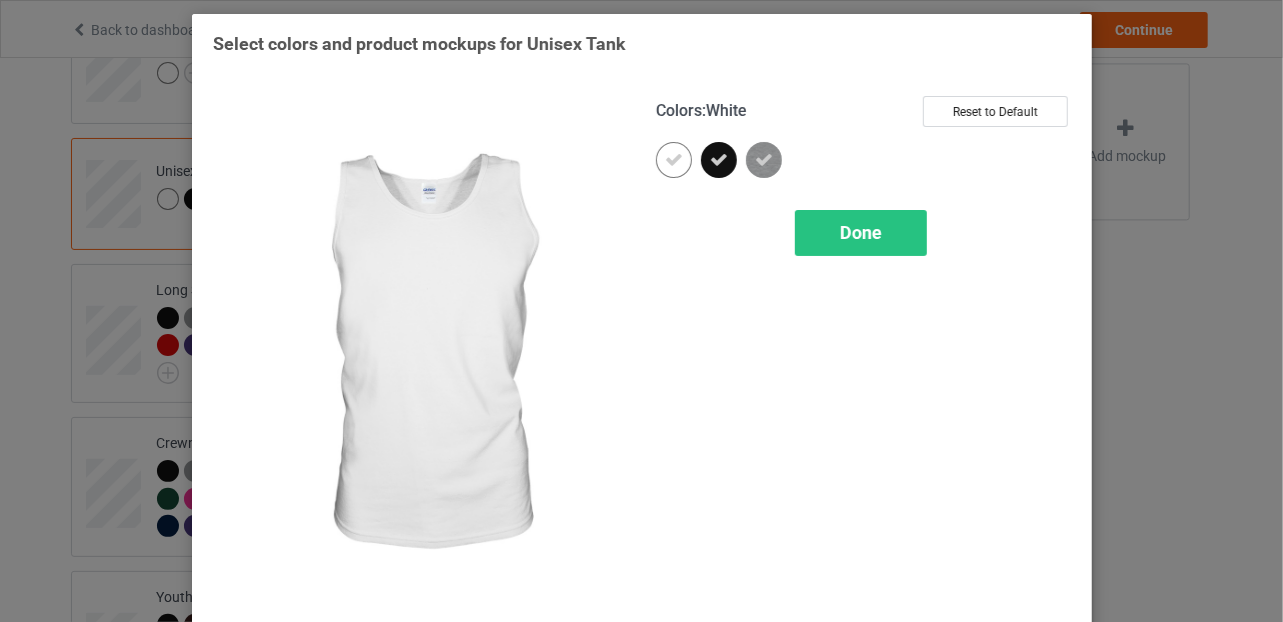 click at bounding box center (674, 160) 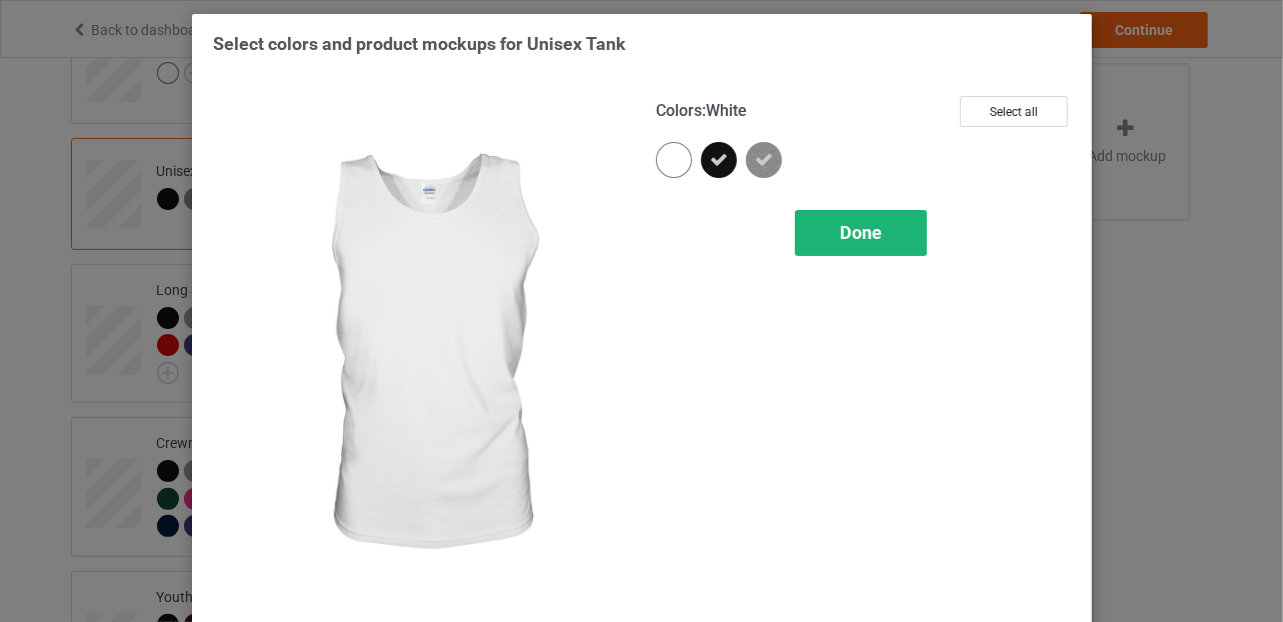 click on "Done" at bounding box center [861, 232] 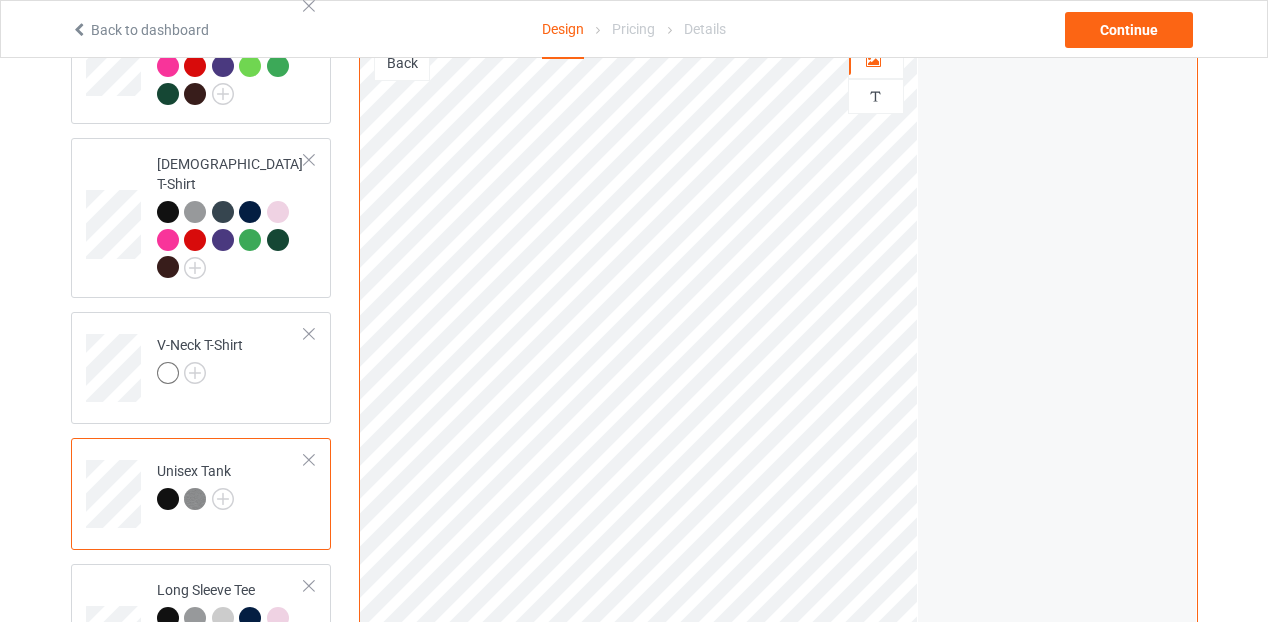 scroll, scrollTop: 600, scrollLeft: 0, axis: vertical 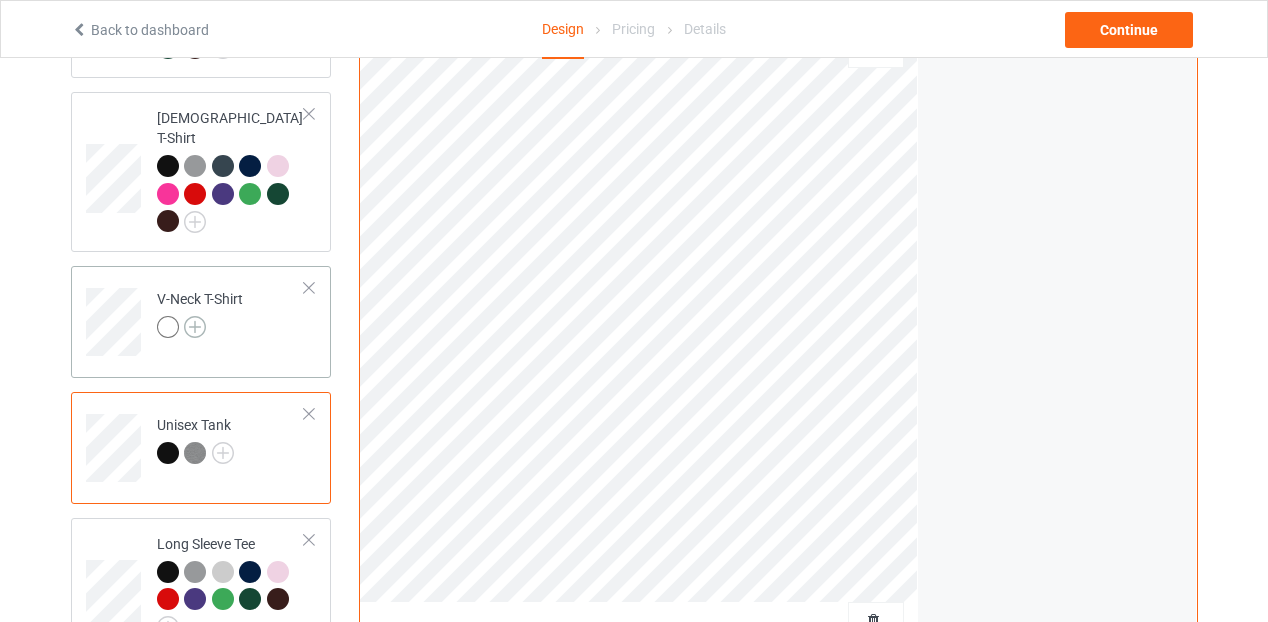 click at bounding box center [195, 327] 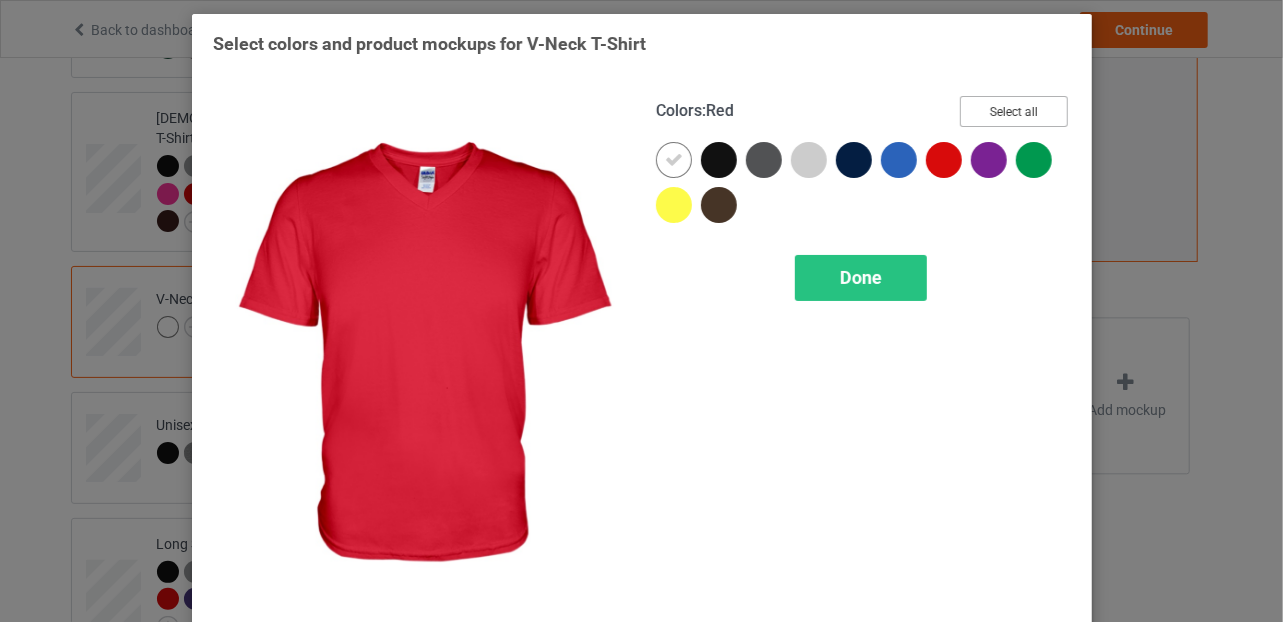 drag, startPoint x: 1008, startPoint y: 112, endPoint x: 954, endPoint y: 139, distance: 60.373837 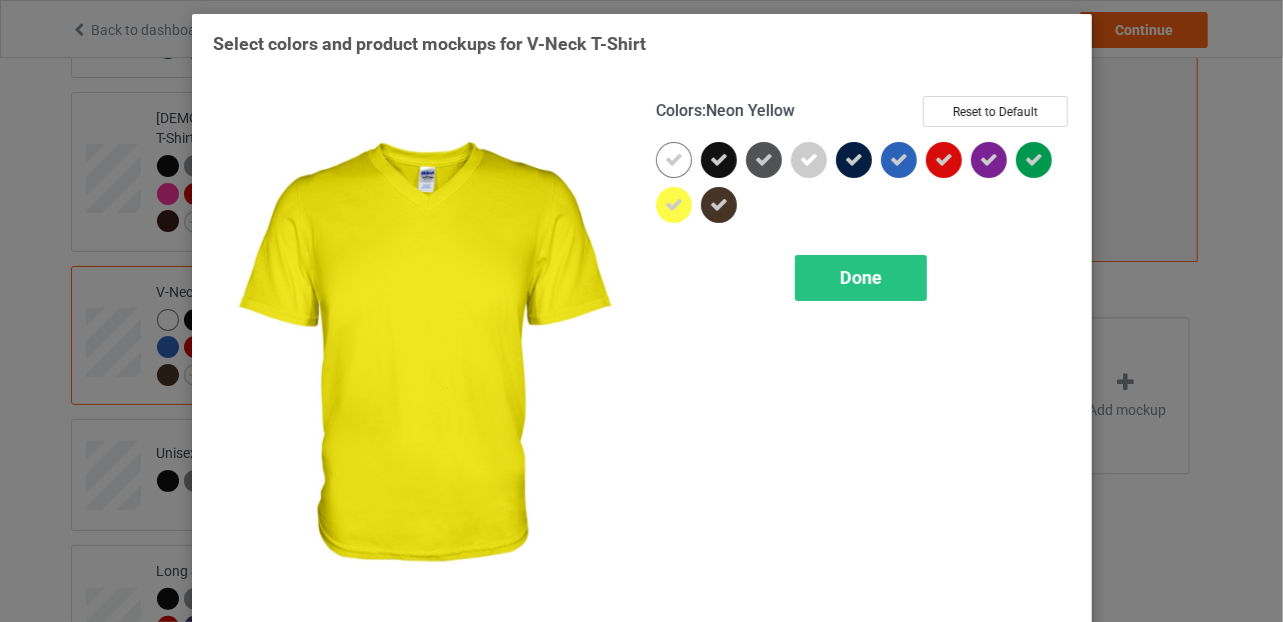 click at bounding box center (674, 205) 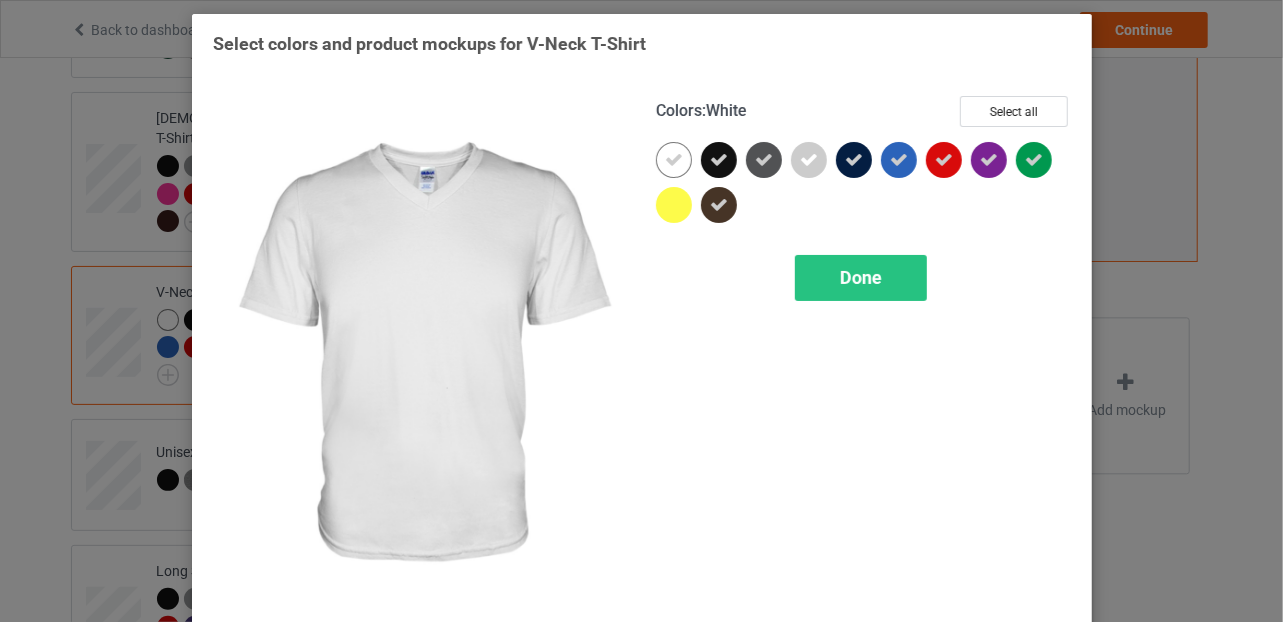 click at bounding box center (674, 160) 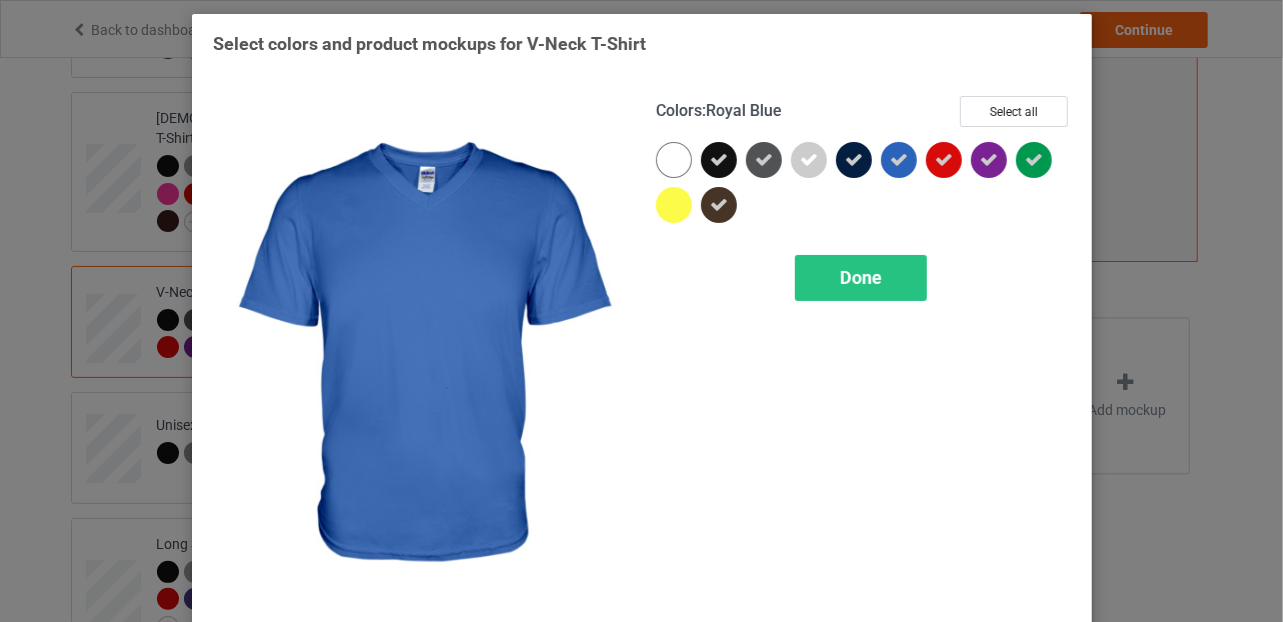 click at bounding box center [899, 160] 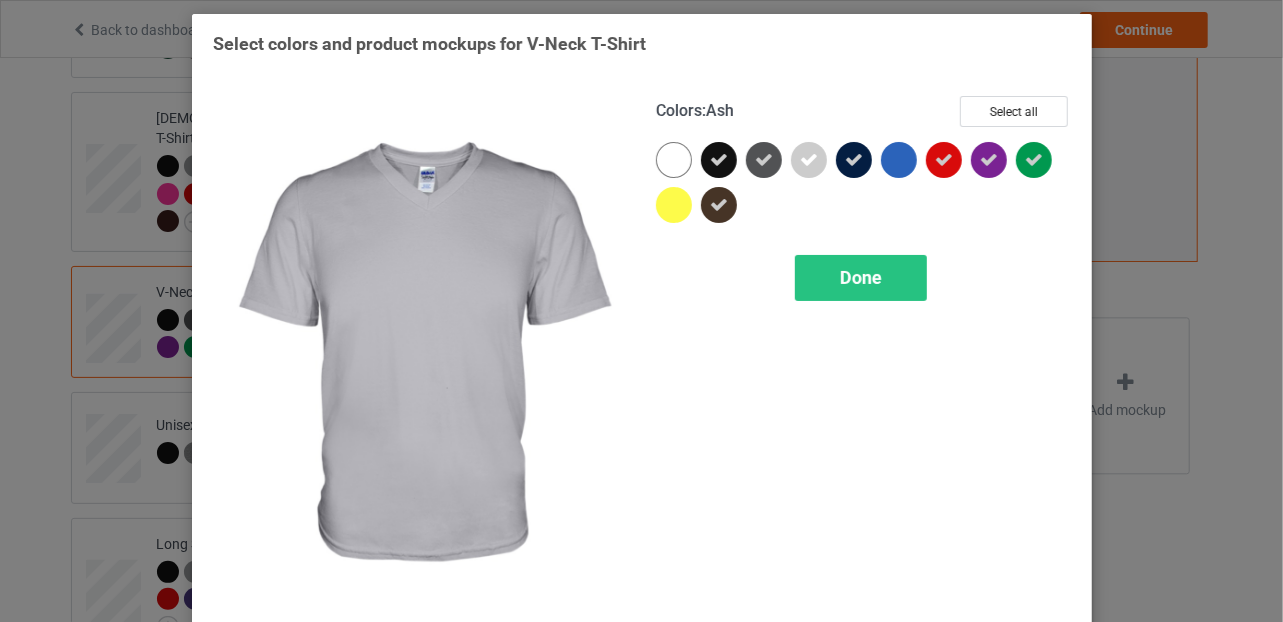 click at bounding box center [809, 160] 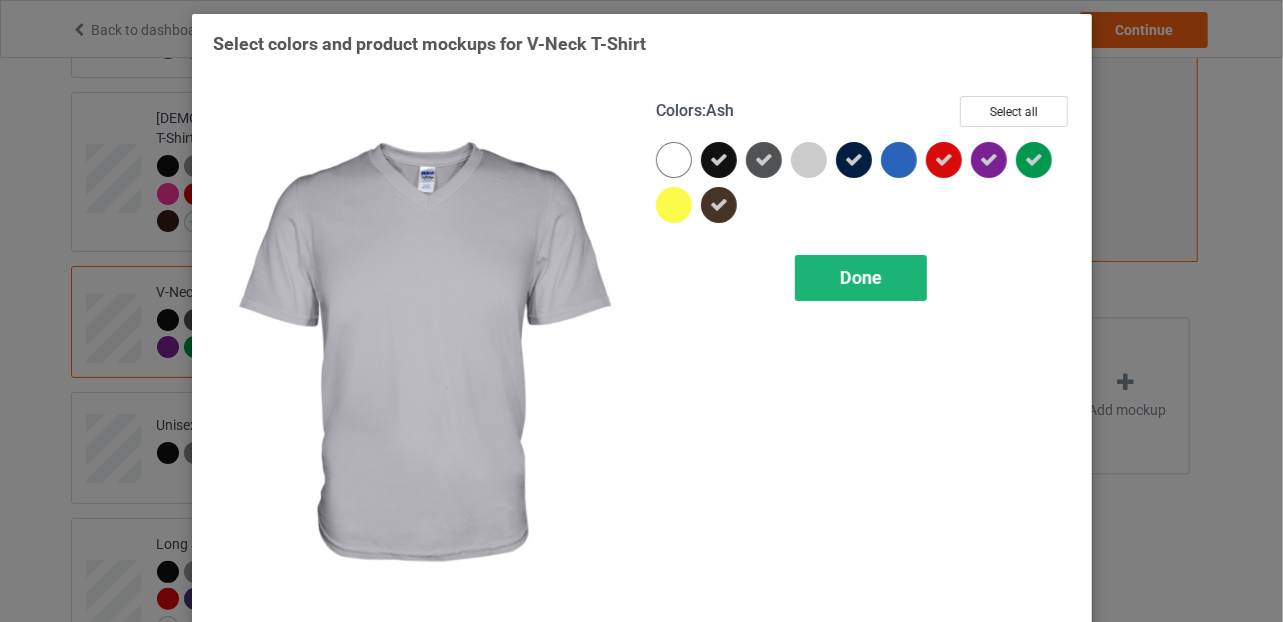 click on "Done" at bounding box center (861, 277) 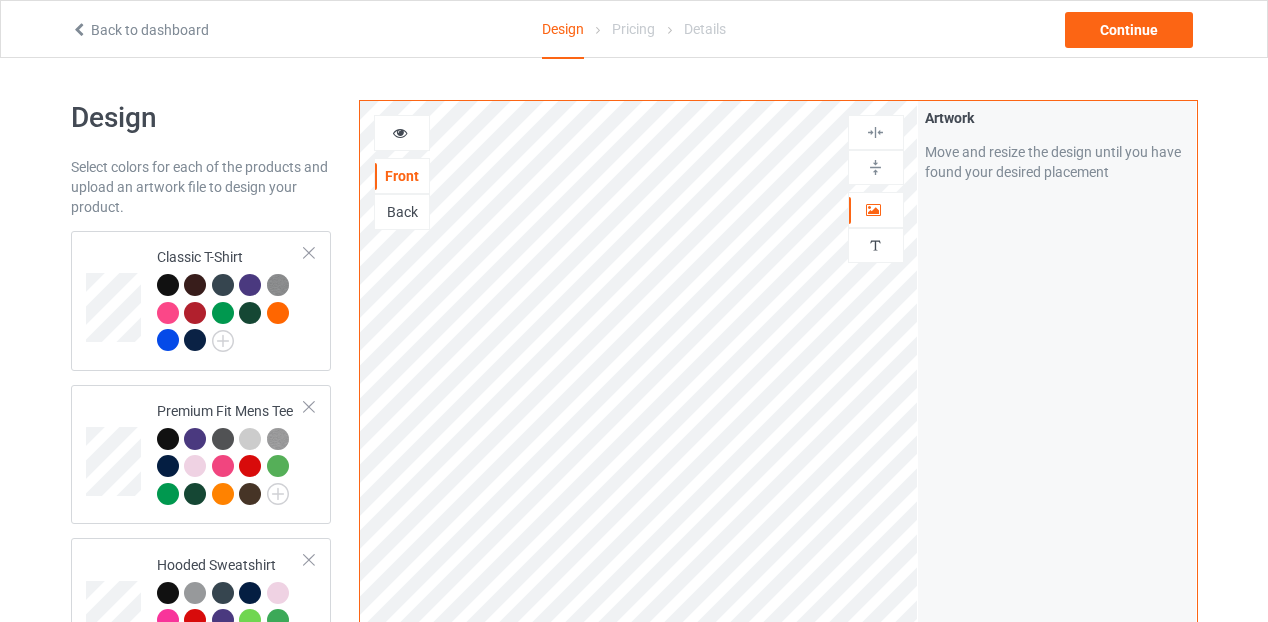scroll, scrollTop: 1054, scrollLeft: 0, axis: vertical 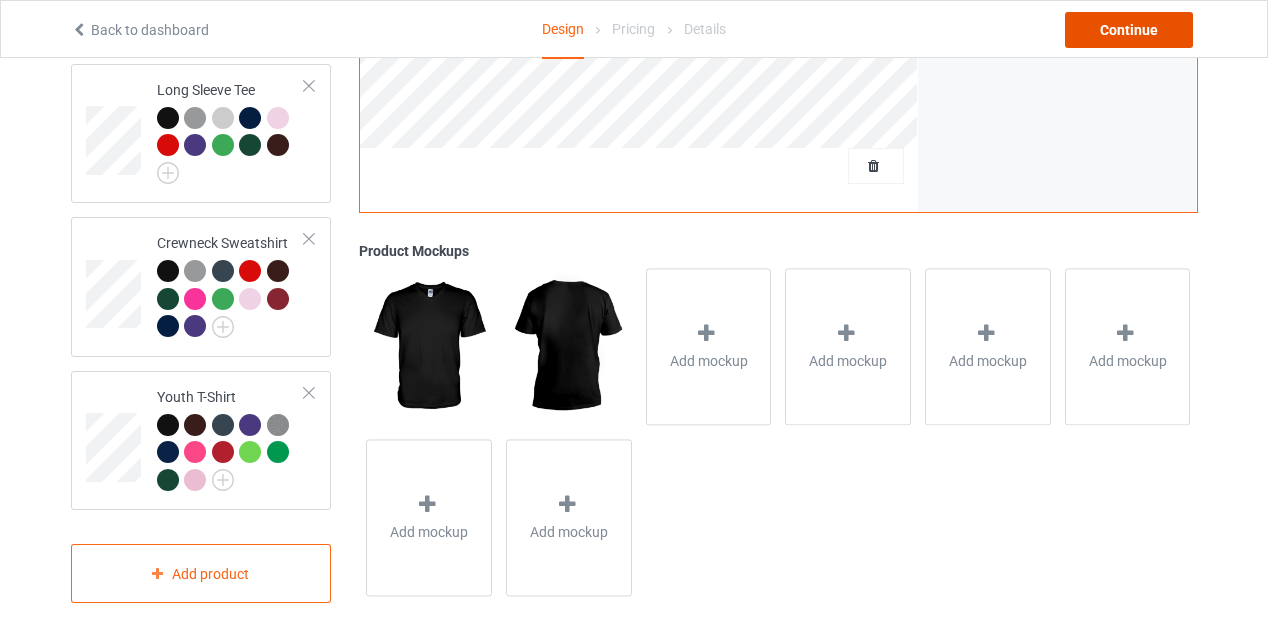 click on "Continue" at bounding box center (1129, 30) 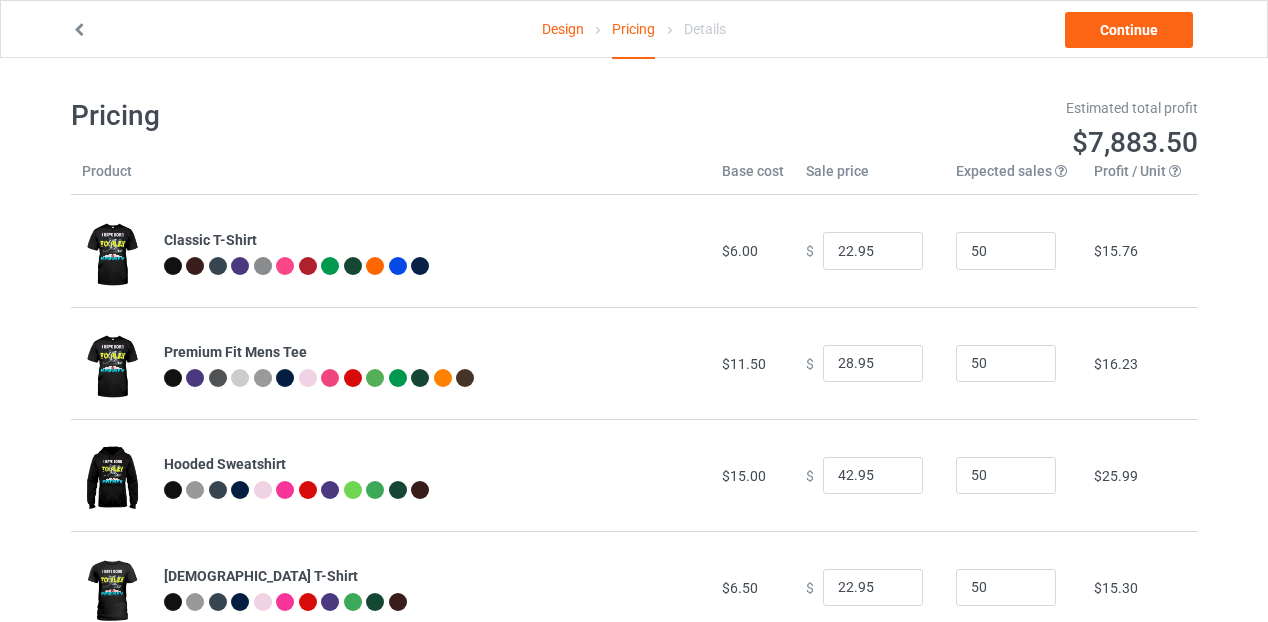 scroll, scrollTop: 0, scrollLeft: 0, axis: both 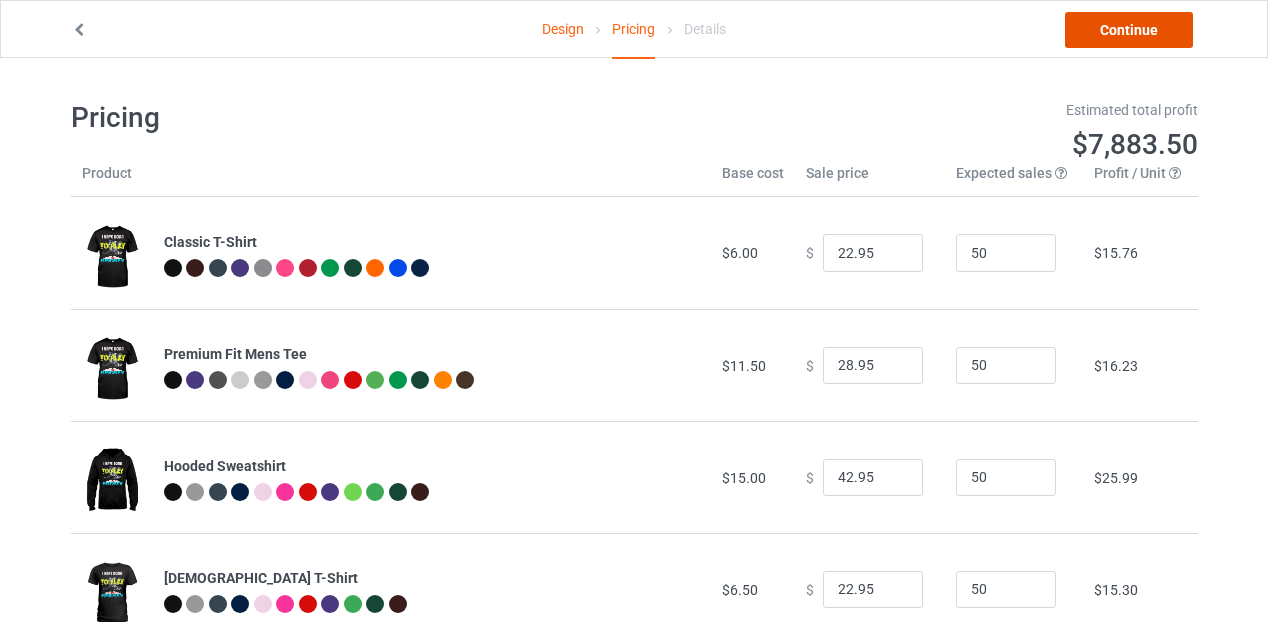 click on "Continue" at bounding box center [1129, 30] 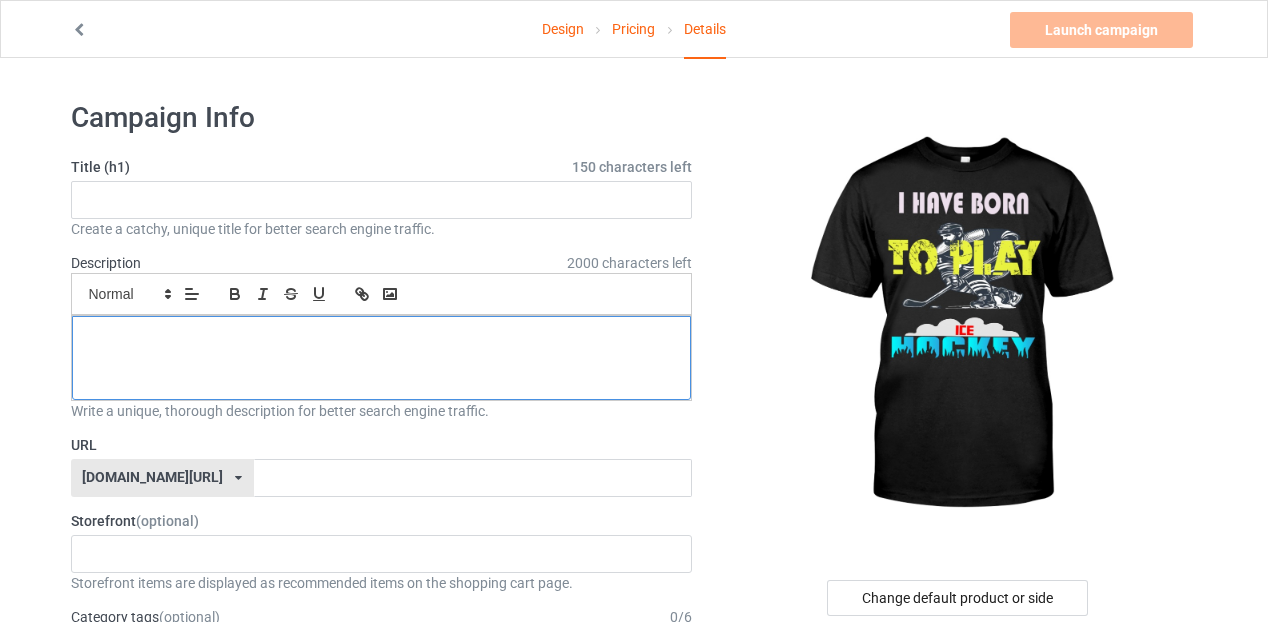 click at bounding box center (382, 358) 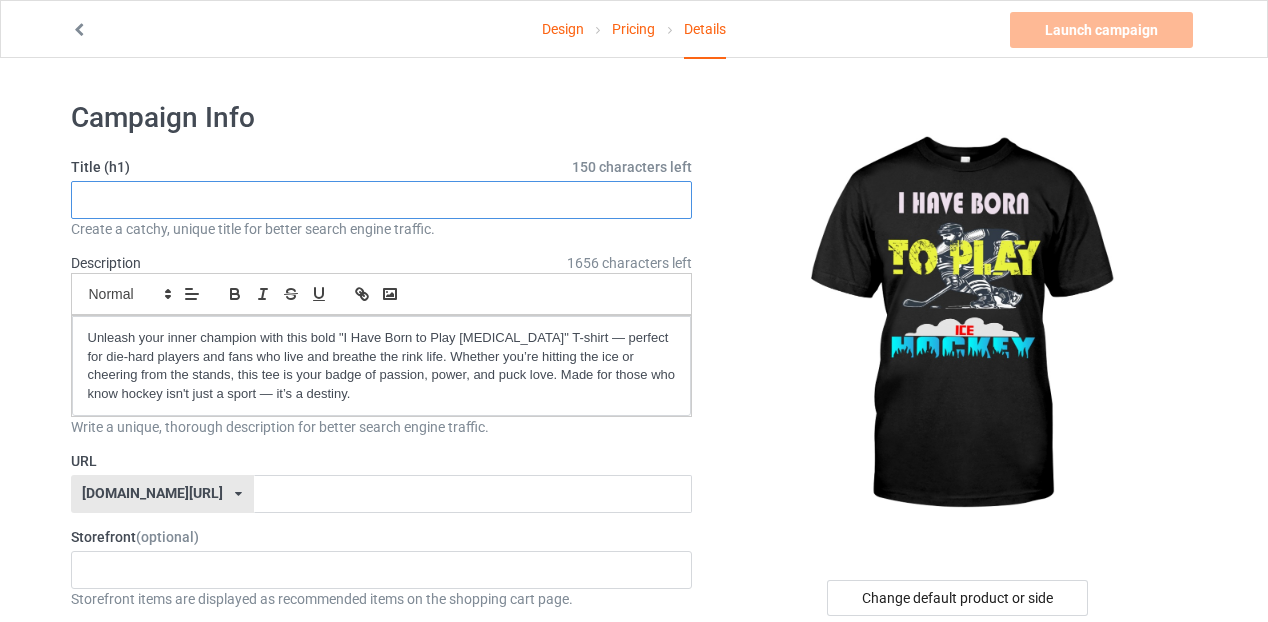 click at bounding box center (382, 200) 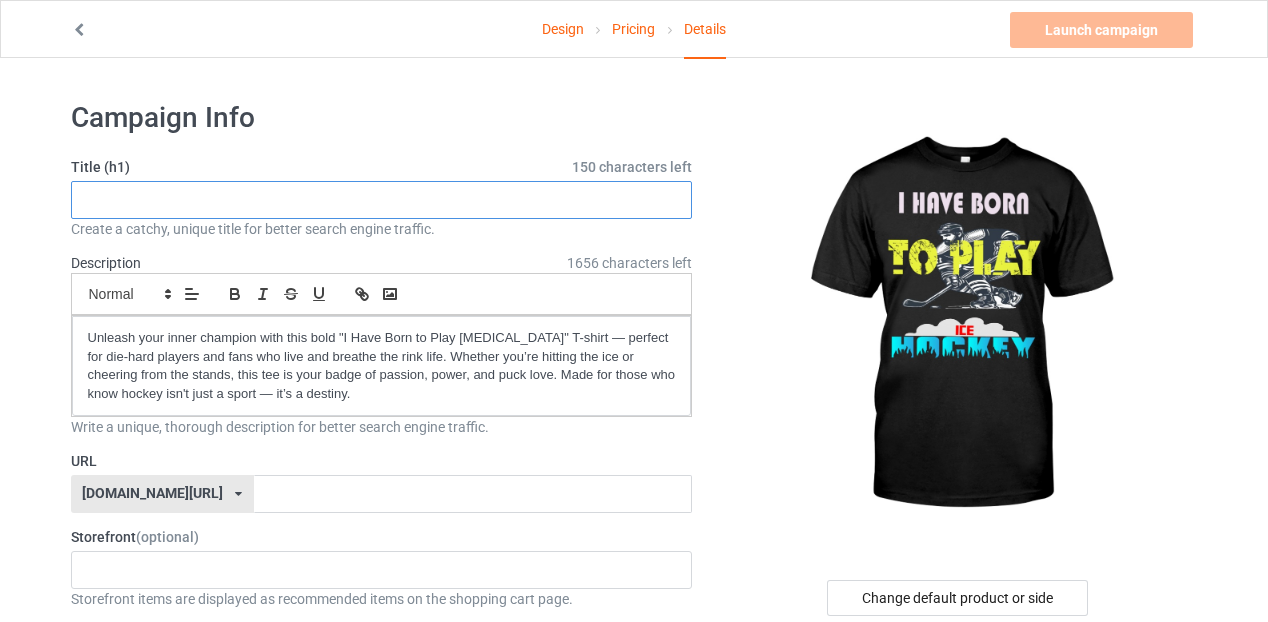 paste on "[MEDICAL_DATA], hockey player, born to play, hockey lover, ice rink, puck life, hockey passion, hockey lifestyle," 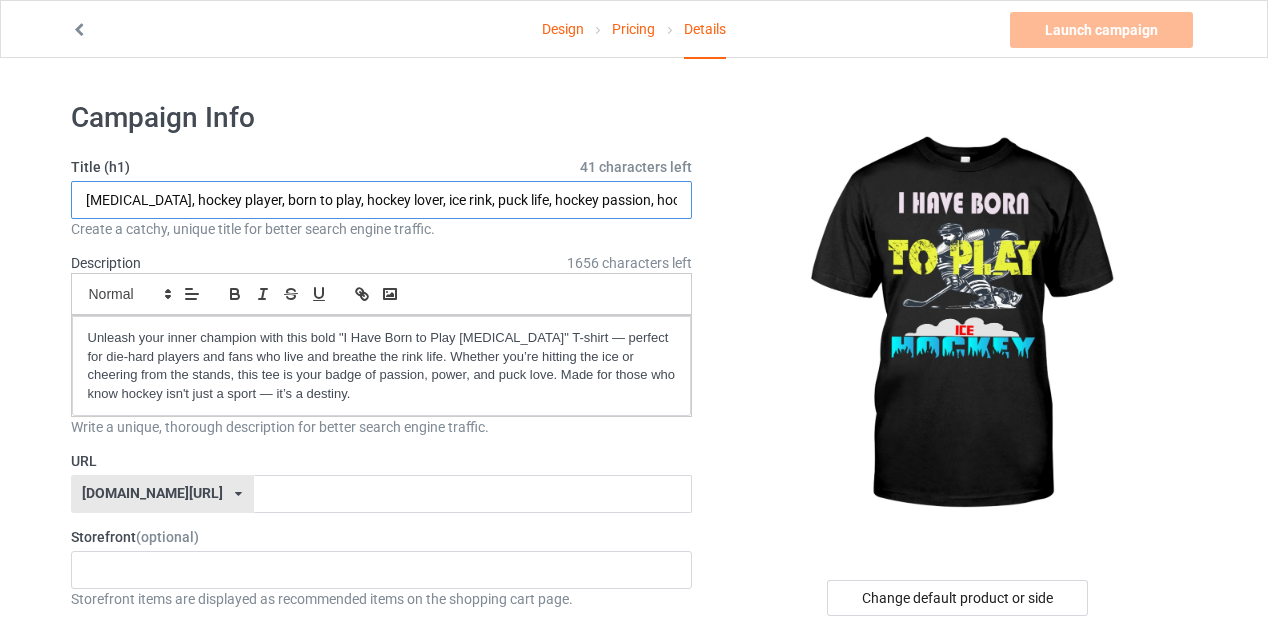 scroll, scrollTop: 0, scrollLeft: 40, axis: horizontal 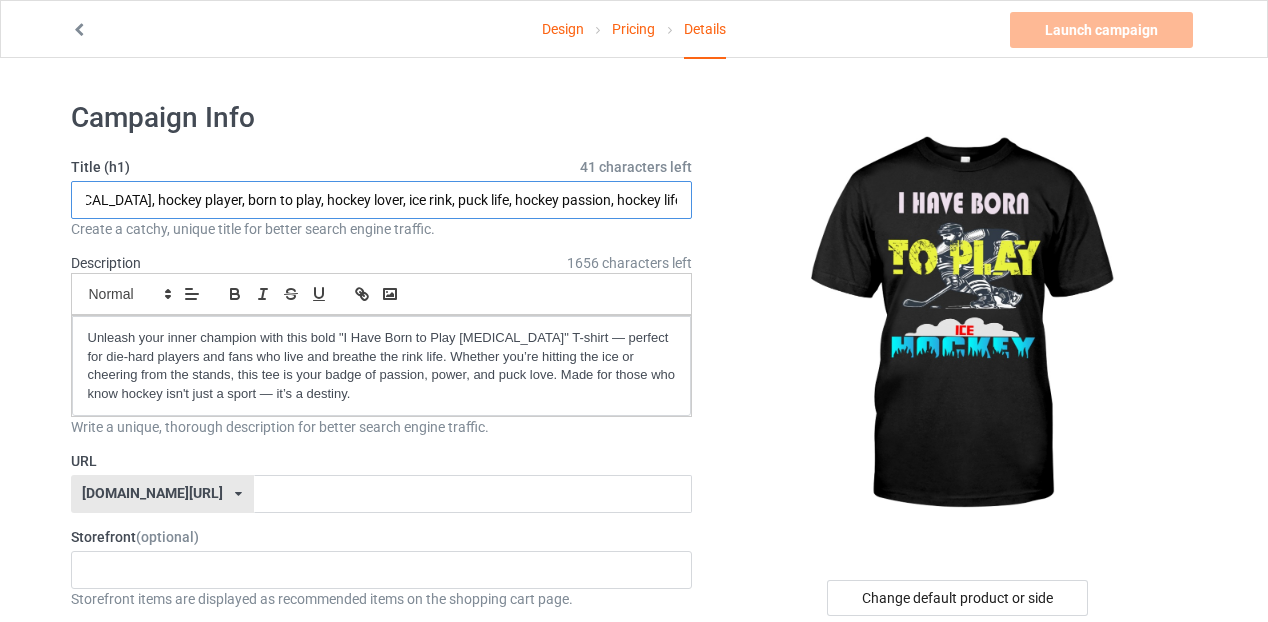 click on "[MEDICAL_DATA], hockey player, born to play, hockey lover, ice rink, puck life, hockey passion, hockey lifestyle," at bounding box center [382, 200] 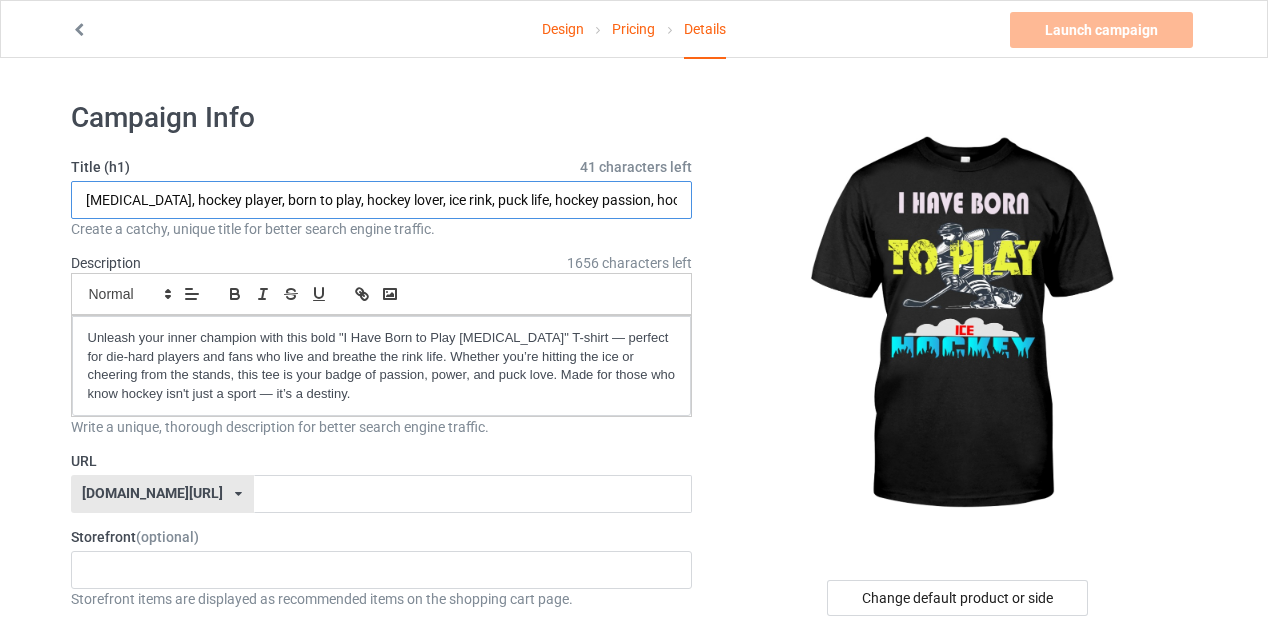 click on "[MEDICAL_DATA], hockey player, born to play, hockey lover, ice rink, puck life, hockey passion, hockey lifestyle," at bounding box center [382, 200] 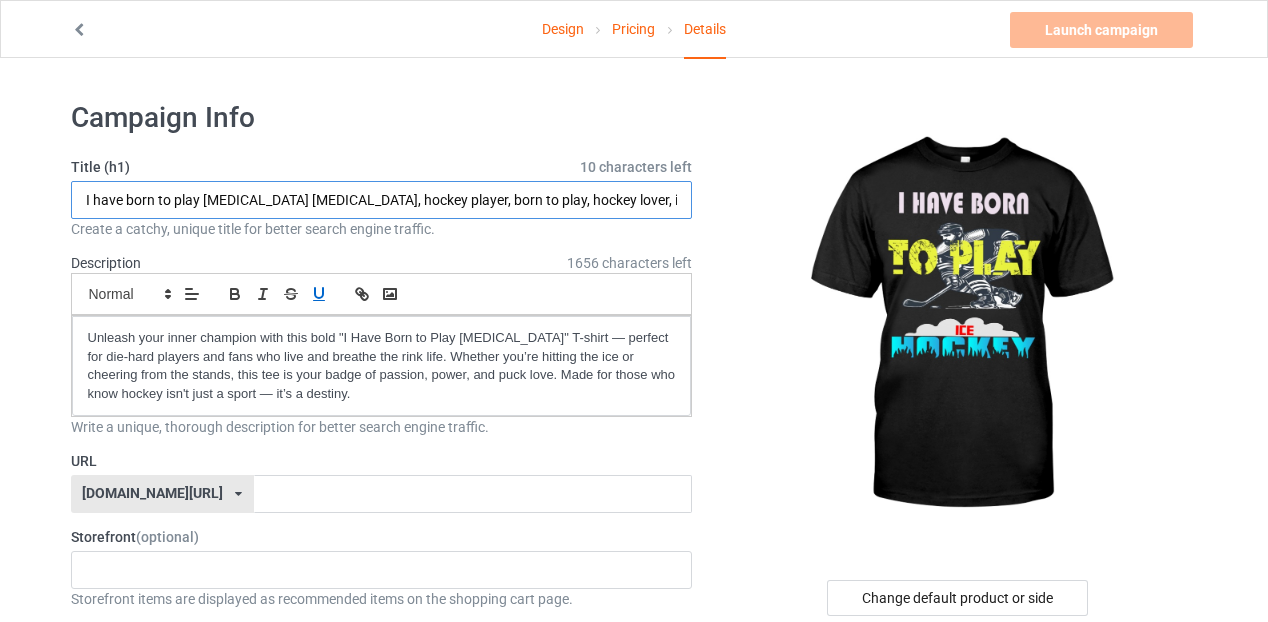 scroll, scrollTop: 100, scrollLeft: 0, axis: vertical 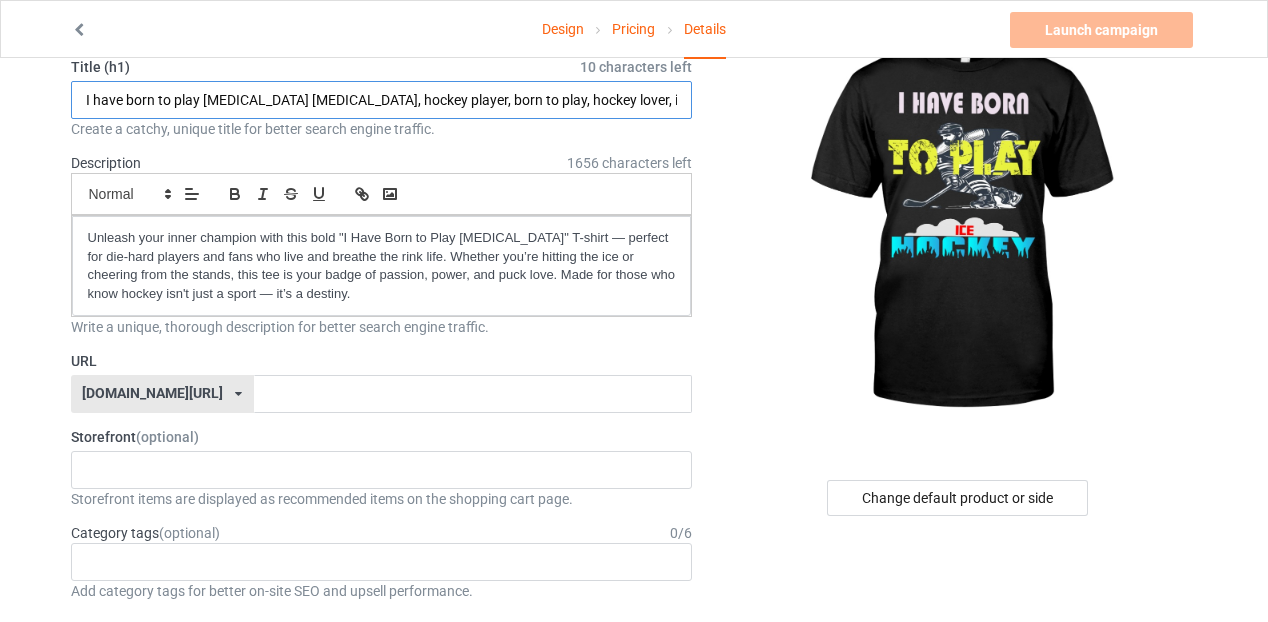 type on "I have born to play [MEDICAL_DATA] [MEDICAL_DATA], hockey player, born to play, hockey lover, ice rink, puck life, hockey passion, hockey lifestyle," 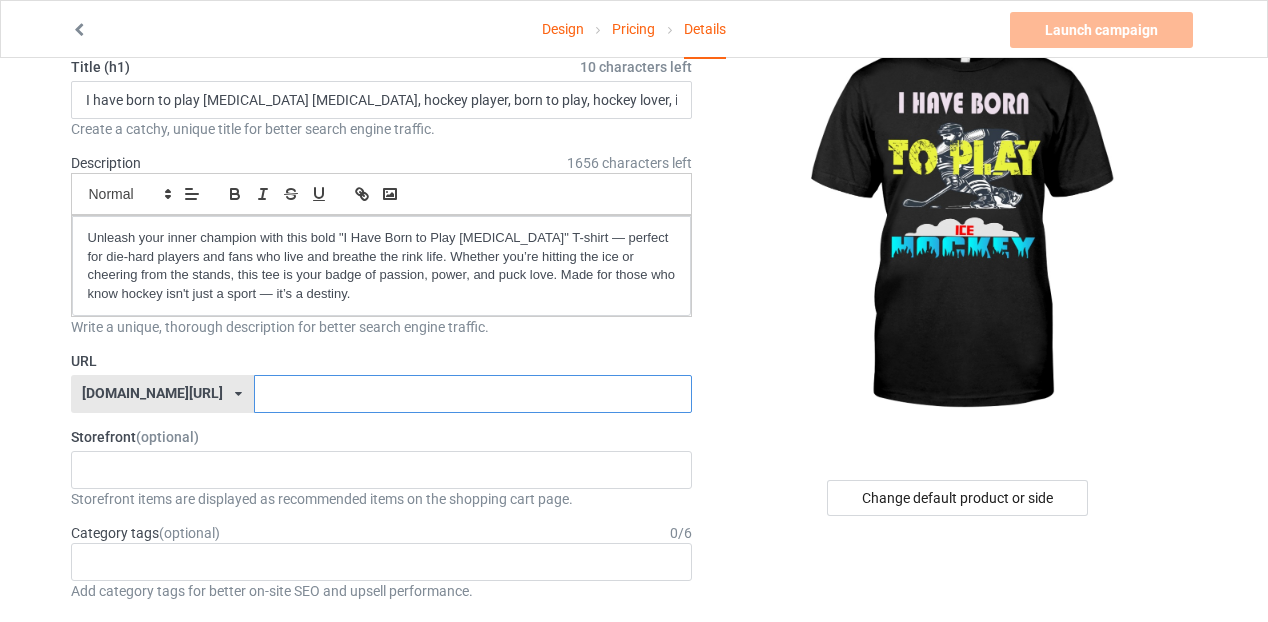 click at bounding box center (473, 394) 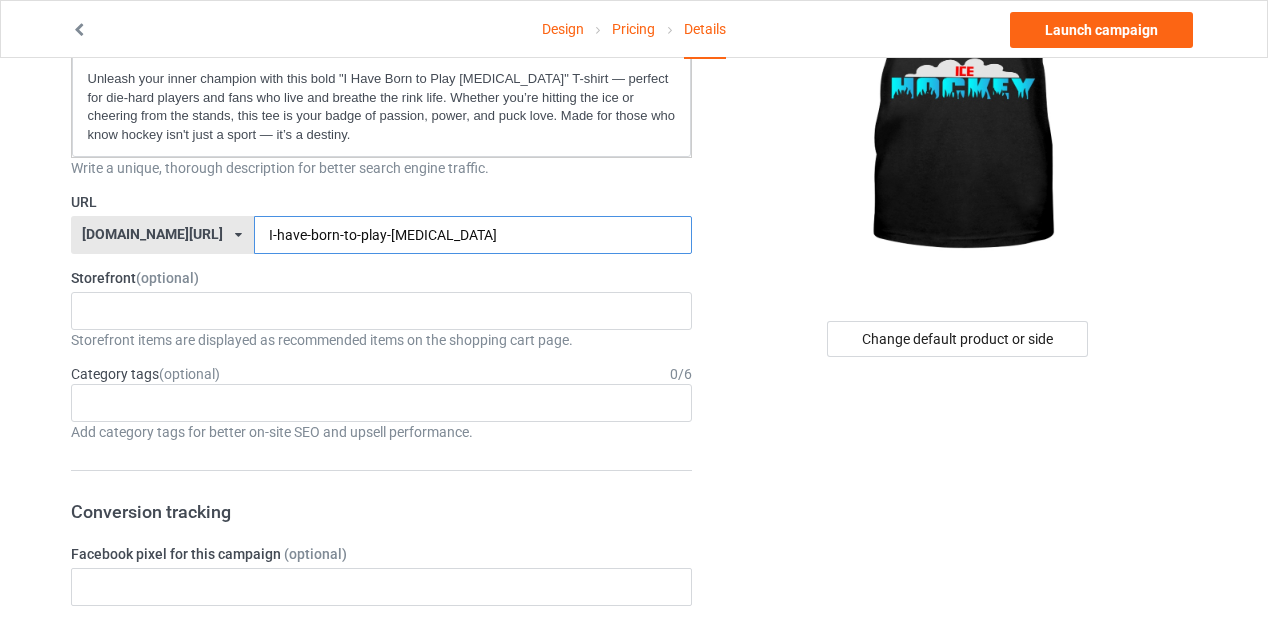 scroll, scrollTop: 300, scrollLeft: 0, axis: vertical 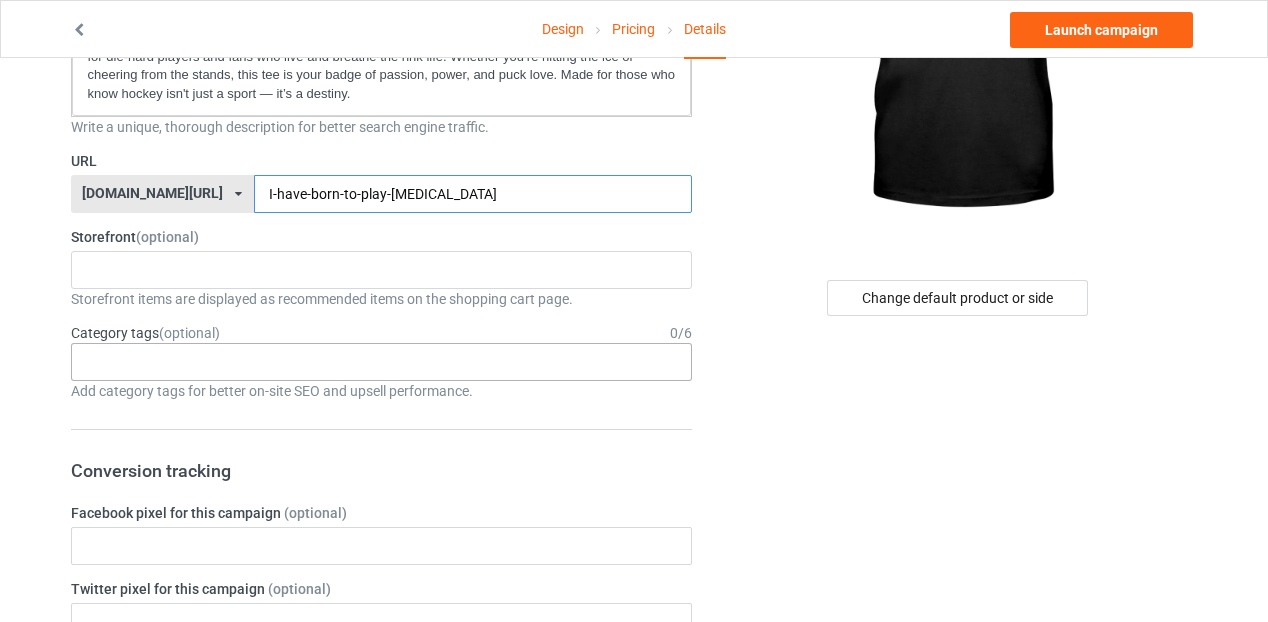type on "I-have-born-to-play-[MEDICAL_DATA]" 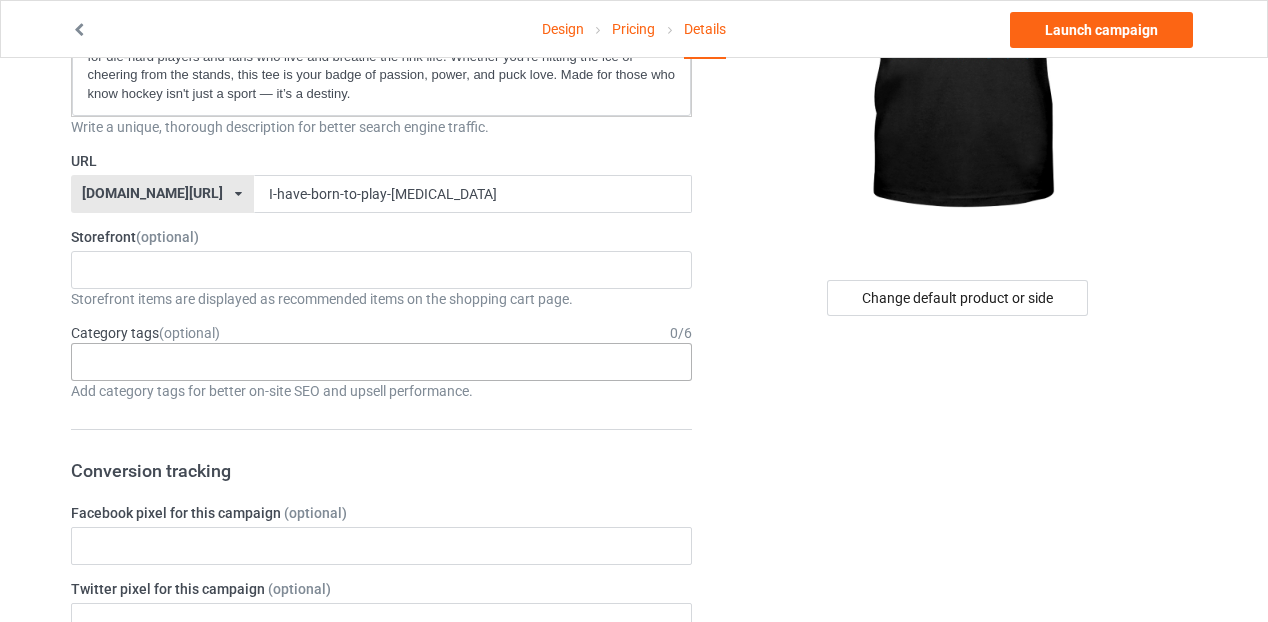 click on "Age > [DEMOGRAPHIC_DATA] > 1 Age > [DEMOGRAPHIC_DATA] Months > 1 Month Age > [DEMOGRAPHIC_DATA] Months Age > [DEMOGRAPHIC_DATA] Age > [DEMOGRAPHIC_DATA] > 10 Age > [DEMOGRAPHIC_DATA] Months > 10 Month Age > [DEMOGRAPHIC_DATA] > 100 Sports > Running > 10K Run Age > [DEMOGRAPHIC_DATA] > 11 Age > [DEMOGRAPHIC_DATA] Months > 11 Month Age > [DEMOGRAPHIC_DATA] > 12 Age > [DEMOGRAPHIC_DATA] Months > 12 Month Age > [DEMOGRAPHIC_DATA] > 13 Age > [DEMOGRAPHIC_DATA] > 14 Age > [DEMOGRAPHIC_DATA] > 15 Sports > Running > 15K Run Age > [DEMOGRAPHIC_DATA] > 16 Age > [DEMOGRAPHIC_DATA] > 17 Age > [DEMOGRAPHIC_DATA] > 18 Age > [DEMOGRAPHIC_DATA] > 19 Age > Decades > 1920s Age > Decades > 1930s Age > Decades > 1940s Age > Decades > 1950s Age > Decades > 1960s Age > Decades > 1970s Age > Decades > 1980s Age > Decades > 1990s Age > [DEMOGRAPHIC_DATA] > 2 Age > [DEMOGRAPHIC_DATA] Months > 2 Month Age > [DEMOGRAPHIC_DATA] > 20 Age > [DEMOGRAPHIC_DATA] Age > Decades > 2000s Age > Decades > 2010s Age > [DEMOGRAPHIC_DATA] > 21 Age > [DEMOGRAPHIC_DATA] > 22 Age > [DEMOGRAPHIC_DATA] > 23 Age > [DEMOGRAPHIC_DATA] > 24 Age > [DEMOGRAPHIC_DATA] > 25 Age > [DEMOGRAPHIC_DATA] > 26 Age > [DEMOGRAPHIC_DATA] > 27 Age > [DEMOGRAPHIC_DATA] > 28 Age > [DEMOGRAPHIC_DATA] > 29 Age > [DEMOGRAPHIC_DATA] > 3 Age > [DEMOGRAPHIC_DATA] Months > 3 Month Sports > Basketball > 3-Pointer Age > [DEMOGRAPHIC_DATA] > 30 Age > [DEMOGRAPHIC_DATA] > 31 Age > [DEMOGRAPHIC_DATA] > 32 Age > [DEMOGRAPHIC_DATA] > 33 Age > [DEMOGRAPHIC_DATA] > 34 Age > [DEMOGRAPHIC_DATA] > 35 Age Jobs 1" at bounding box center (382, 362) 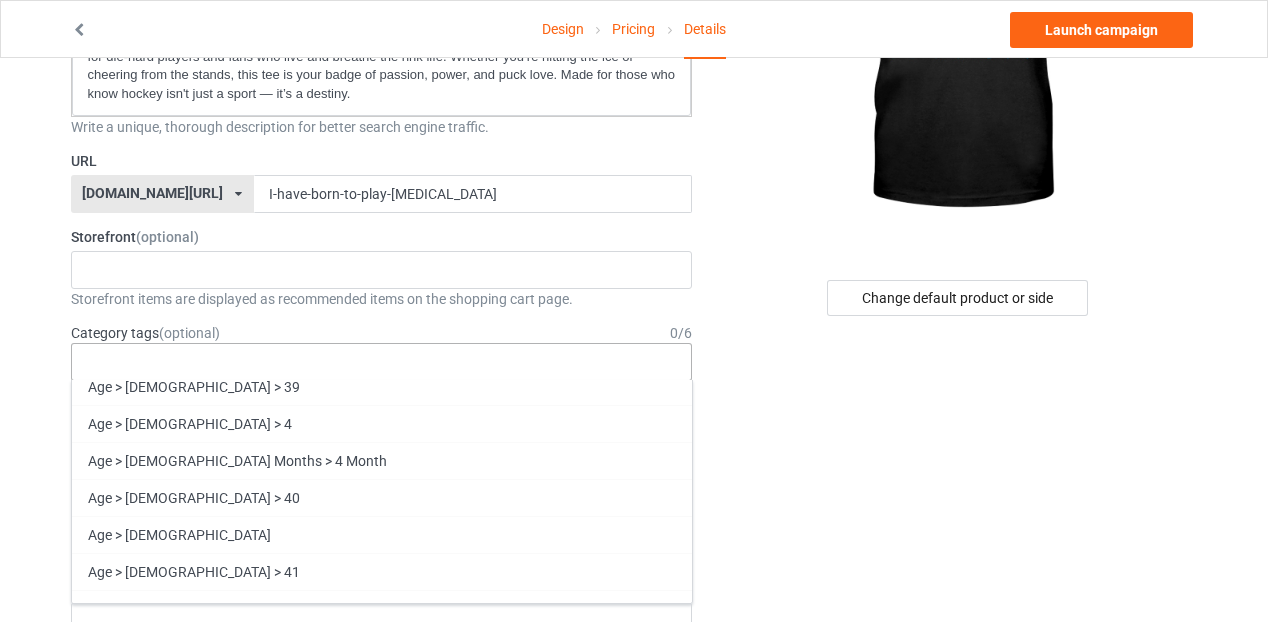 scroll, scrollTop: 2100, scrollLeft: 0, axis: vertical 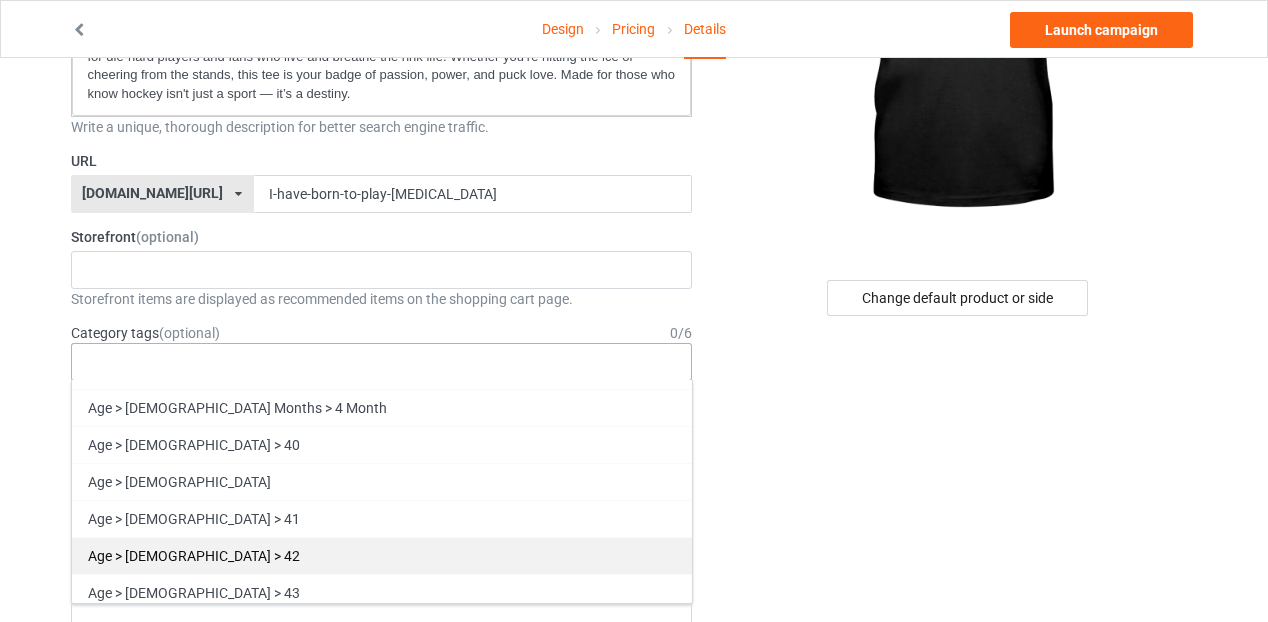 click on "Age > [DEMOGRAPHIC_DATA] > 42" at bounding box center (382, 555) 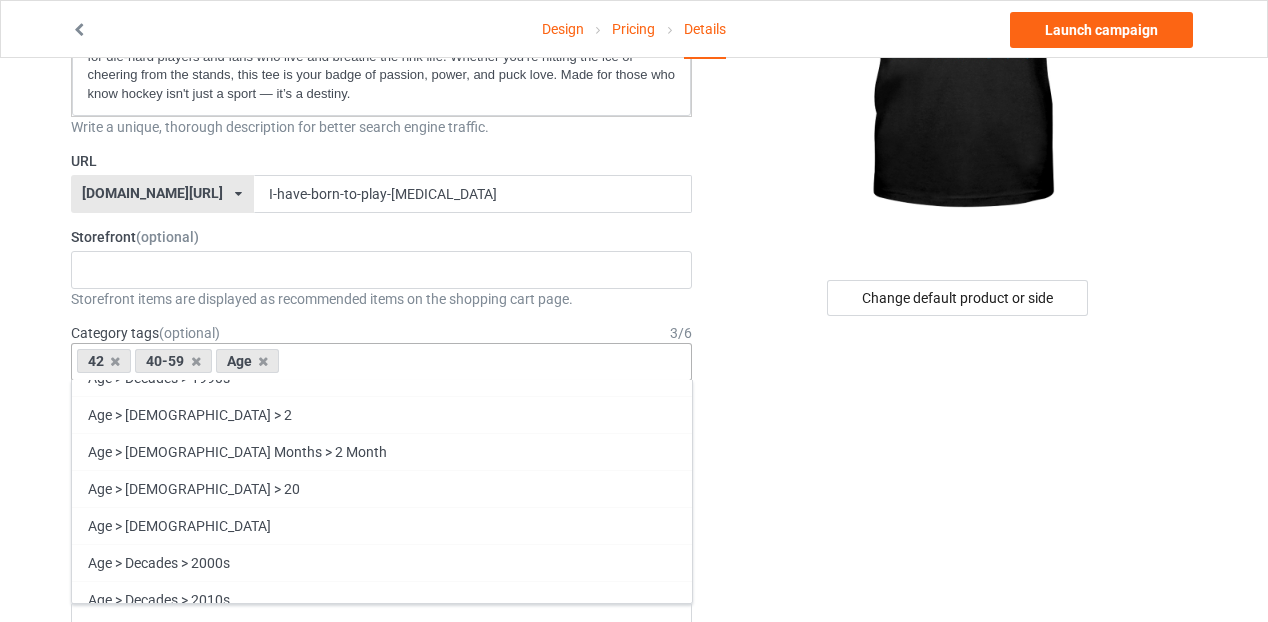 scroll, scrollTop: 1300, scrollLeft: 0, axis: vertical 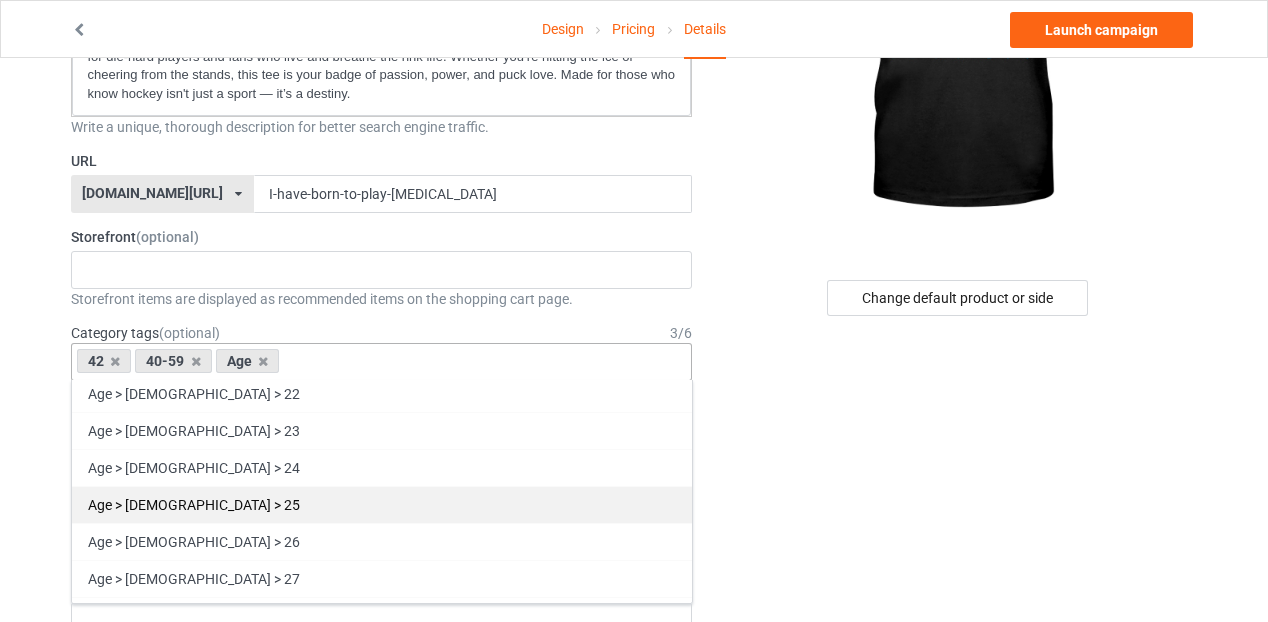 click on "Age > [DEMOGRAPHIC_DATA] > 25" at bounding box center (382, 504) 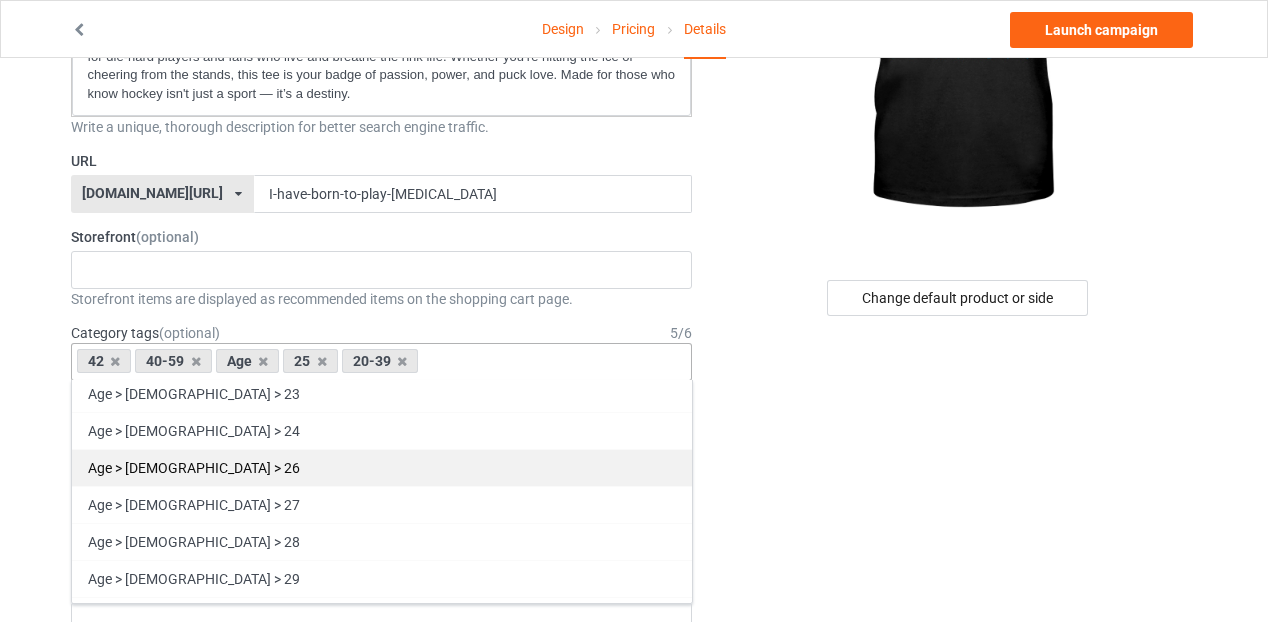 scroll, scrollTop: 1263, scrollLeft: 0, axis: vertical 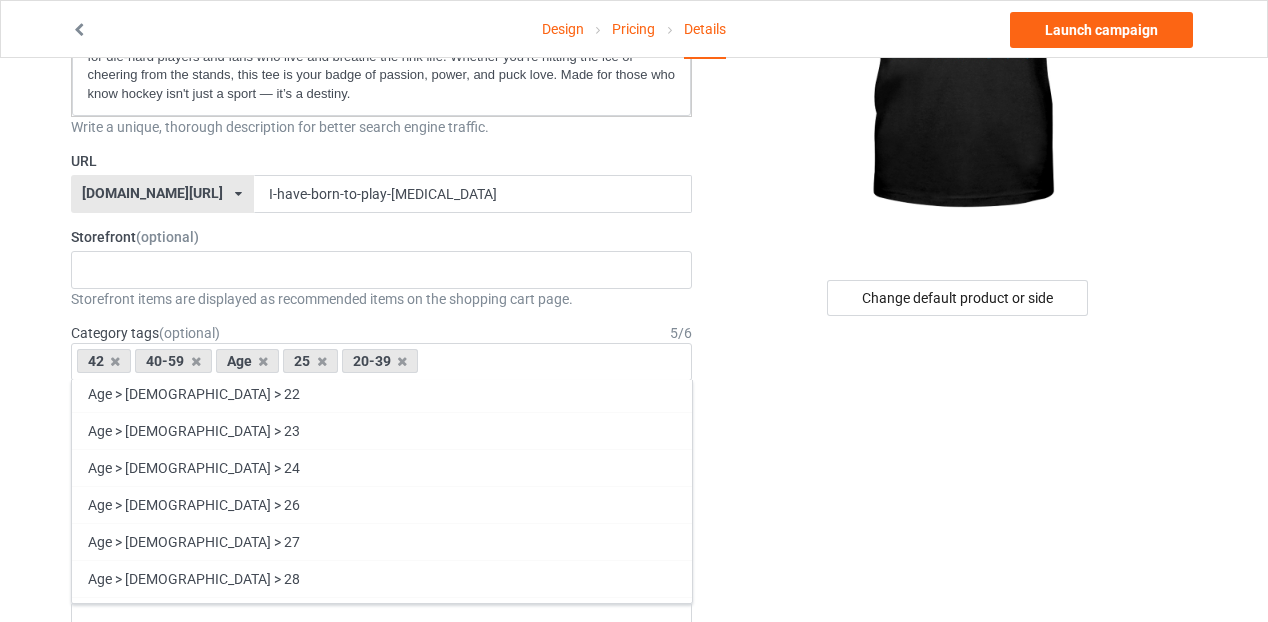 click on "Change default product or side" at bounding box center (958, 802) 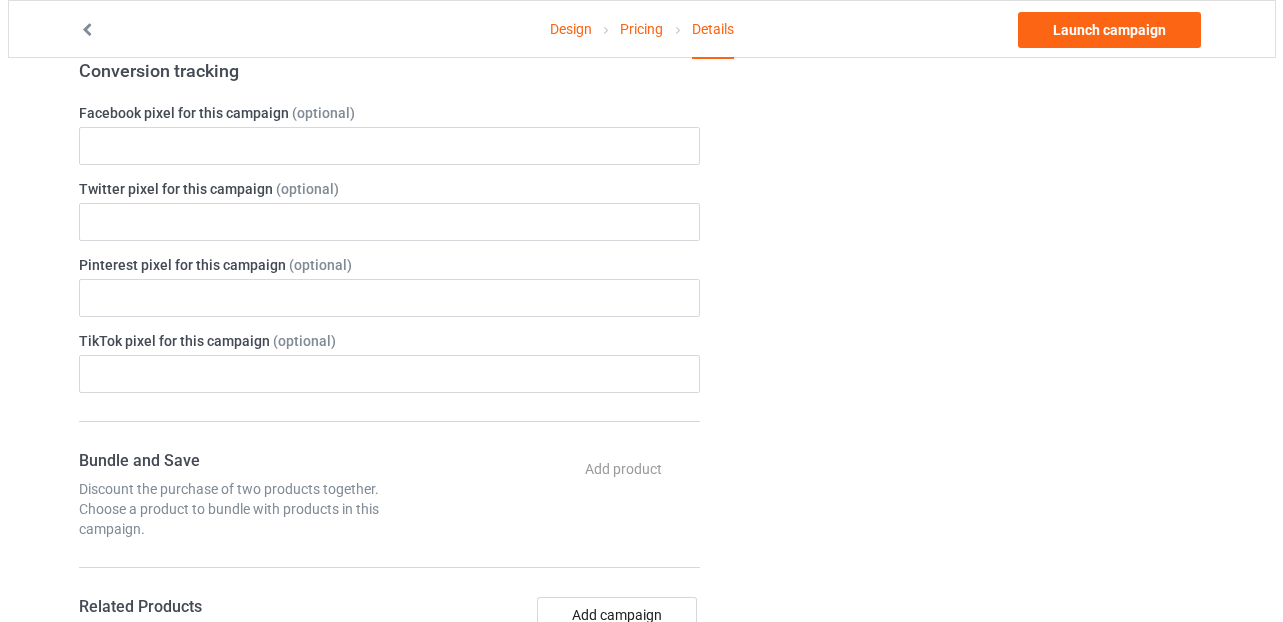 scroll, scrollTop: 0, scrollLeft: 0, axis: both 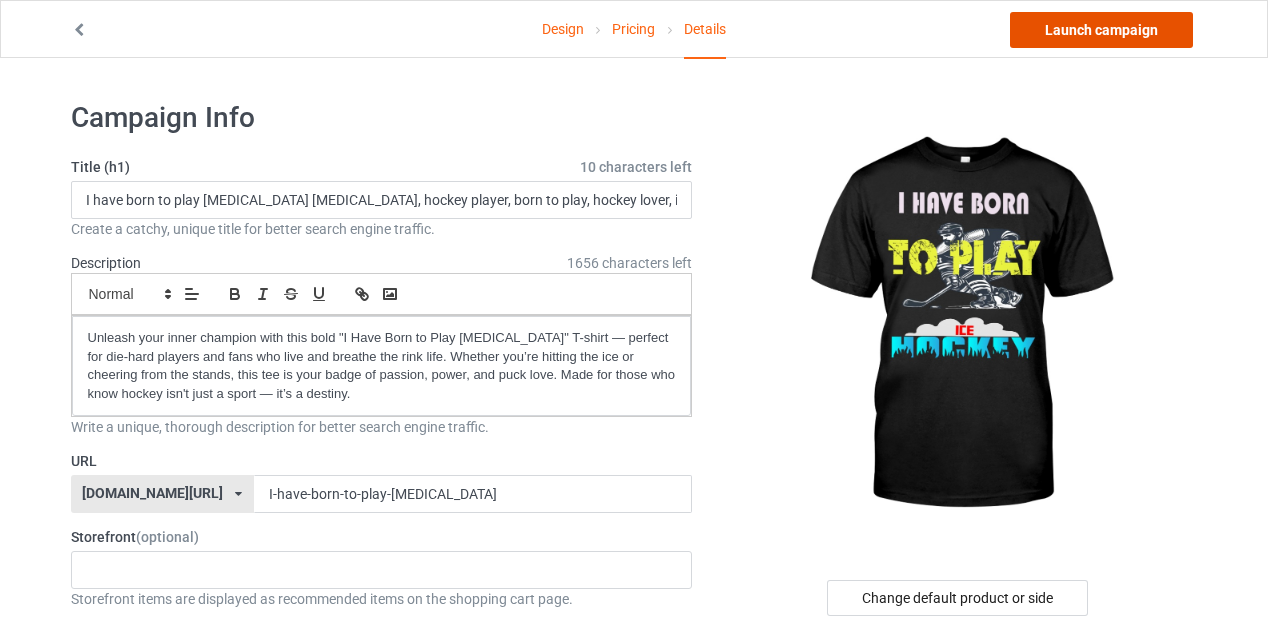 click on "Launch campaign" at bounding box center [1101, 30] 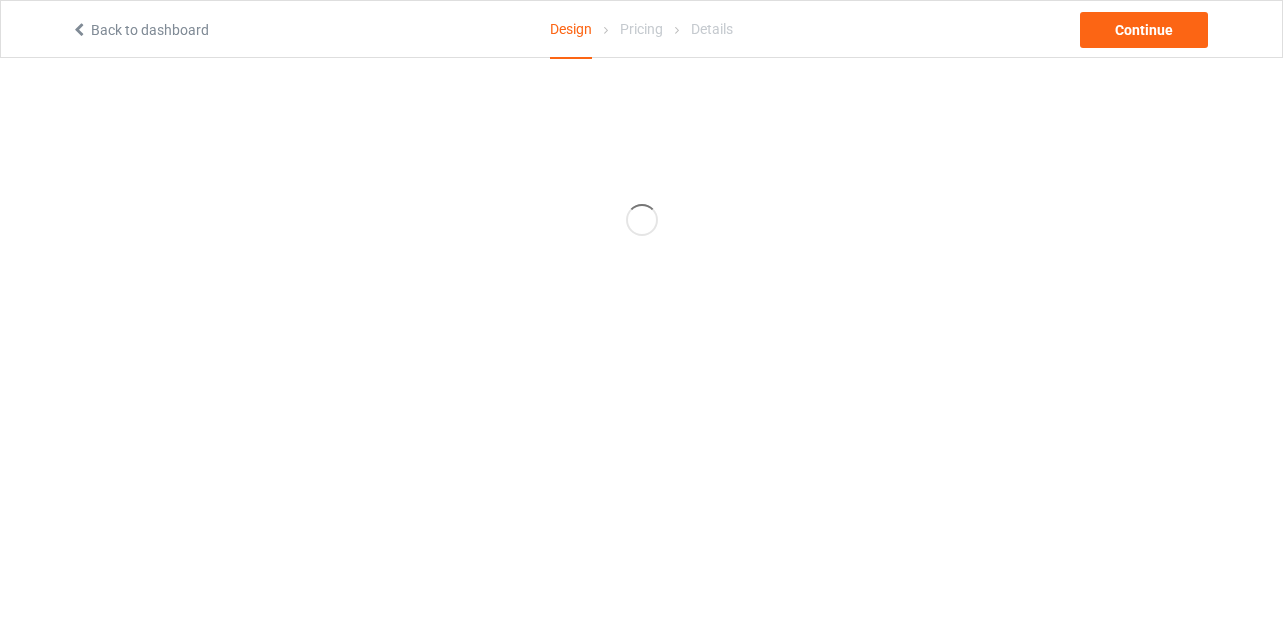 scroll, scrollTop: 0, scrollLeft: 0, axis: both 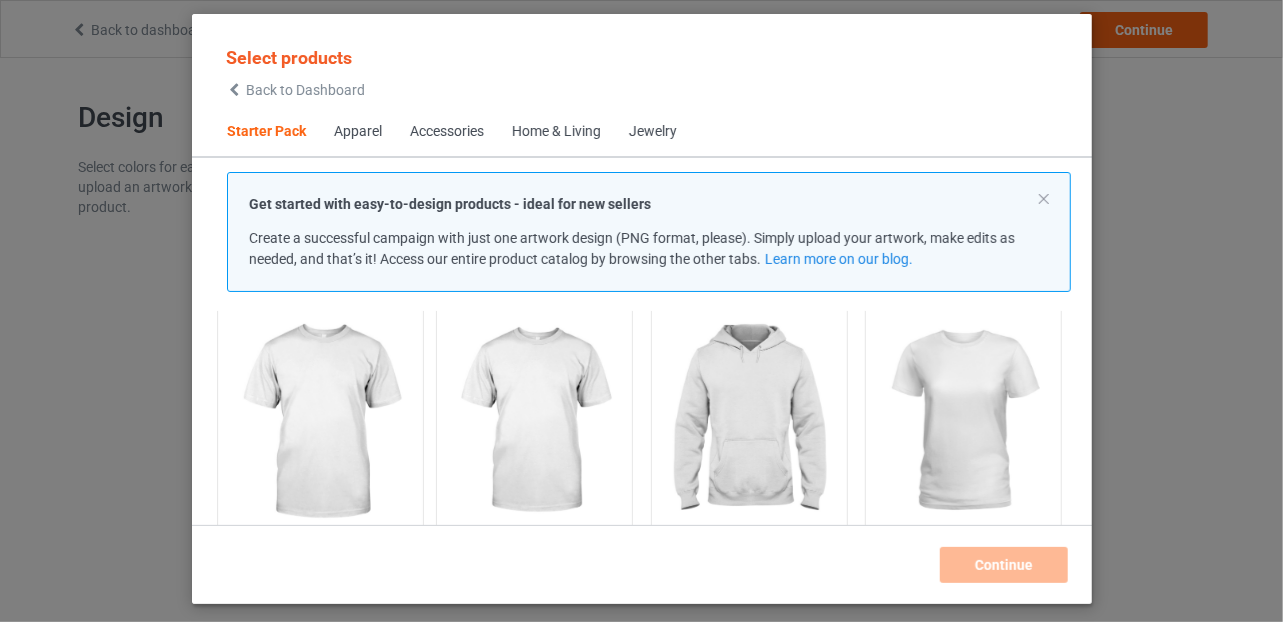 click at bounding box center (320, 422) 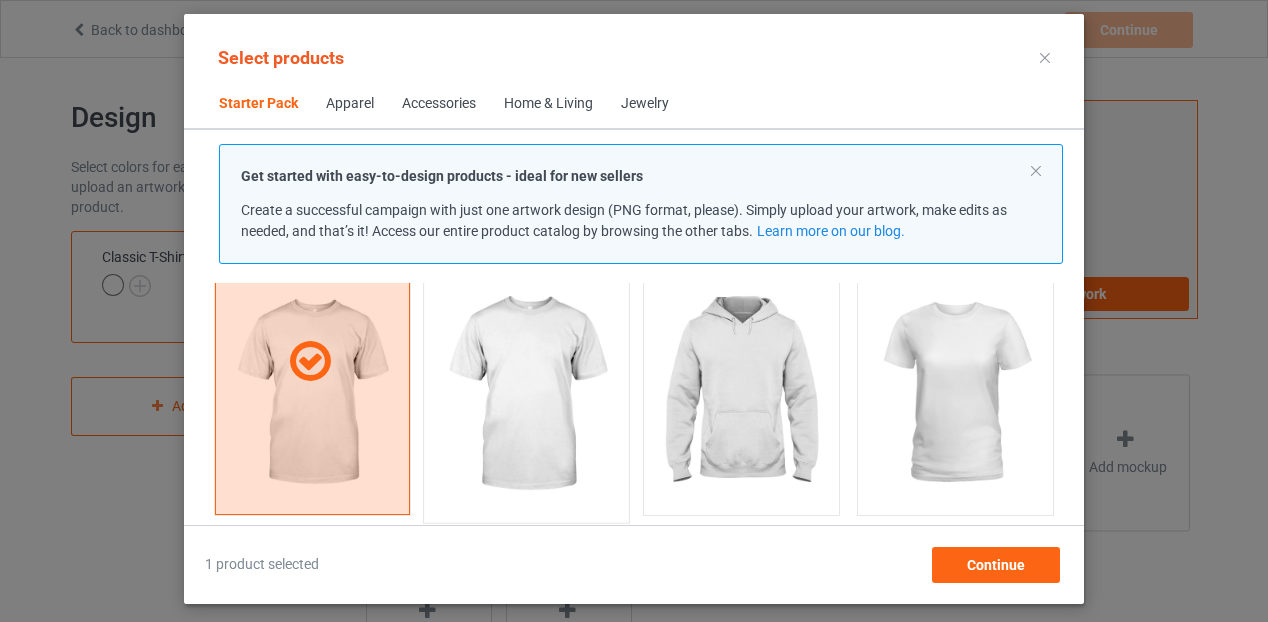 click at bounding box center (527, 394) 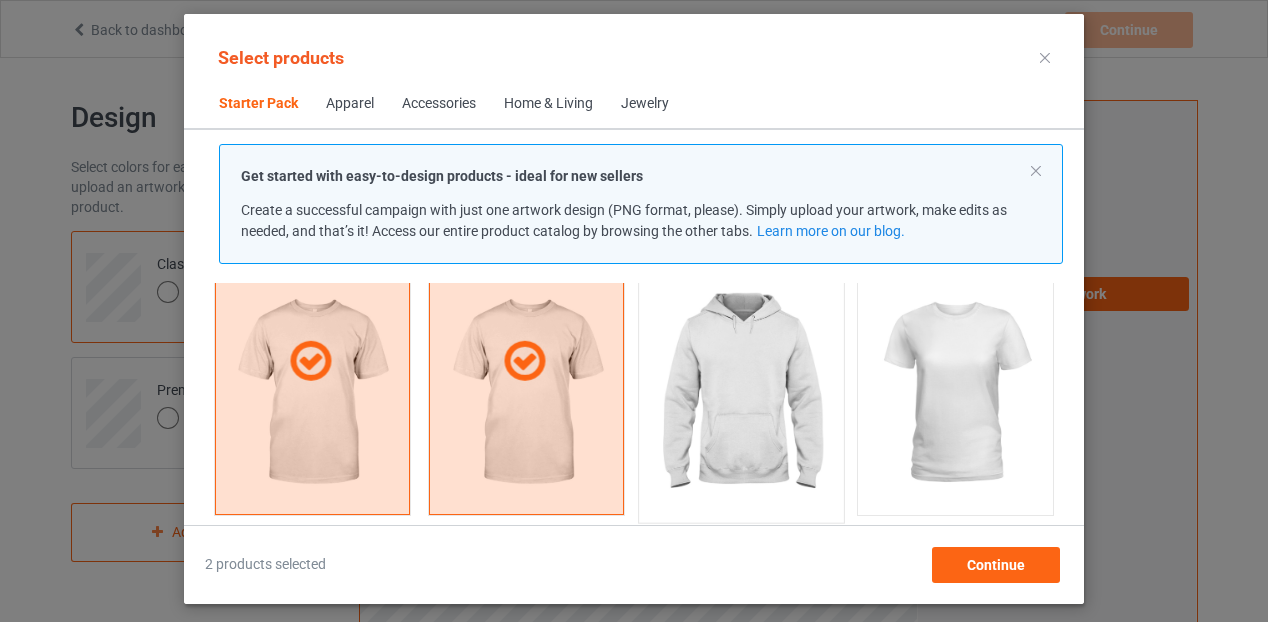 click at bounding box center (741, 394) 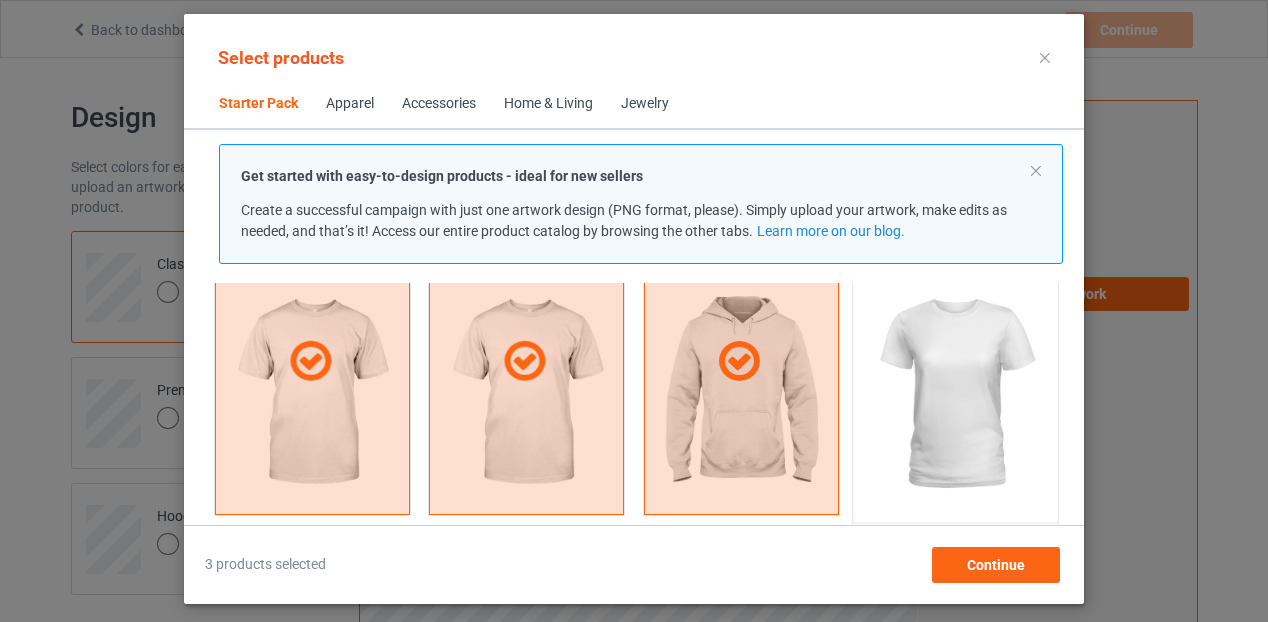 click at bounding box center [956, 394] 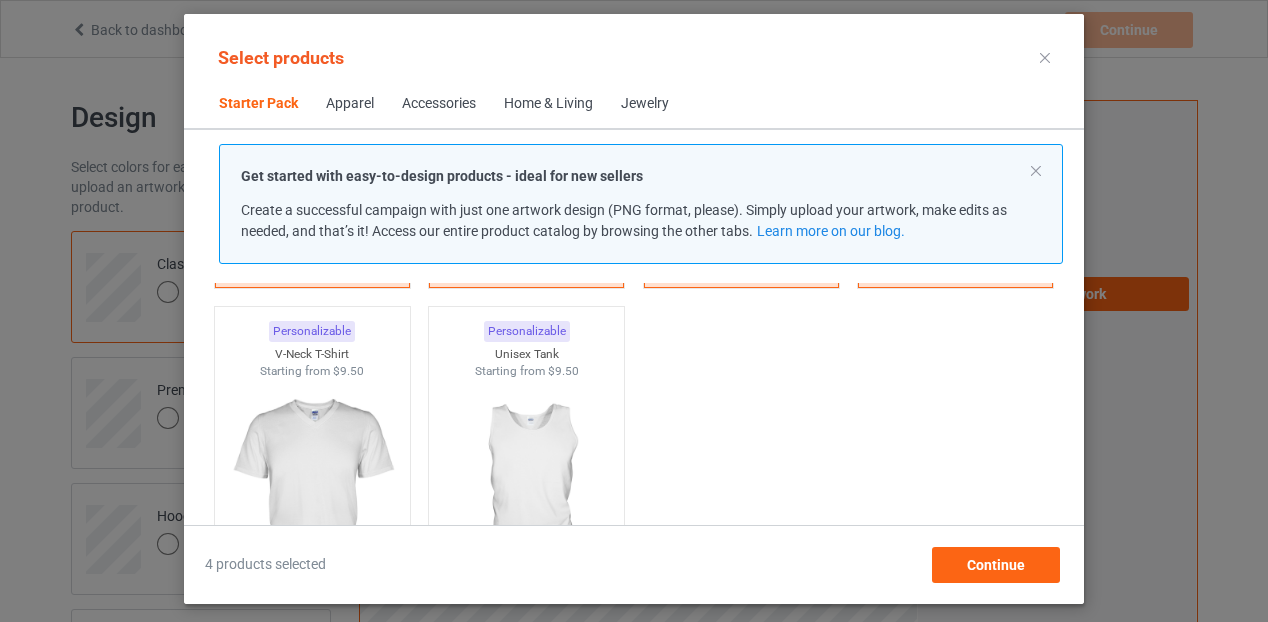 scroll, scrollTop: 385, scrollLeft: 0, axis: vertical 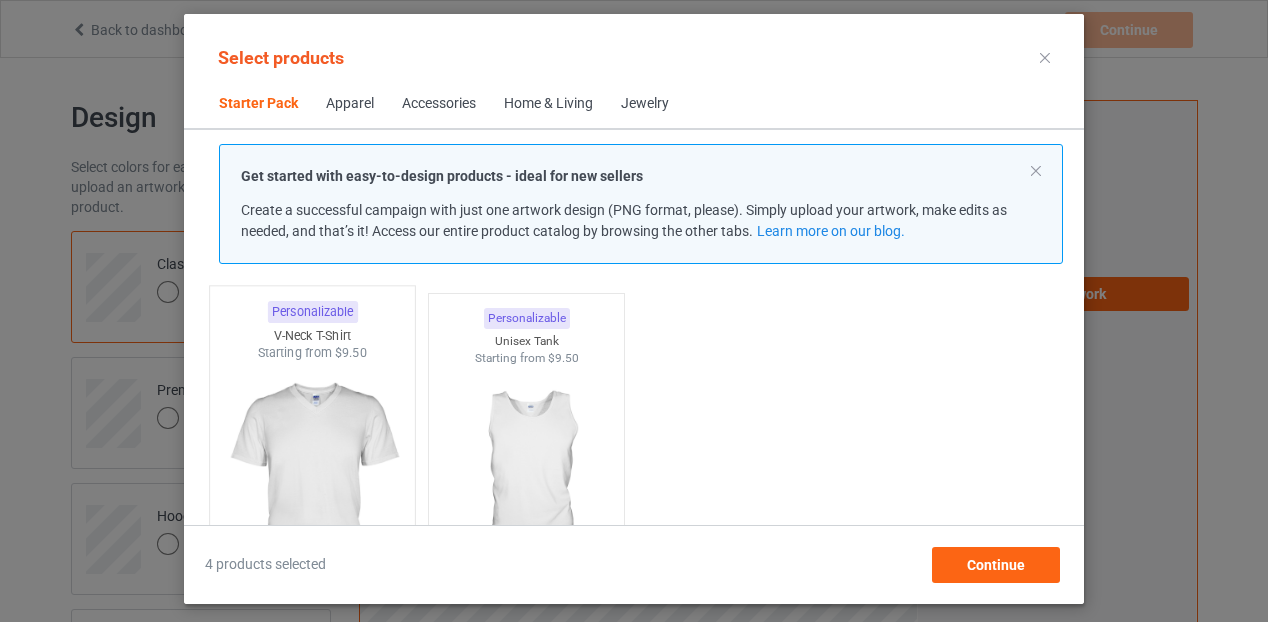 click at bounding box center (312, 479) 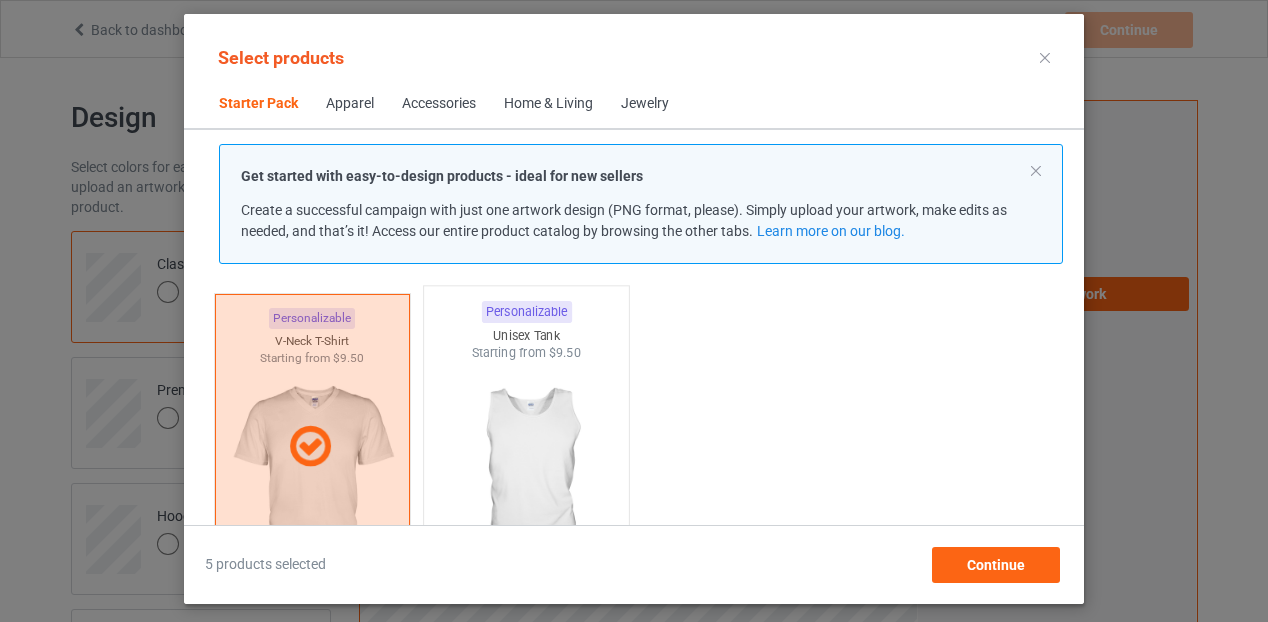 click at bounding box center [527, 479] 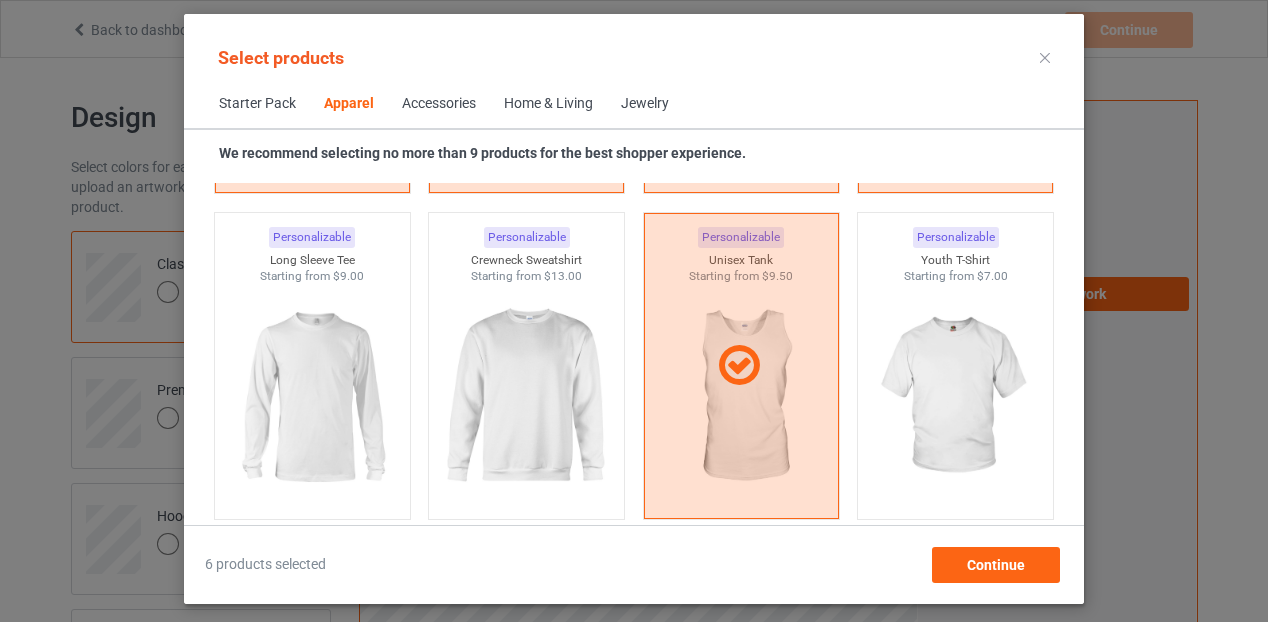 scroll, scrollTop: 1425, scrollLeft: 0, axis: vertical 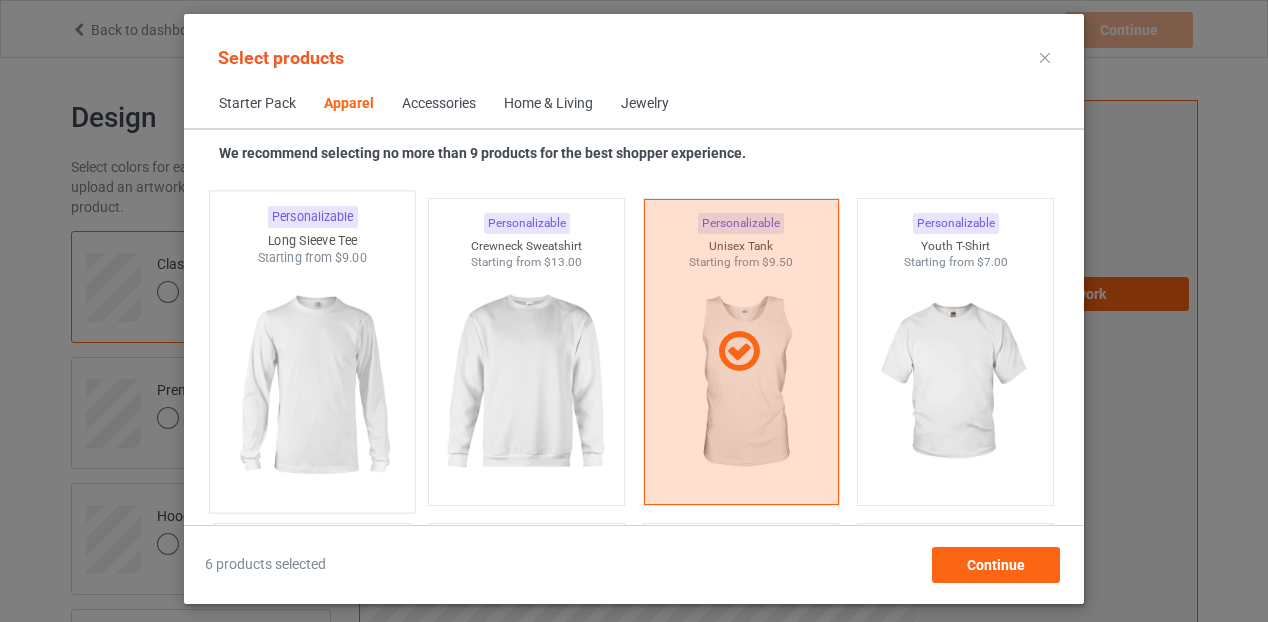 click at bounding box center (312, 384) 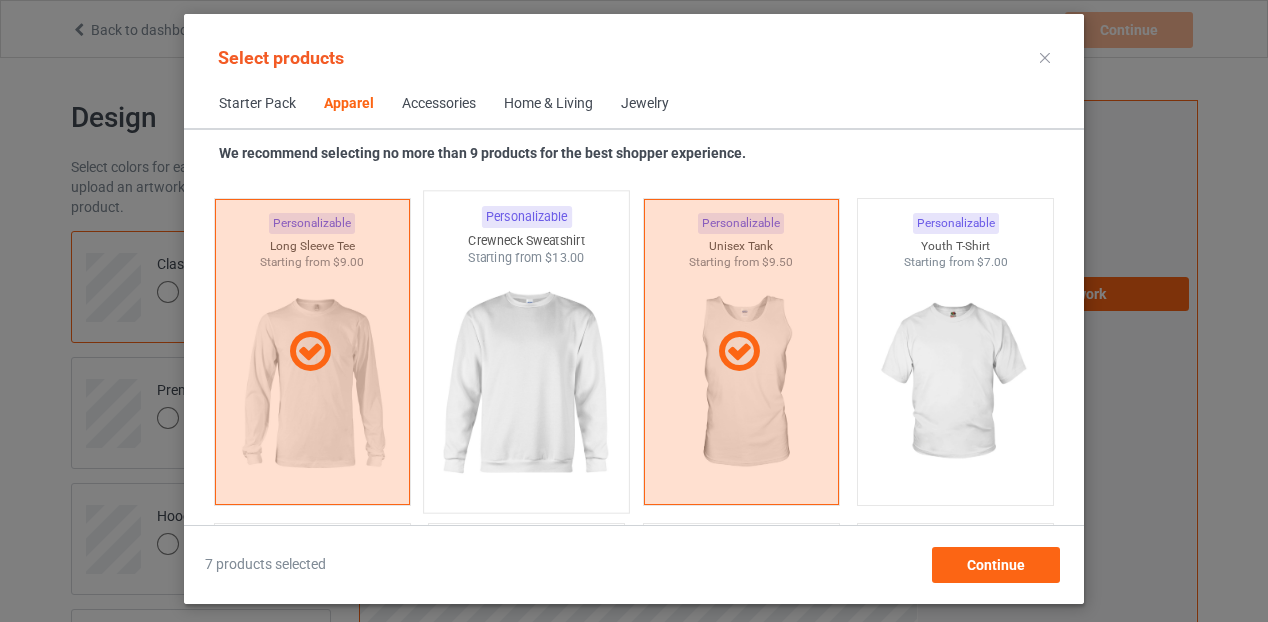 click at bounding box center (527, 384) 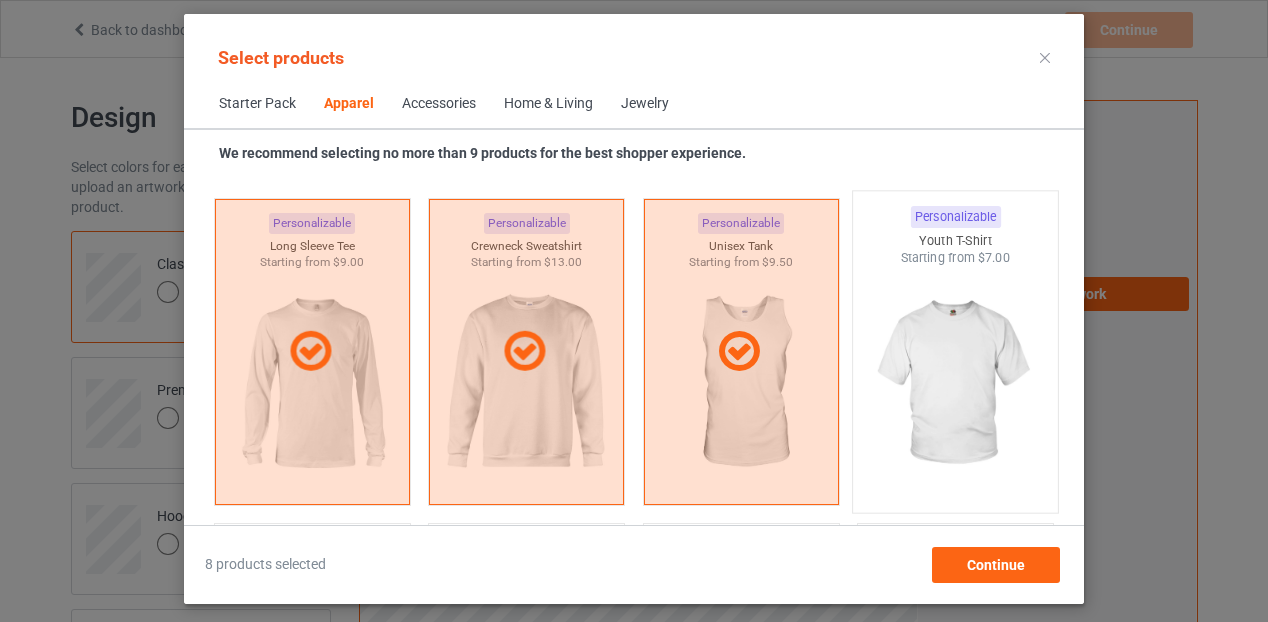 click at bounding box center (956, 384) 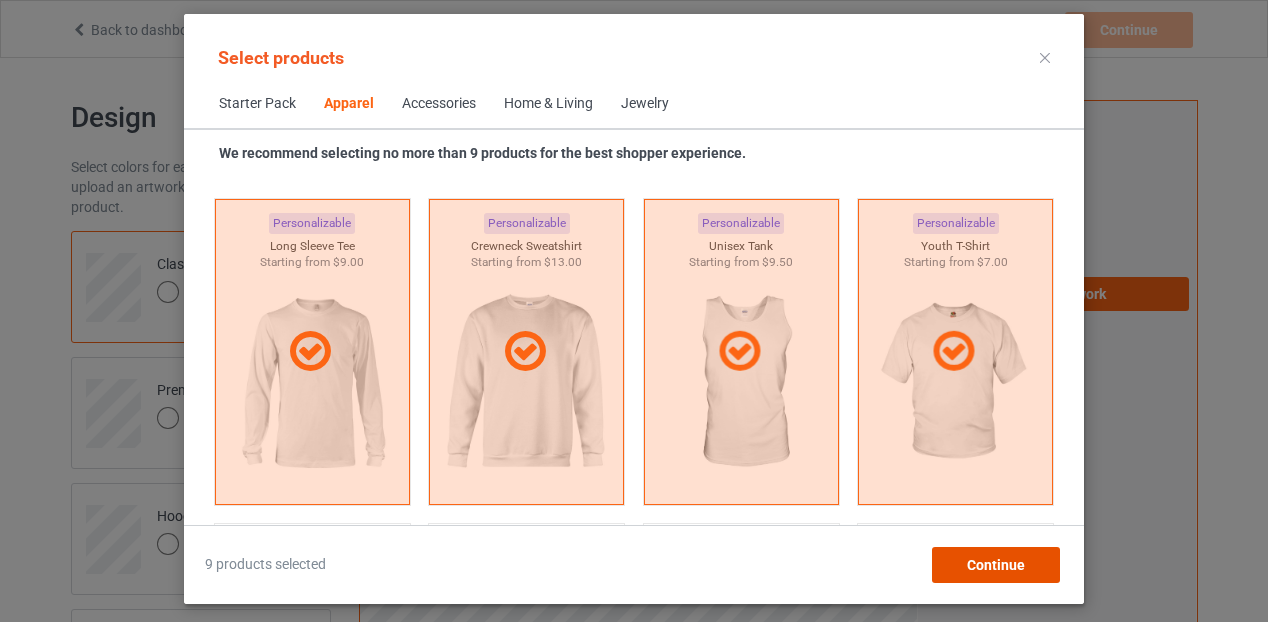 click on "Continue" at bounding box center (996, 565) 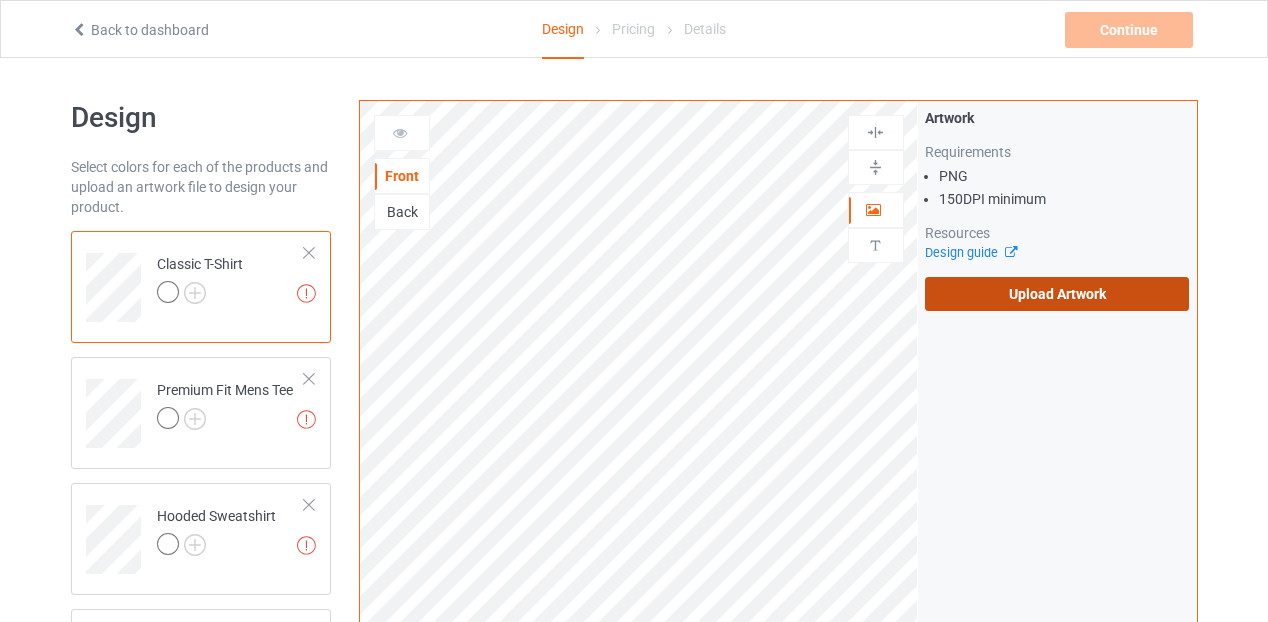 click on "Upload Artwork" at bounding box center (1057, 294) 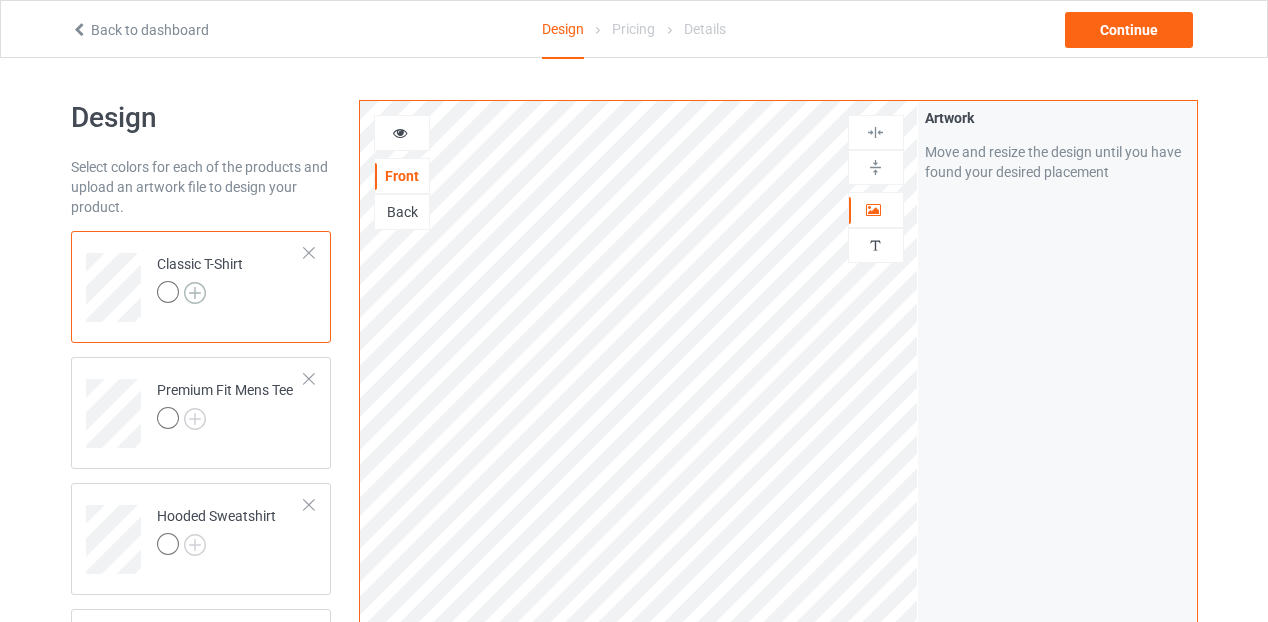 click at bounding box center [195, 293] 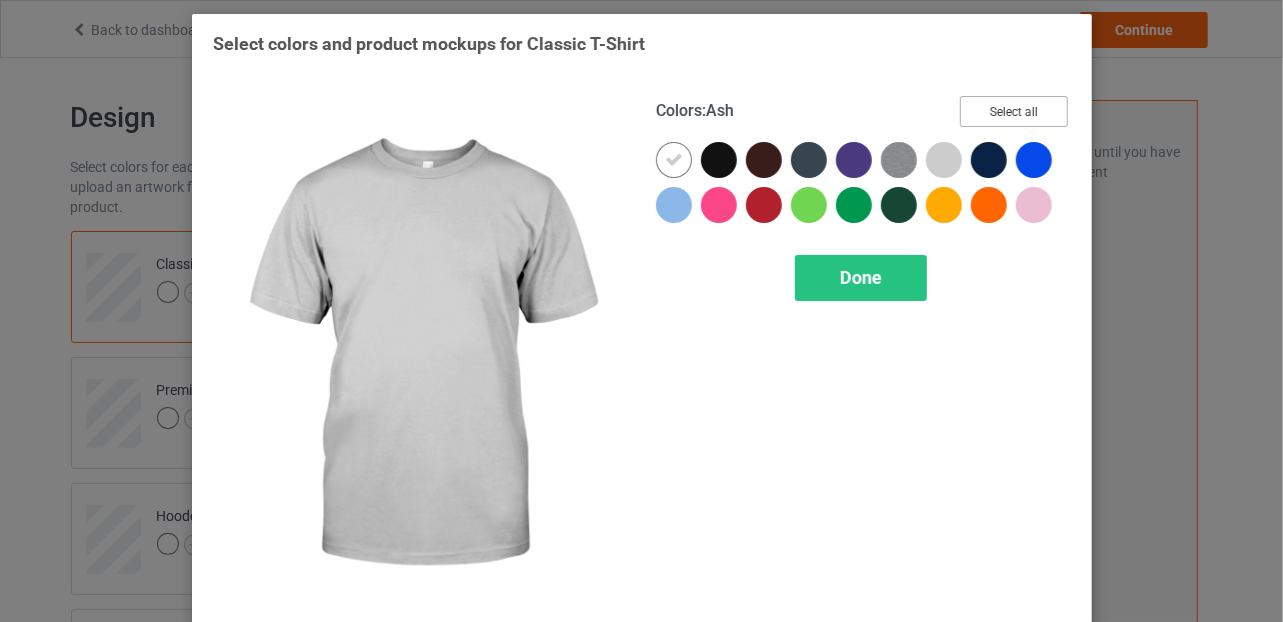 click on "Select all" at bounding box center [1014, 111] 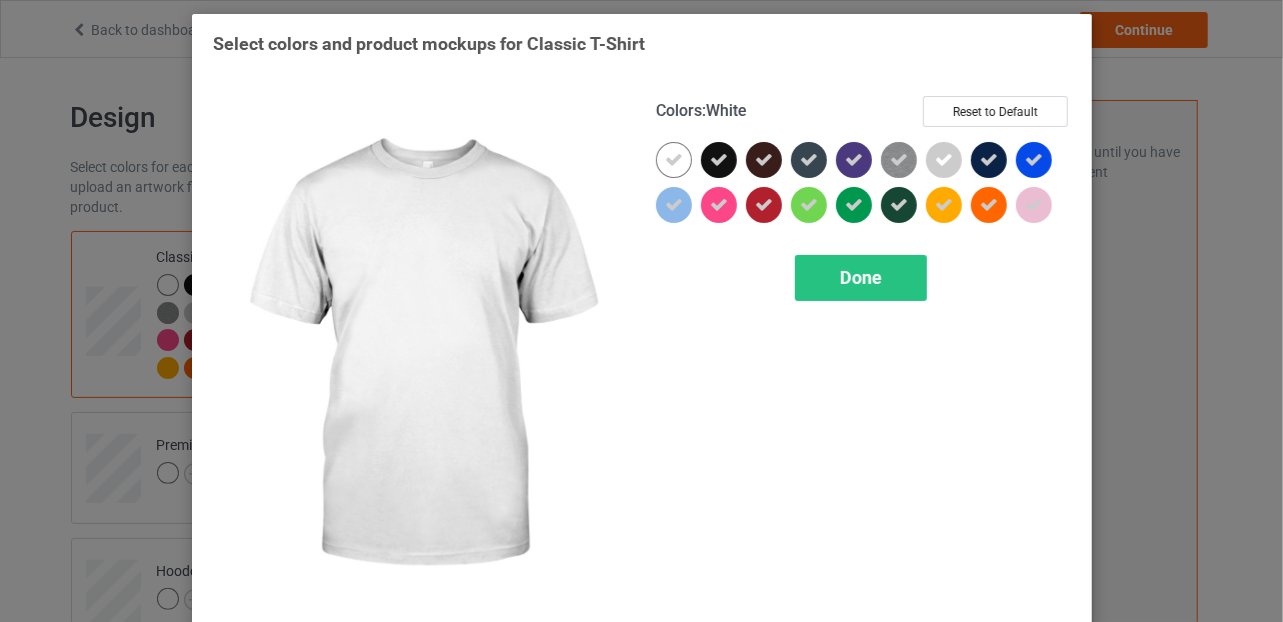 drag, startPoint x: 665, startPoint y: 160, endPoint x: 683, endPoint y: 157, distance: 18.248287 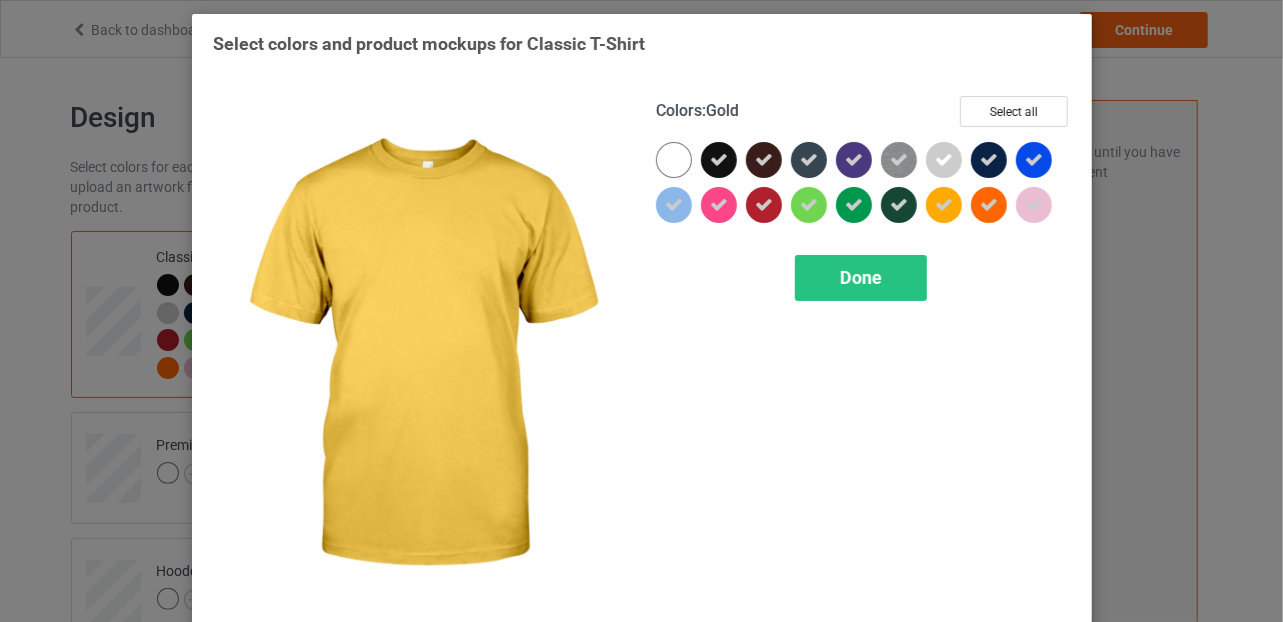 click at bounding box center (944, 205) 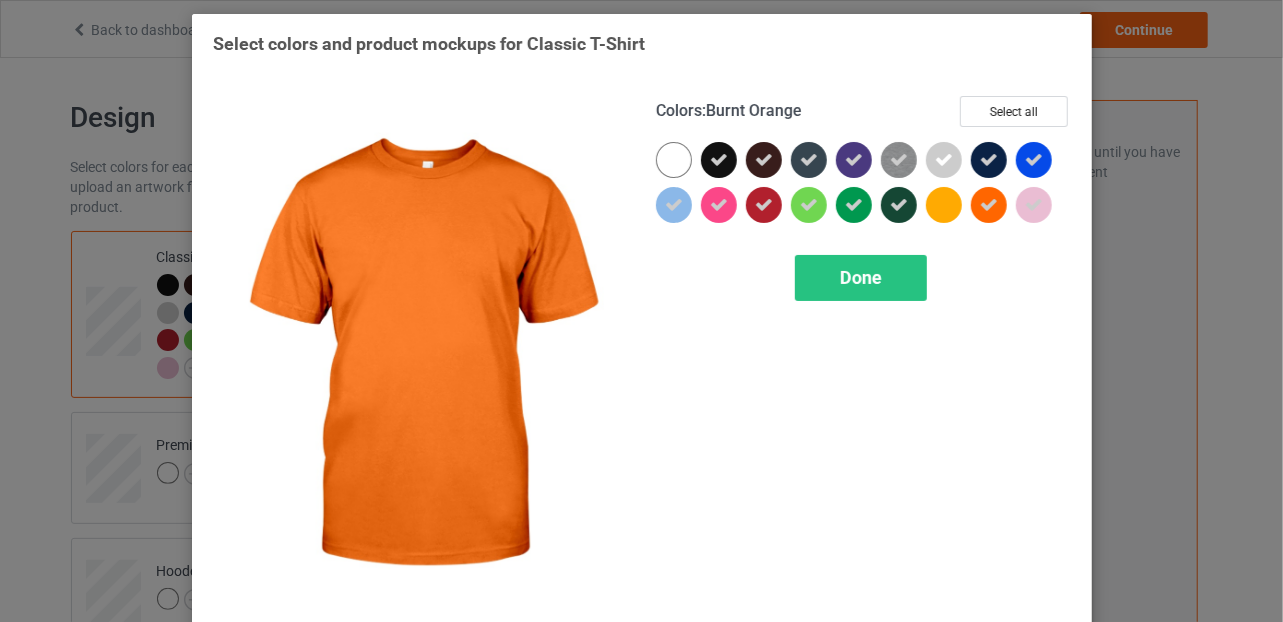 click at bounding box center (989, 205) 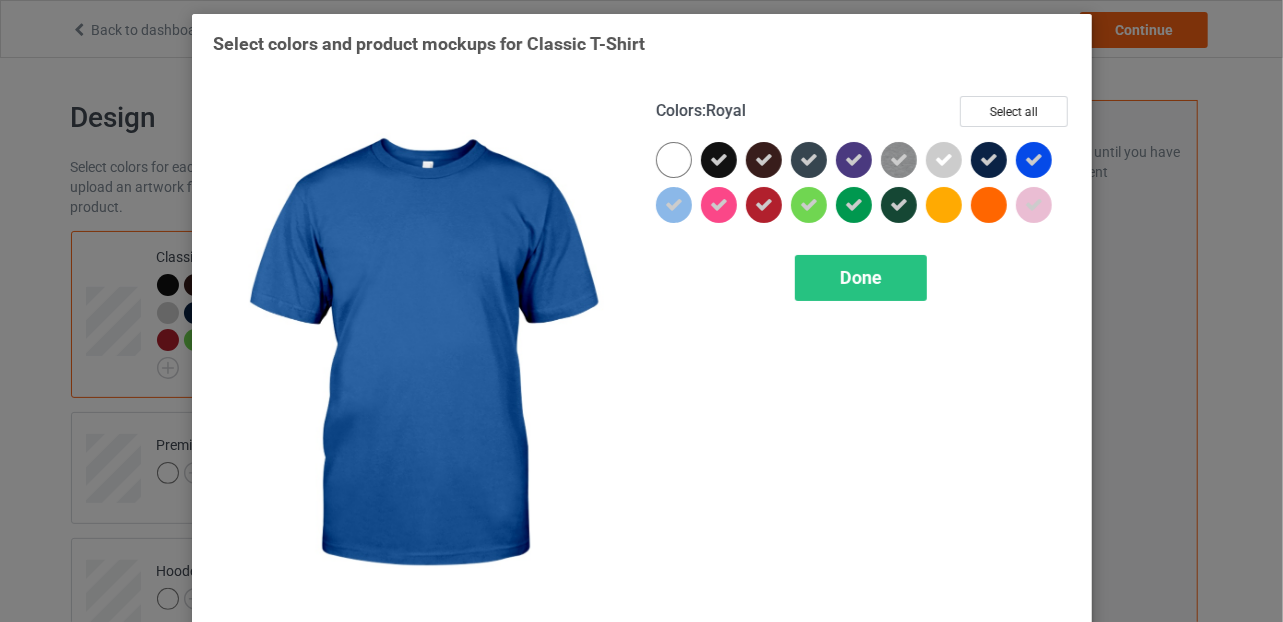drag, startPoint x: 1028, startPoint y: 162, endPoint x: 933, endPoint y: 224, distance: 113.44161 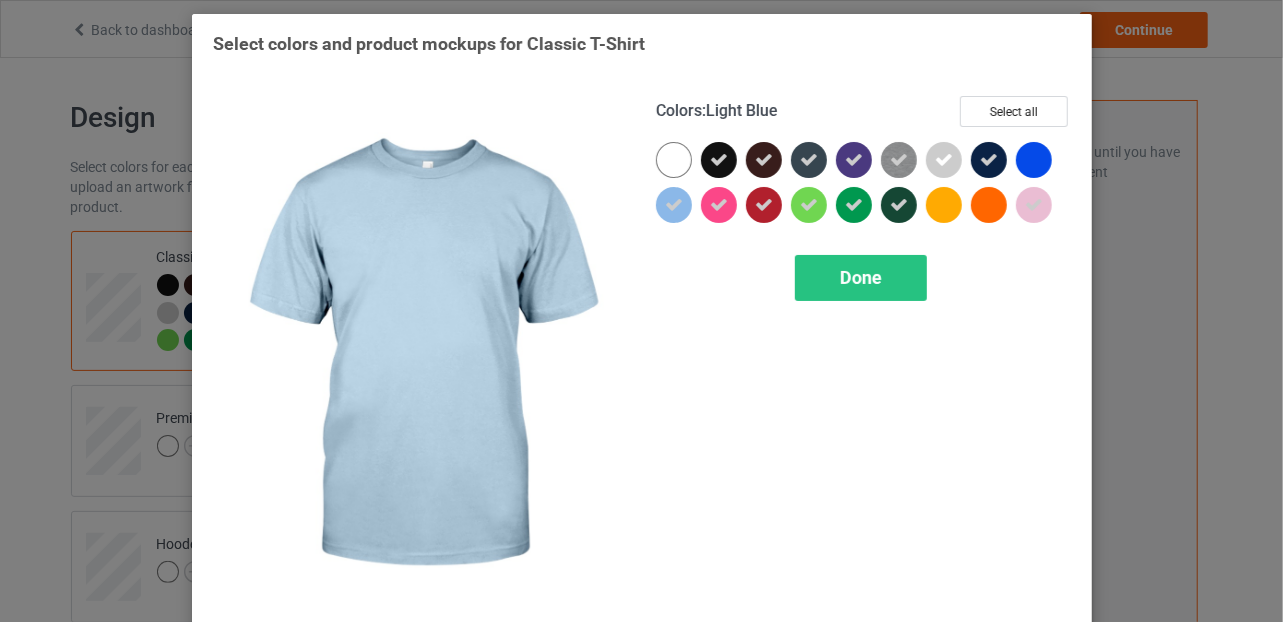 click at bounding box center (674, 205) 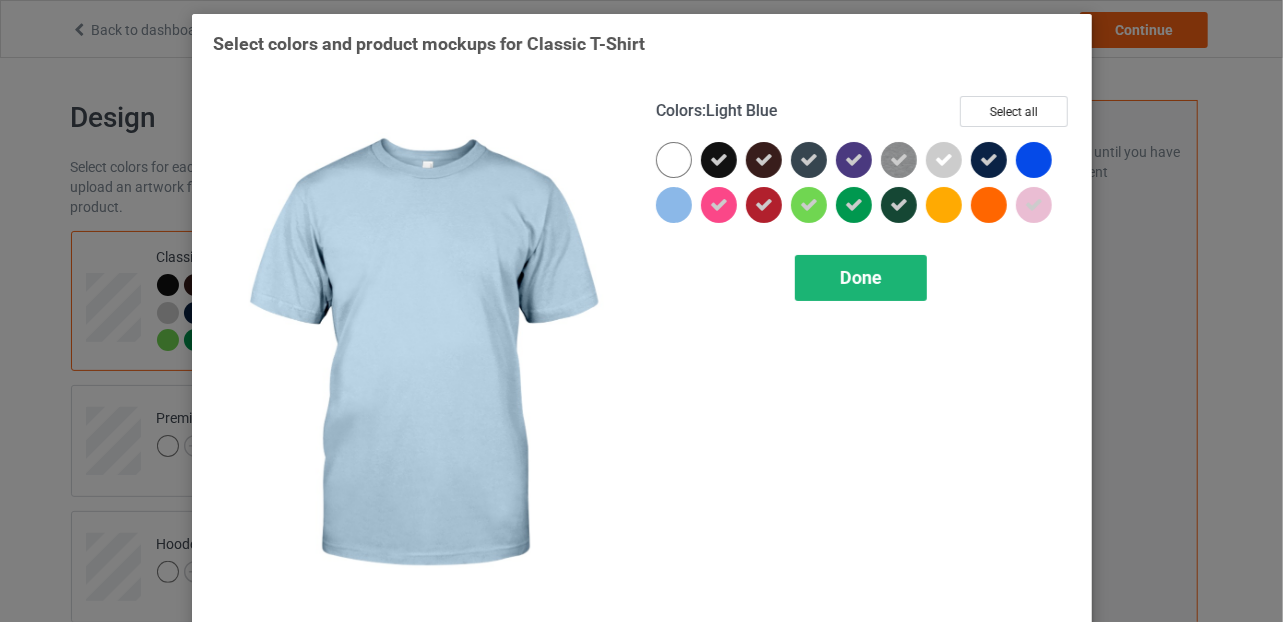 click on "Done" at bounding box center (861, 277) 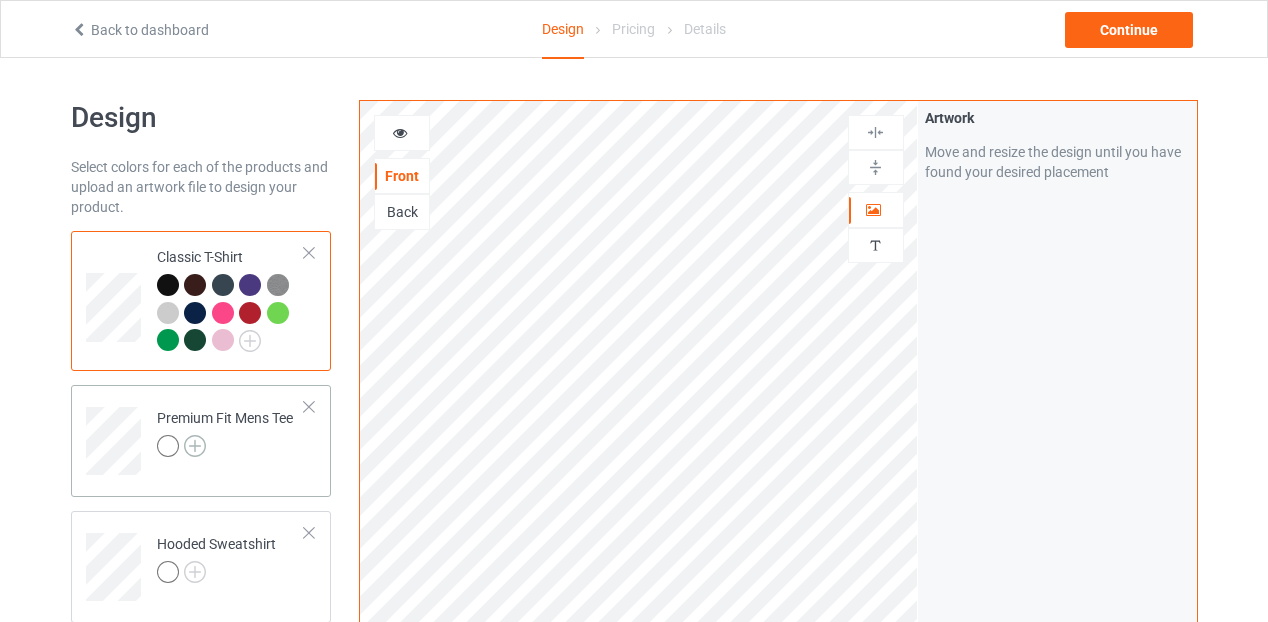 click at bounding box center (195, 446) 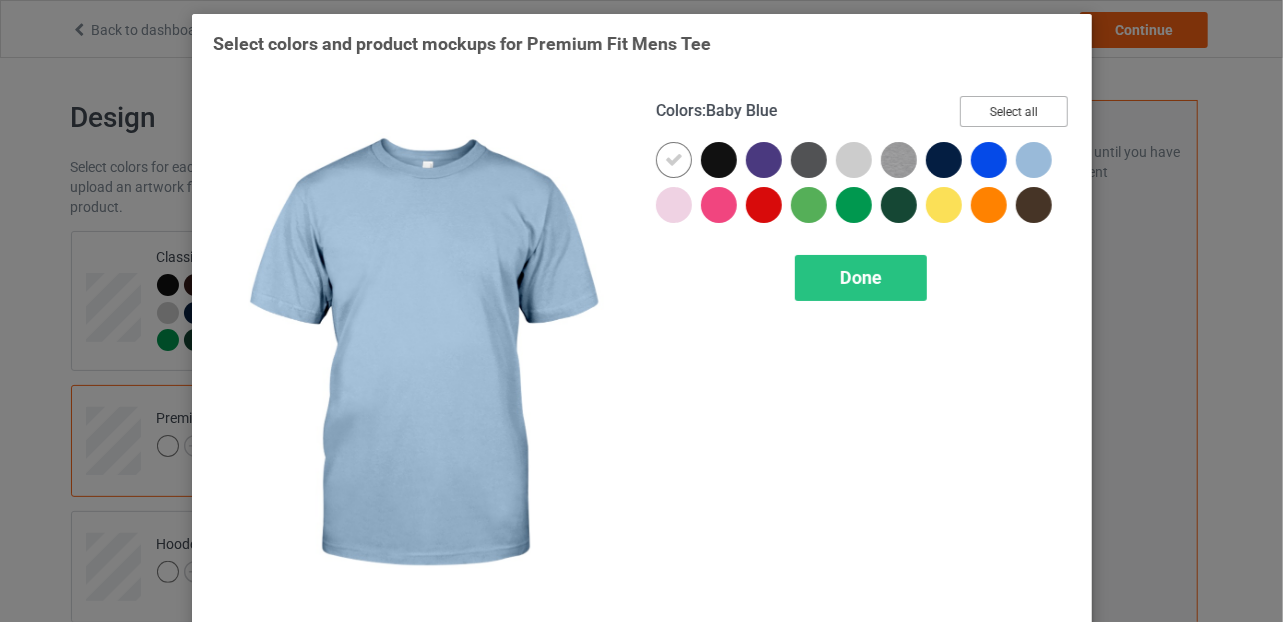 click on "Select all" at bounding box center [1014, 111] 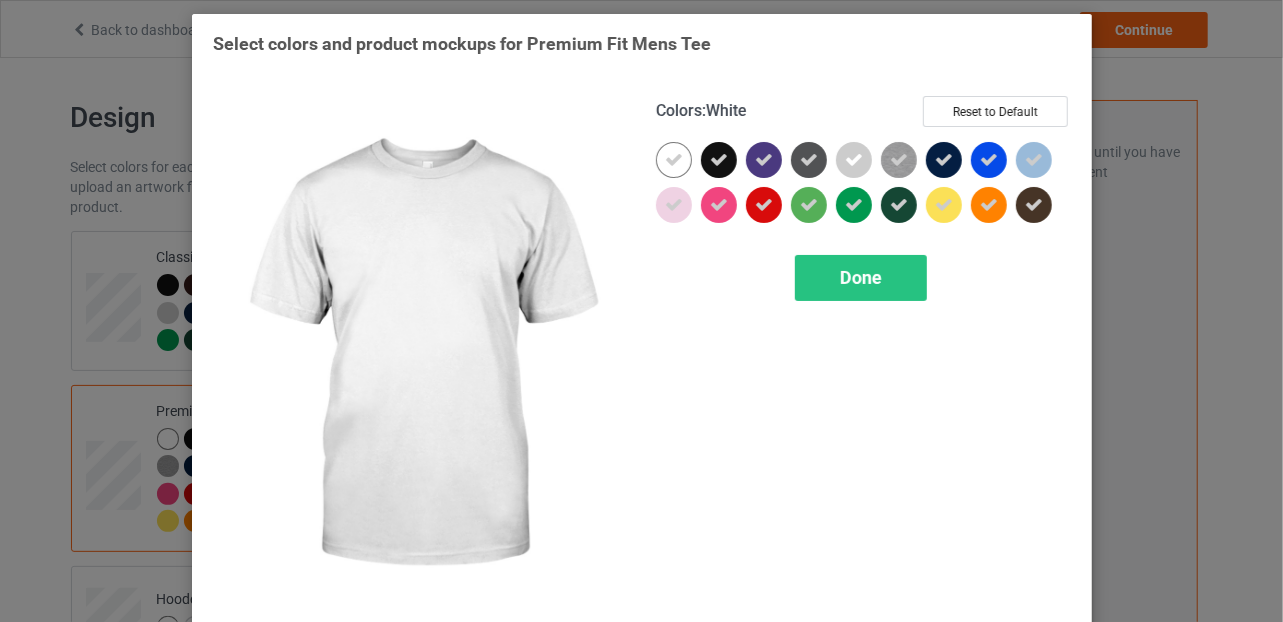 click at bounding box center [674, 160] 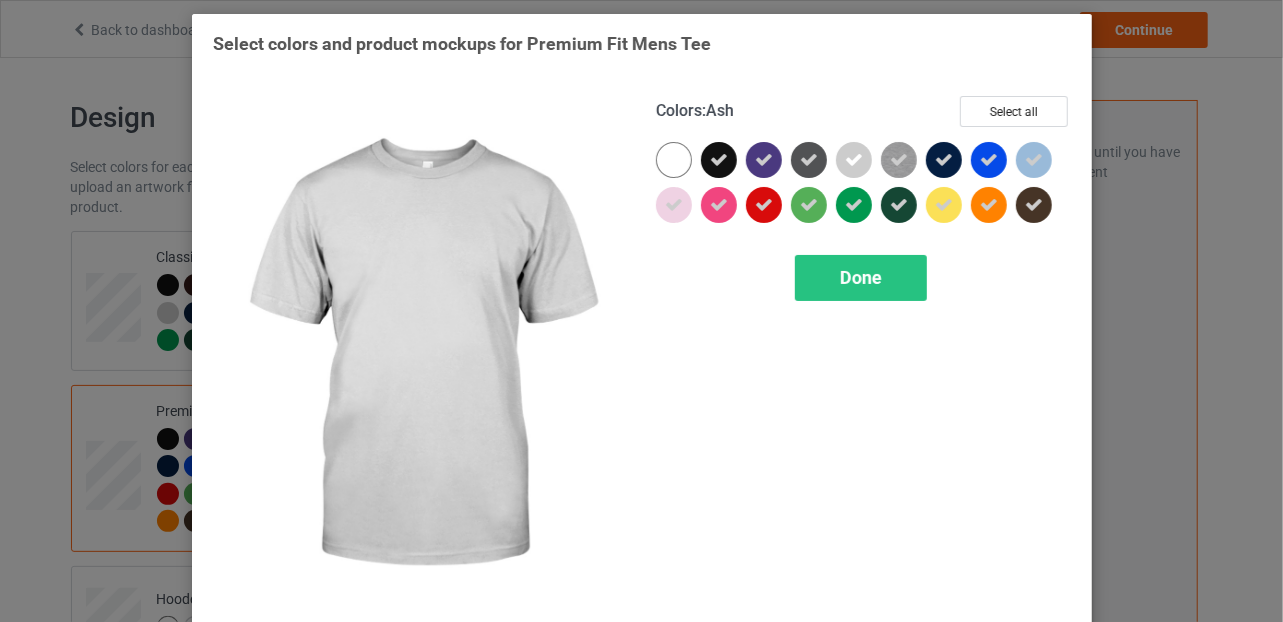 click at bounding box center (854, 160) 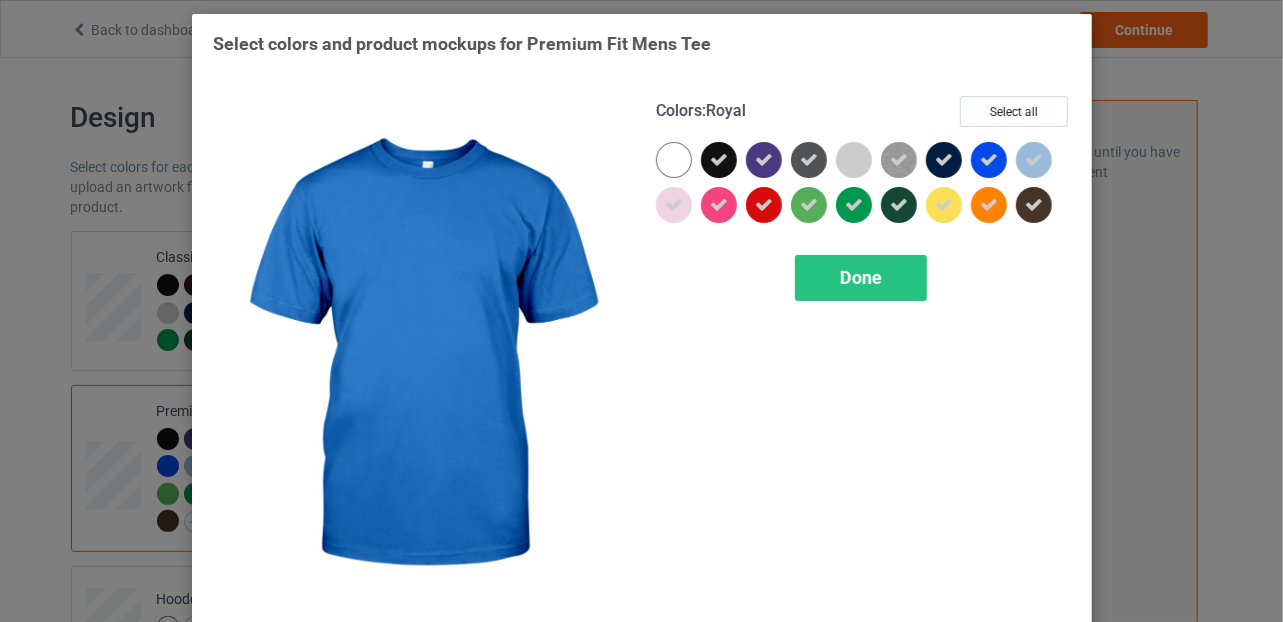 click at bounding box center [989, 160] 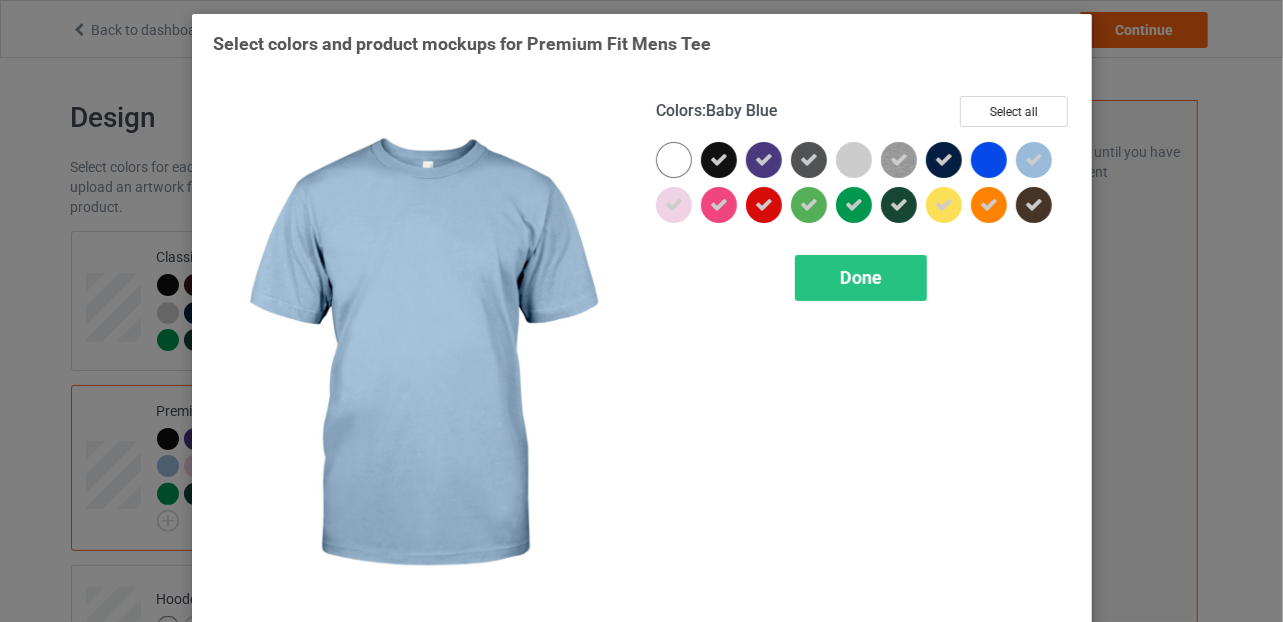 drag, startPoint x: 1028, startPoint y: 152, endPoint x: 987, endPoint y: 191, distance: 56.586216 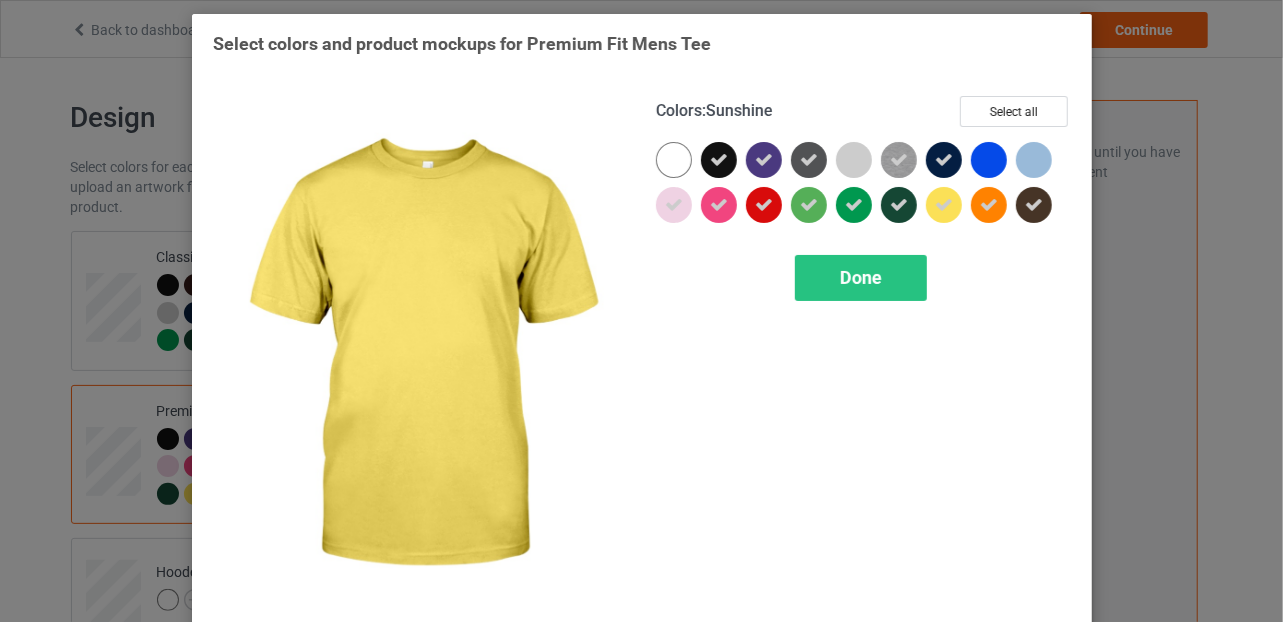 click at bounding box center [944, 205] 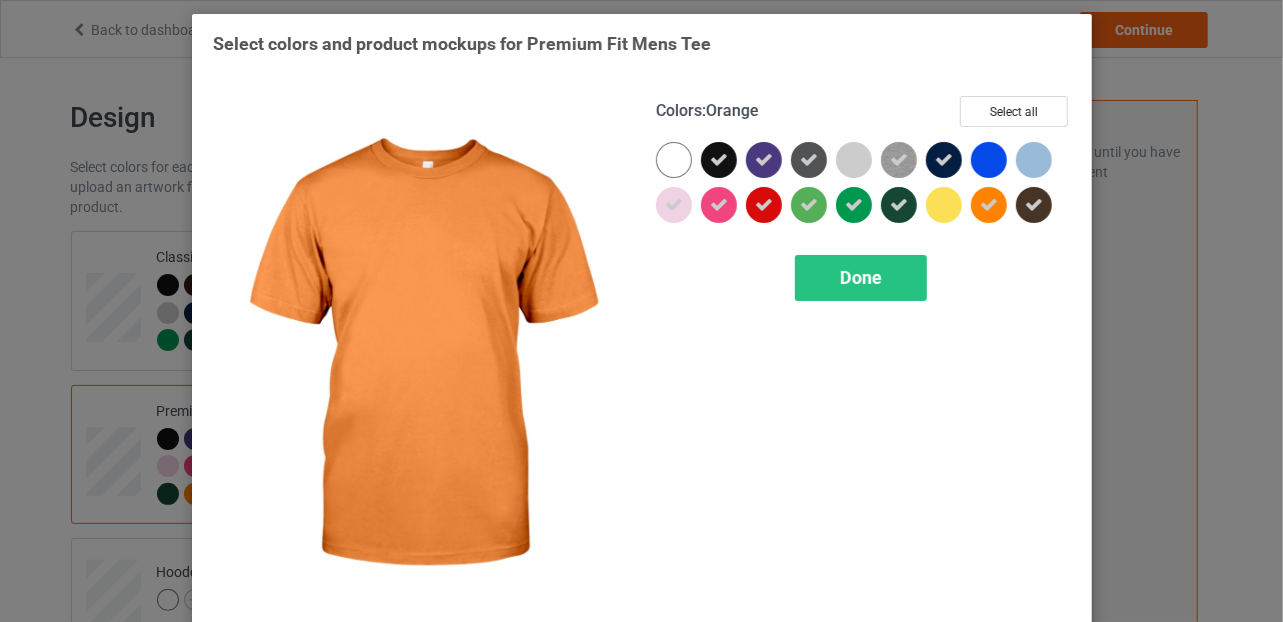 click at bounding box center [989, 205] 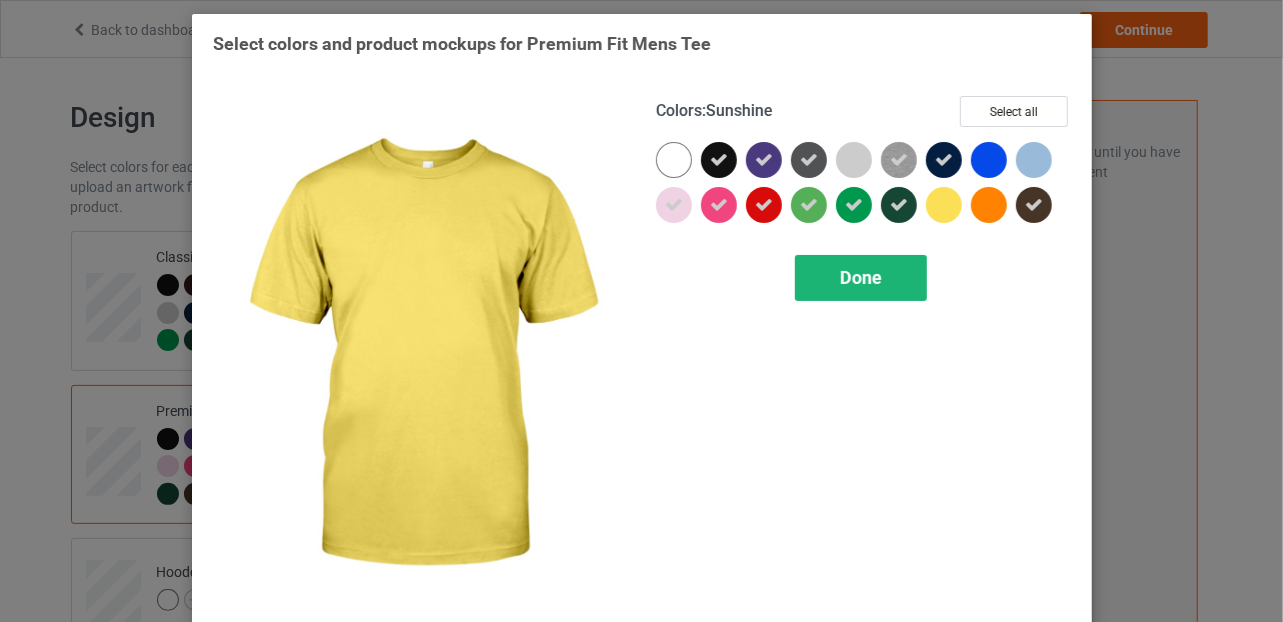 click on "Done" at bounding box center (861, 277) 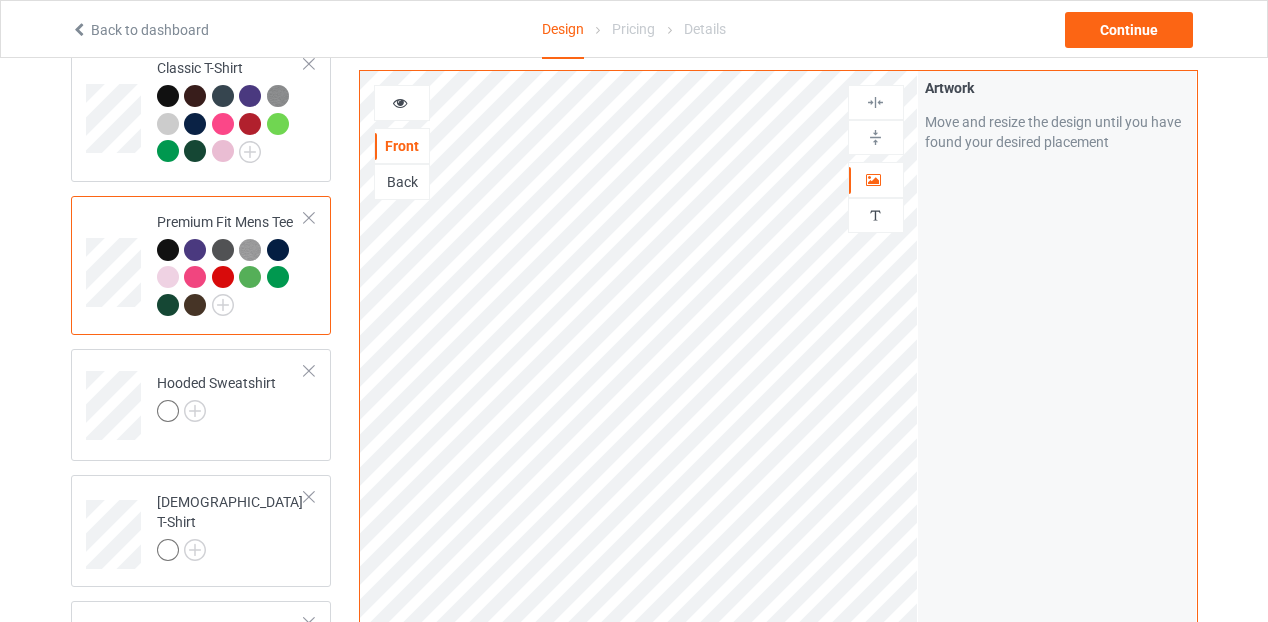 scroll, scrollTop: 200, scrollLeft: 0, axis: vertical 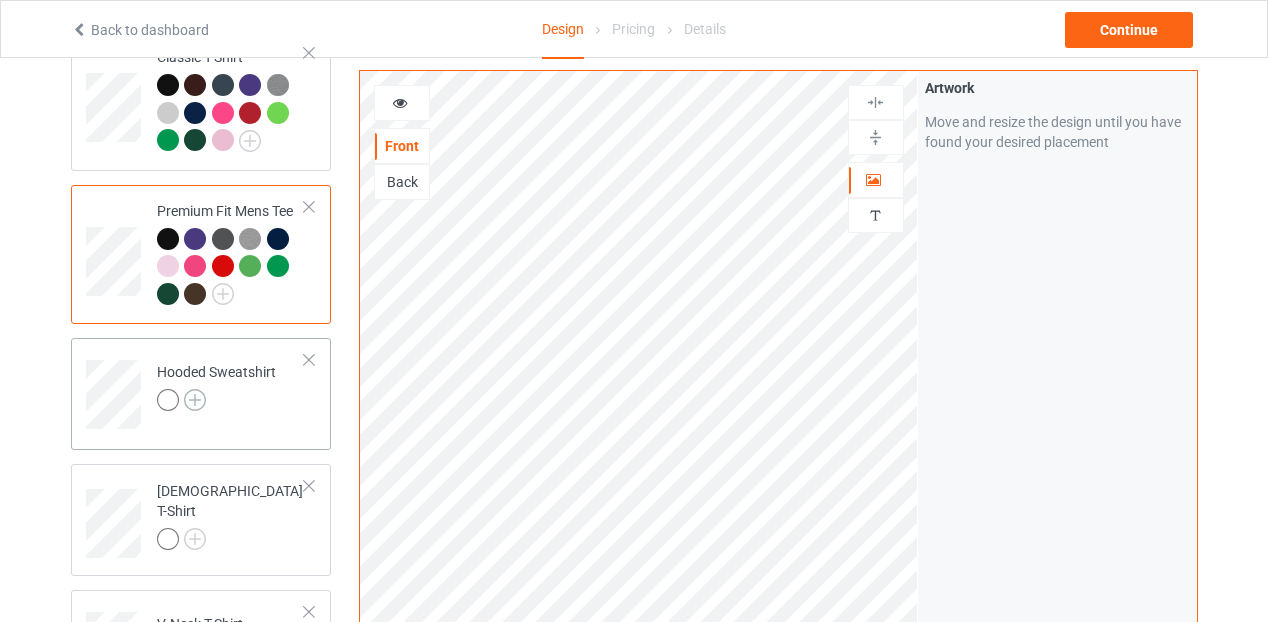 click at bounding box center [195, 400] 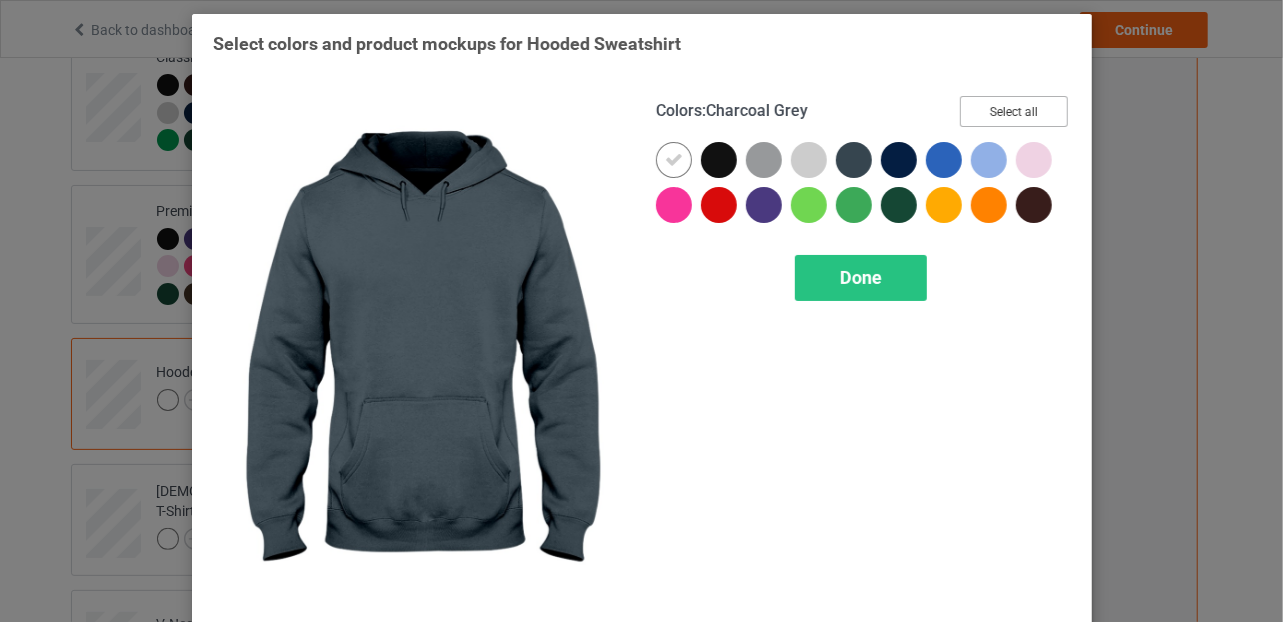 drag, startPoint x: 1018, startPoint y: 113, endPoint x: 783, endPoint y: 184, distance: 245.49135 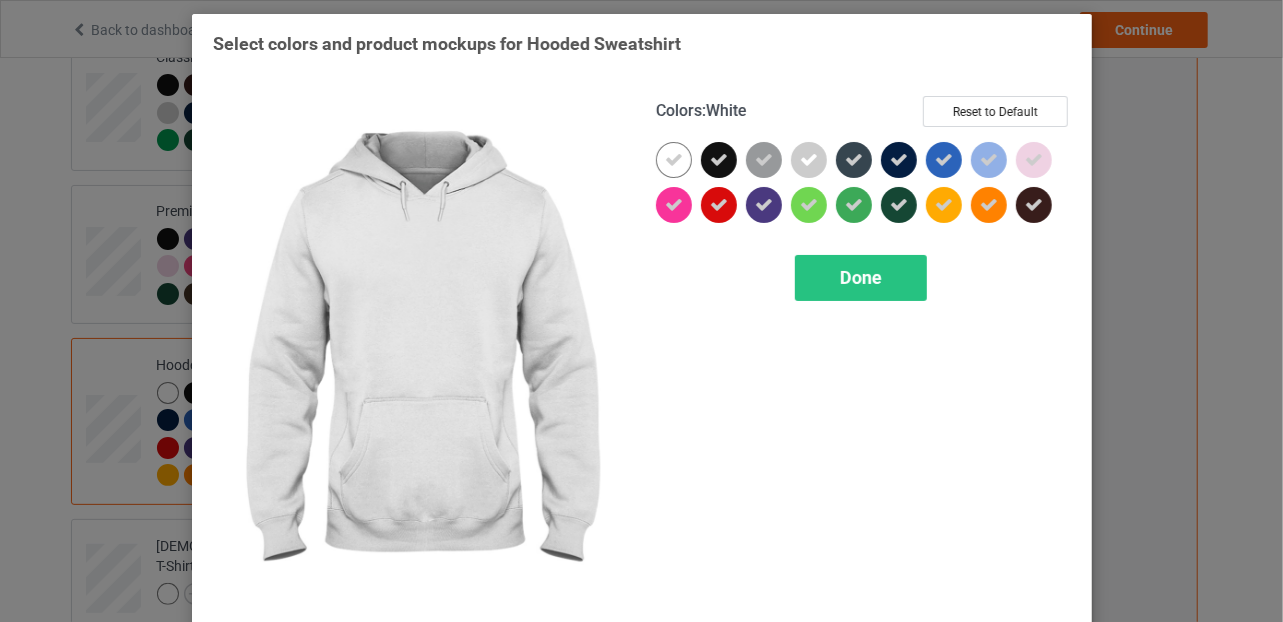 click at bounding box center (674, 160) 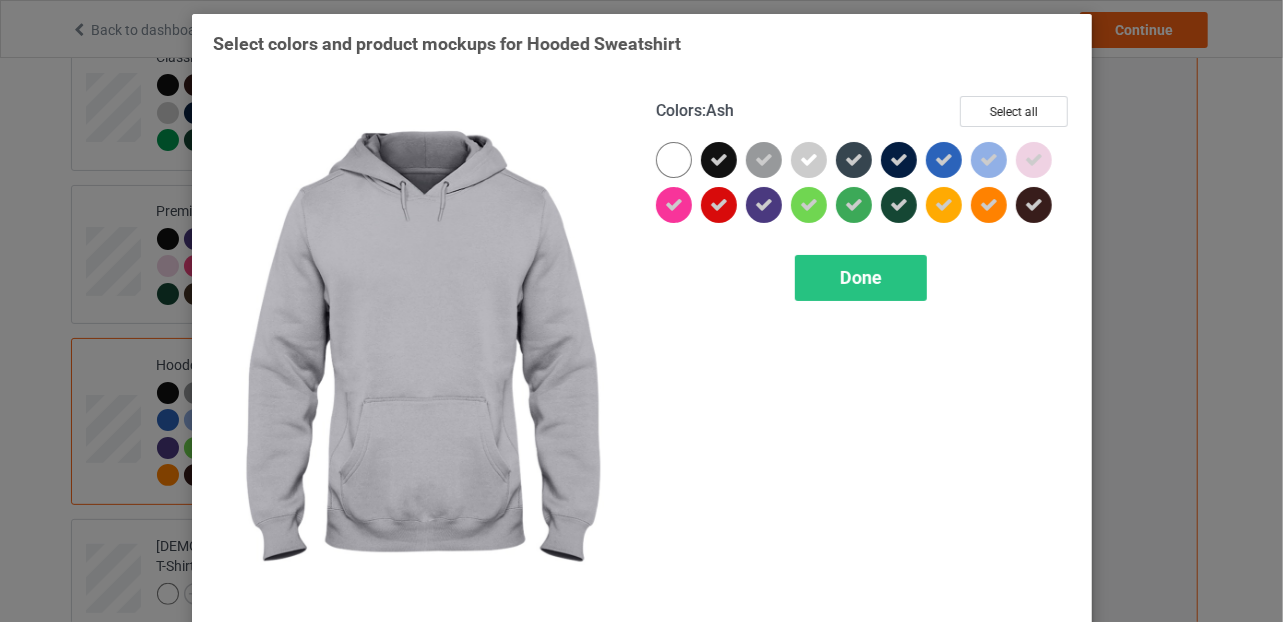 click at bounding box center [809, 160] 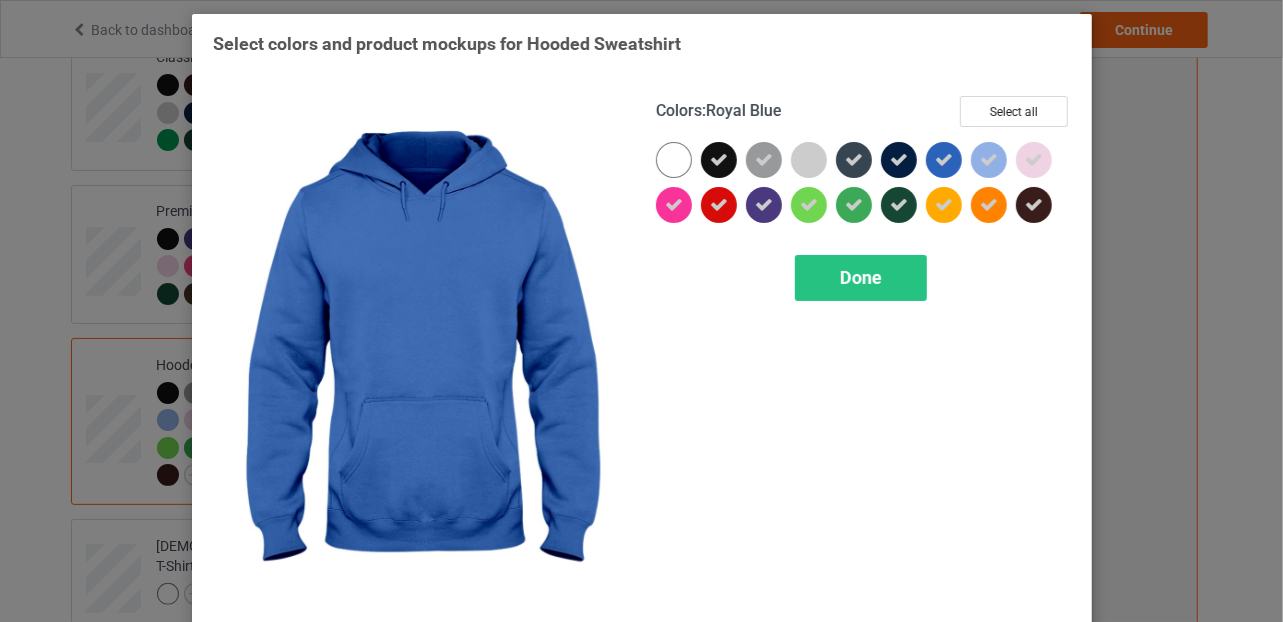 click at bounding box center [944, 160] 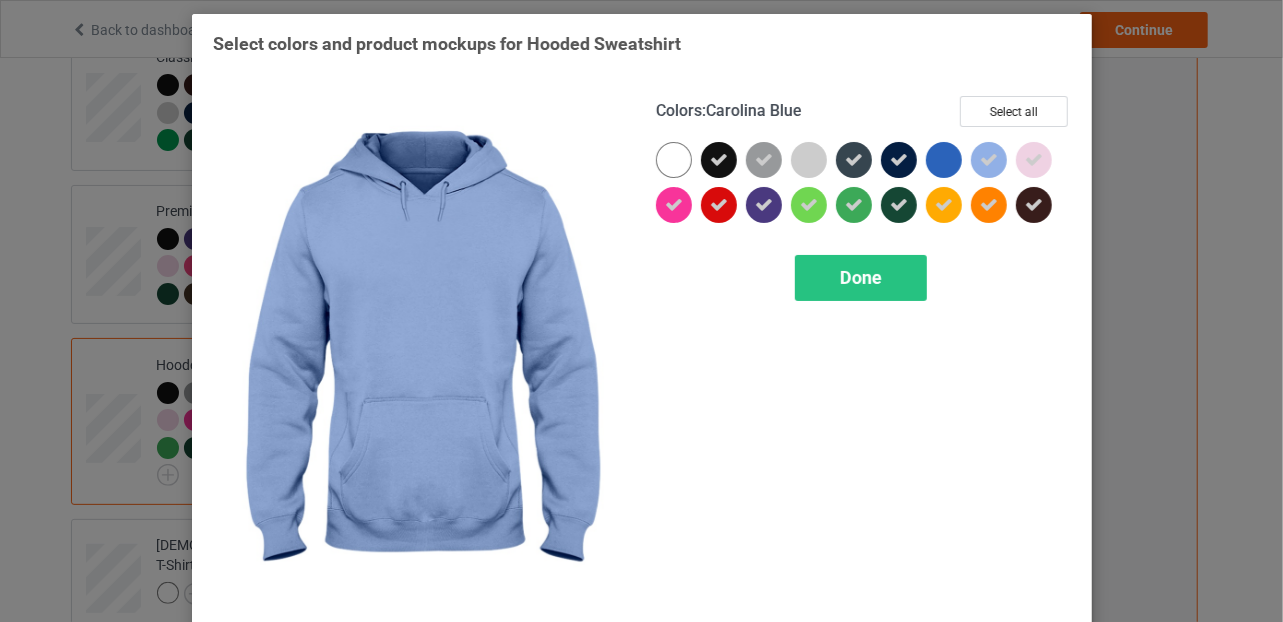 click at bounding box center [989, 160] 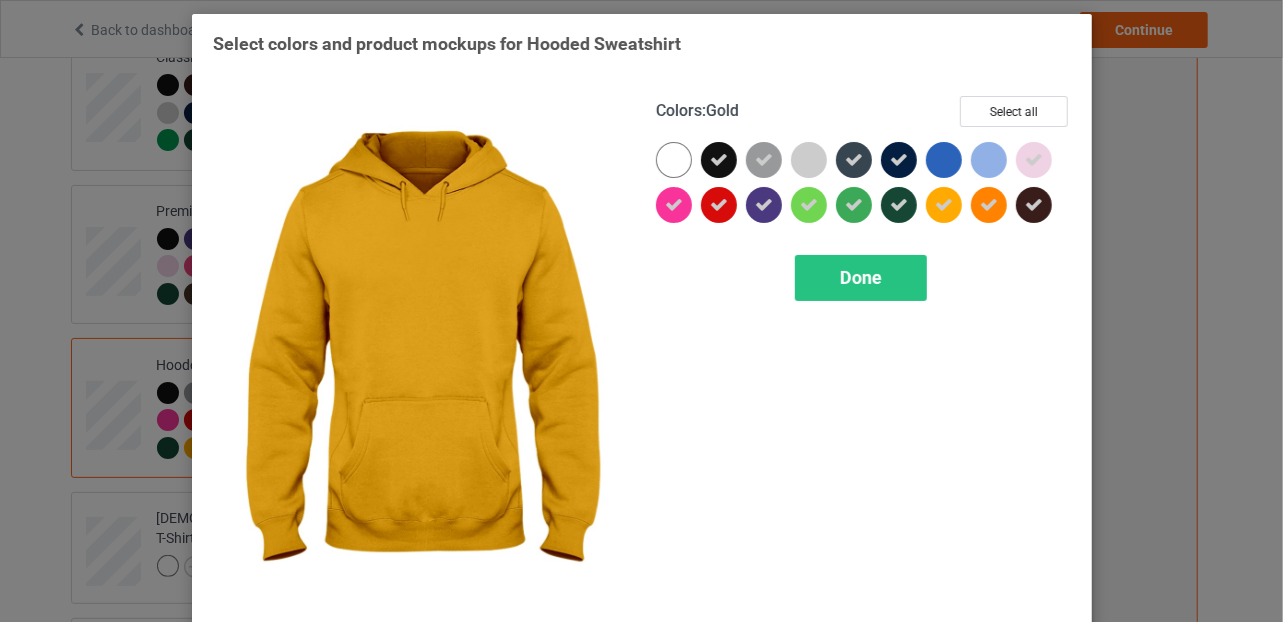 click at bounding box center [944, 205] 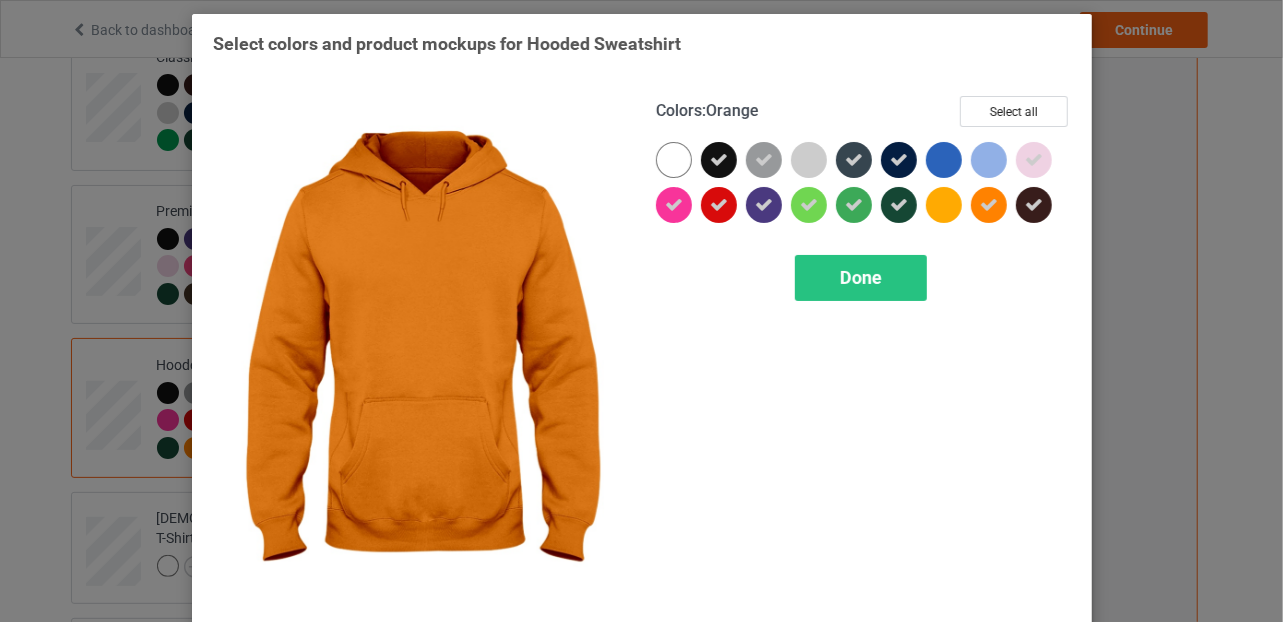 drag, startPoint x: 978, startPoint y: 201, endPoint x: 970, endPoint y: 217, distance: 17.888544 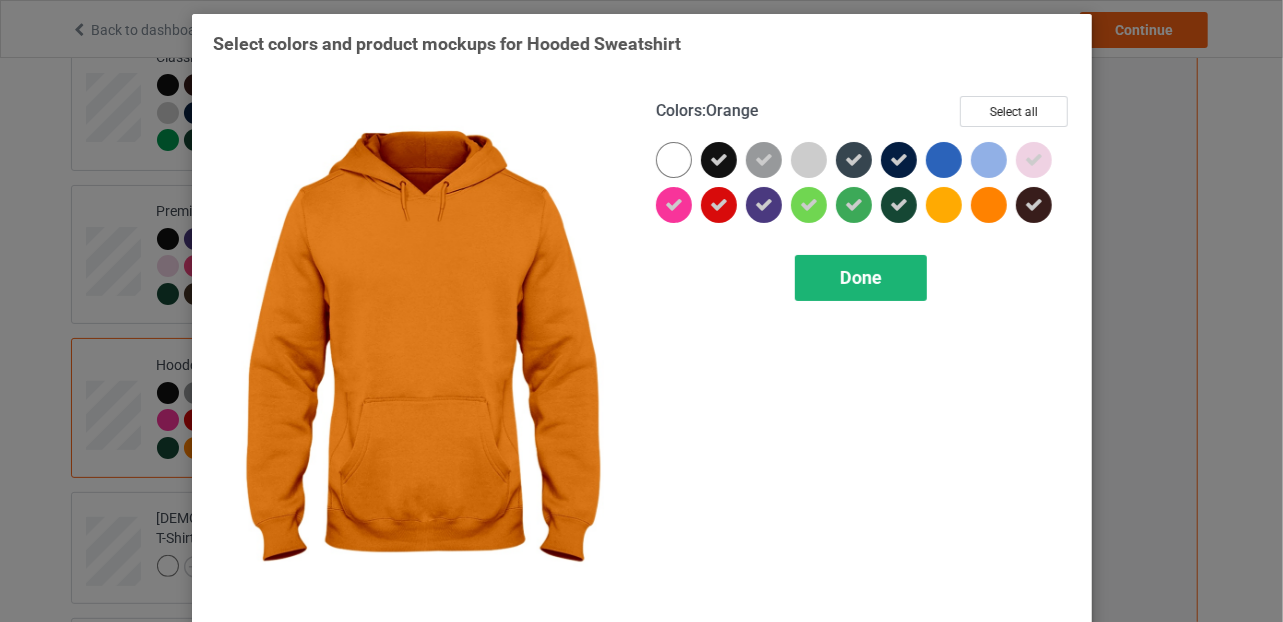click on "Done" at bounding box center (861, 277) 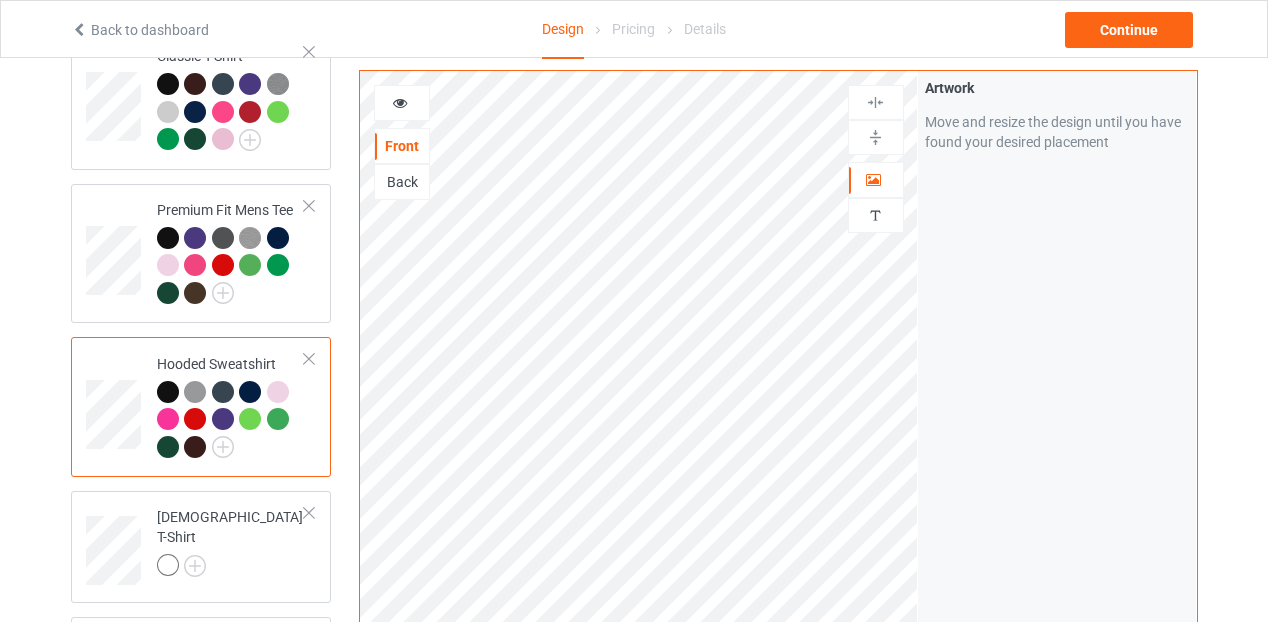 scroll, scrollTop: 500, scrollLeft: 0, axis: vertical 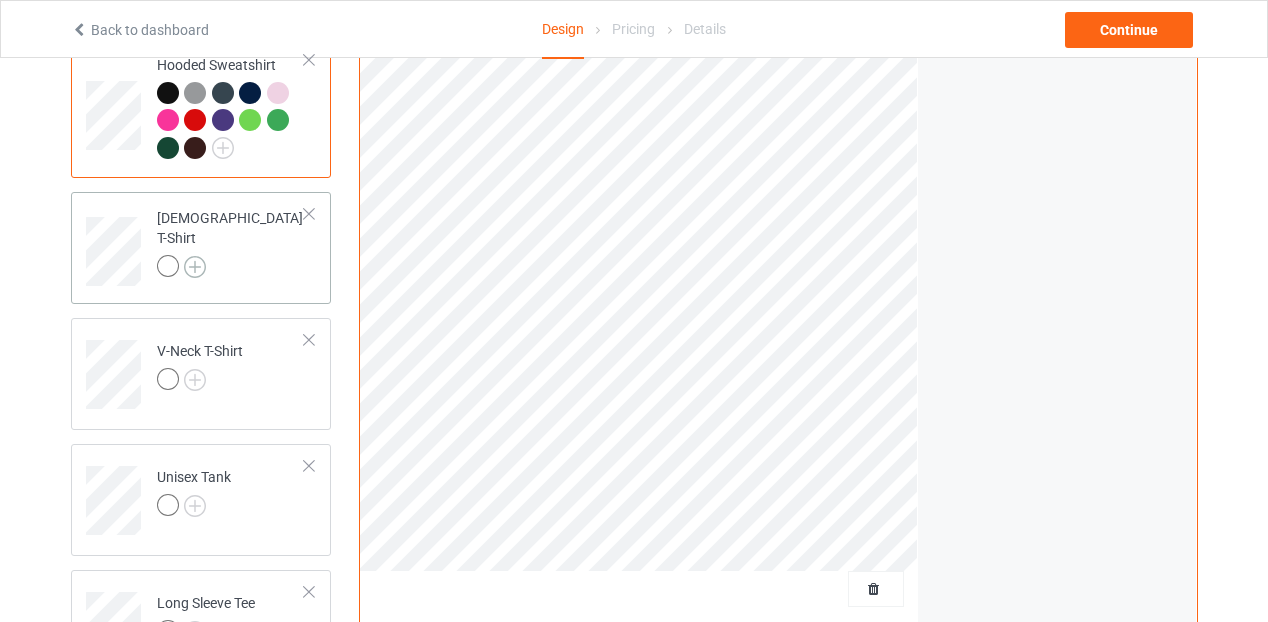 click at bounding box center [195, 267] 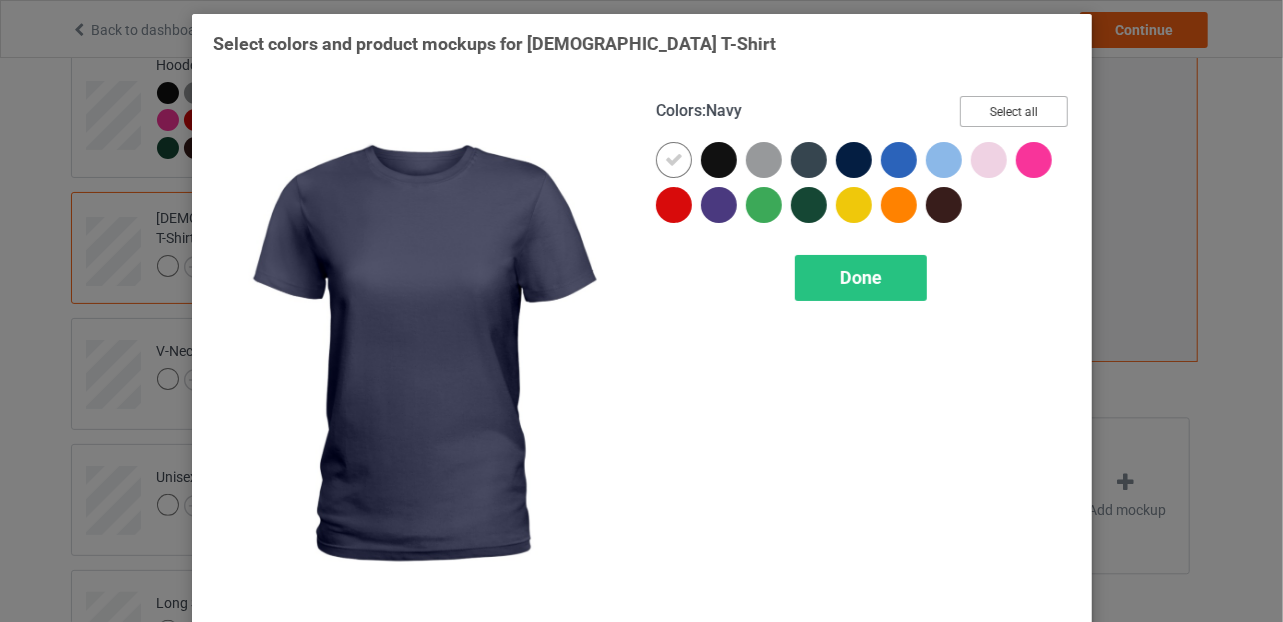 drag, startPoint x: 981, startPoint y: 109, endPoint x: 968, endPoint y: 119, distance: 16.40122 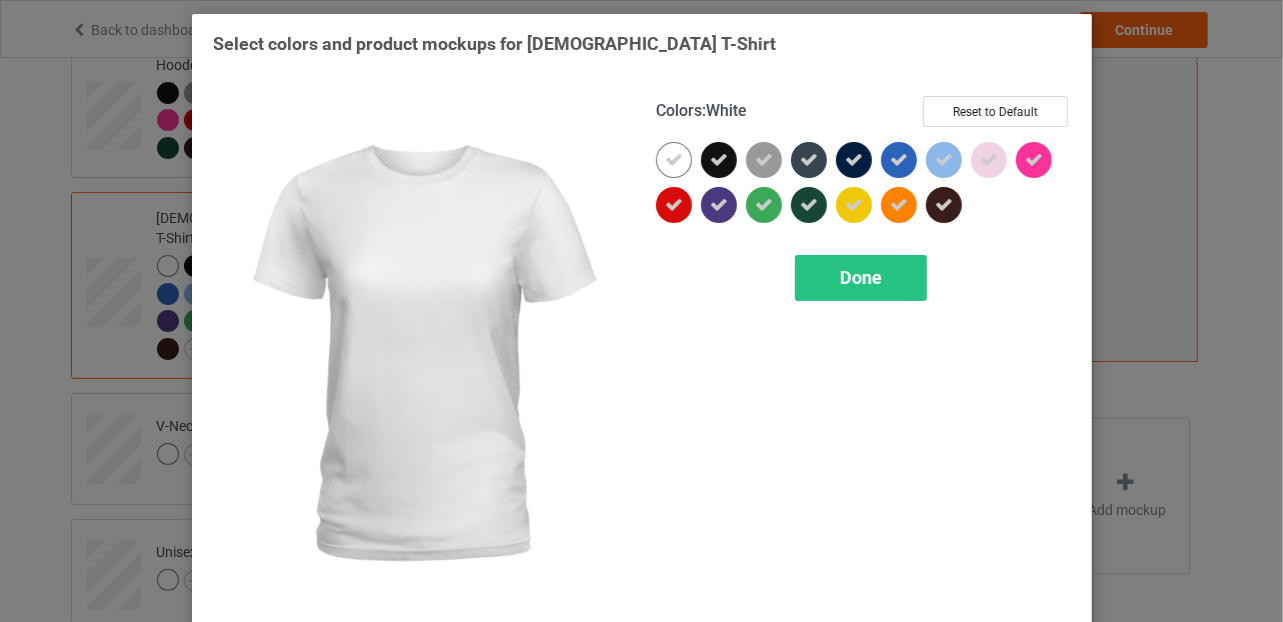 click at bounding box center [674, 160] 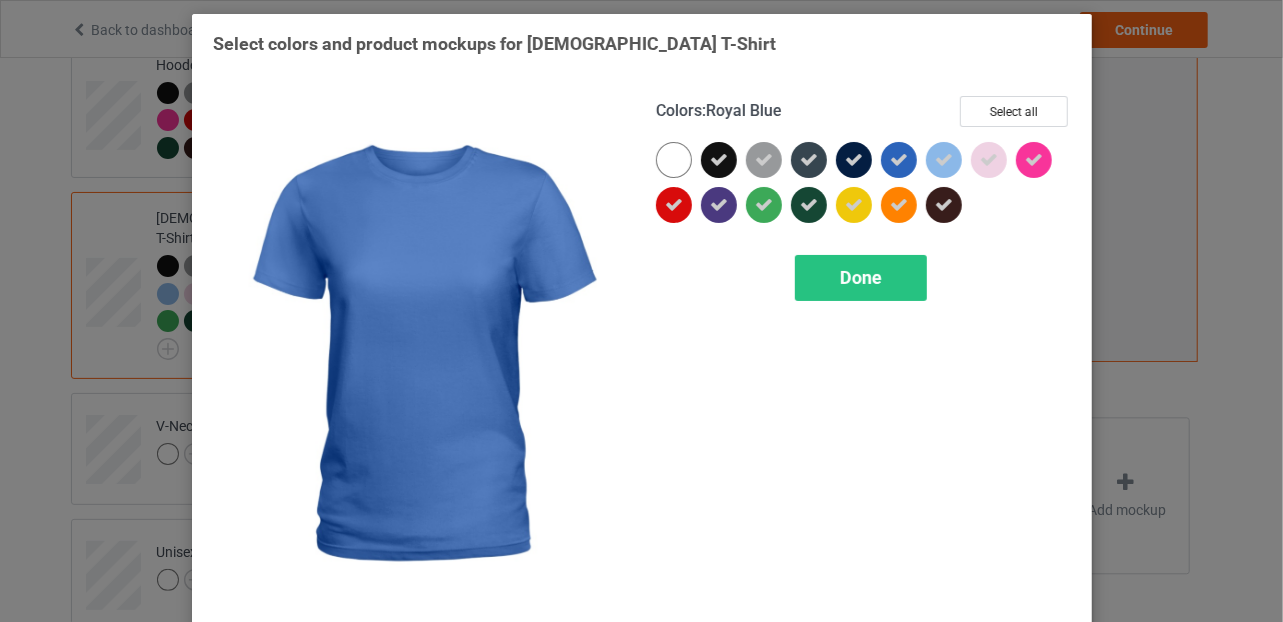 click at bounding box center [899, 160] 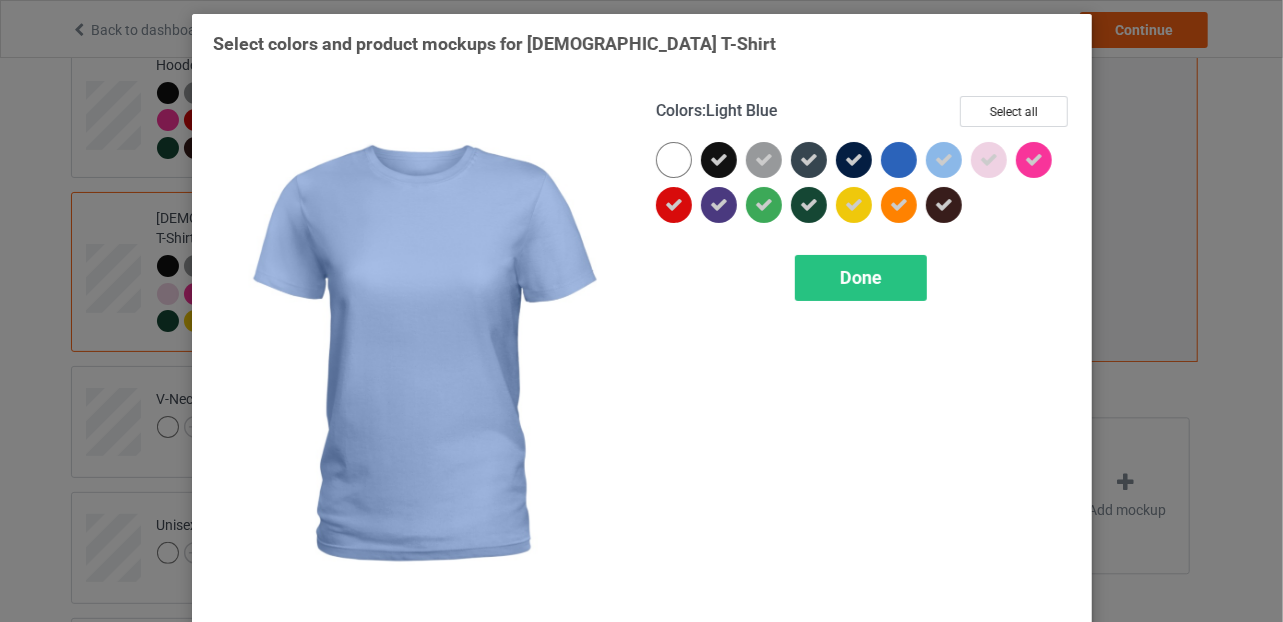 click at bounding box center [944, 160] 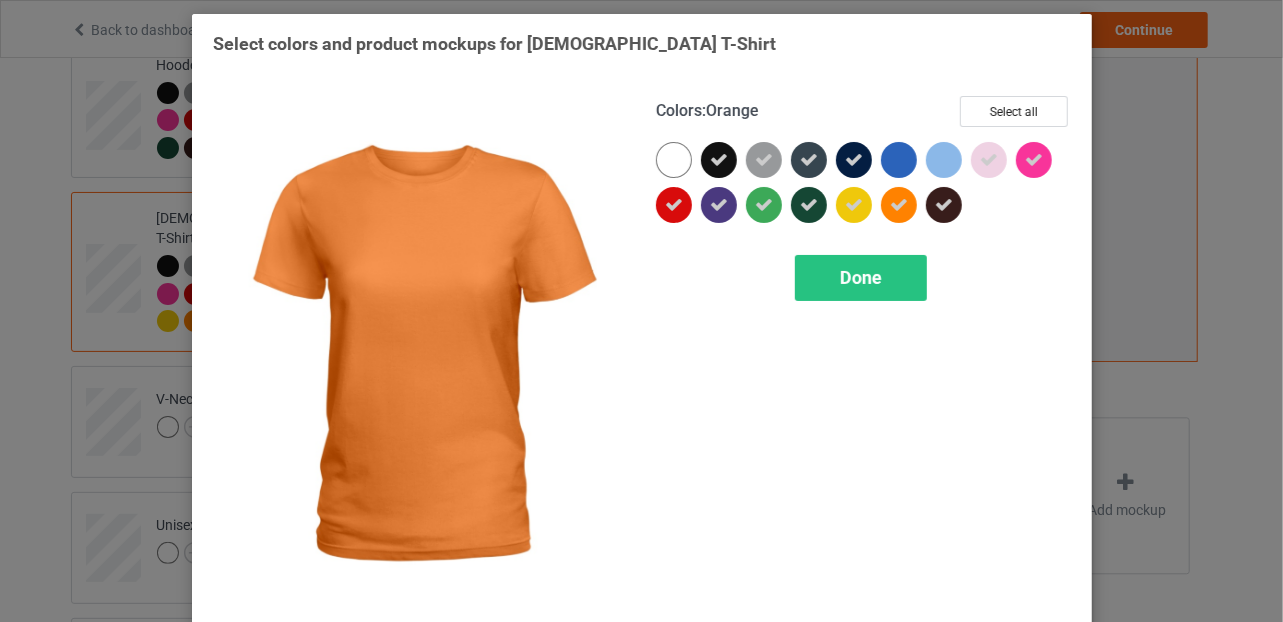 click at bounding box center [899, 205] 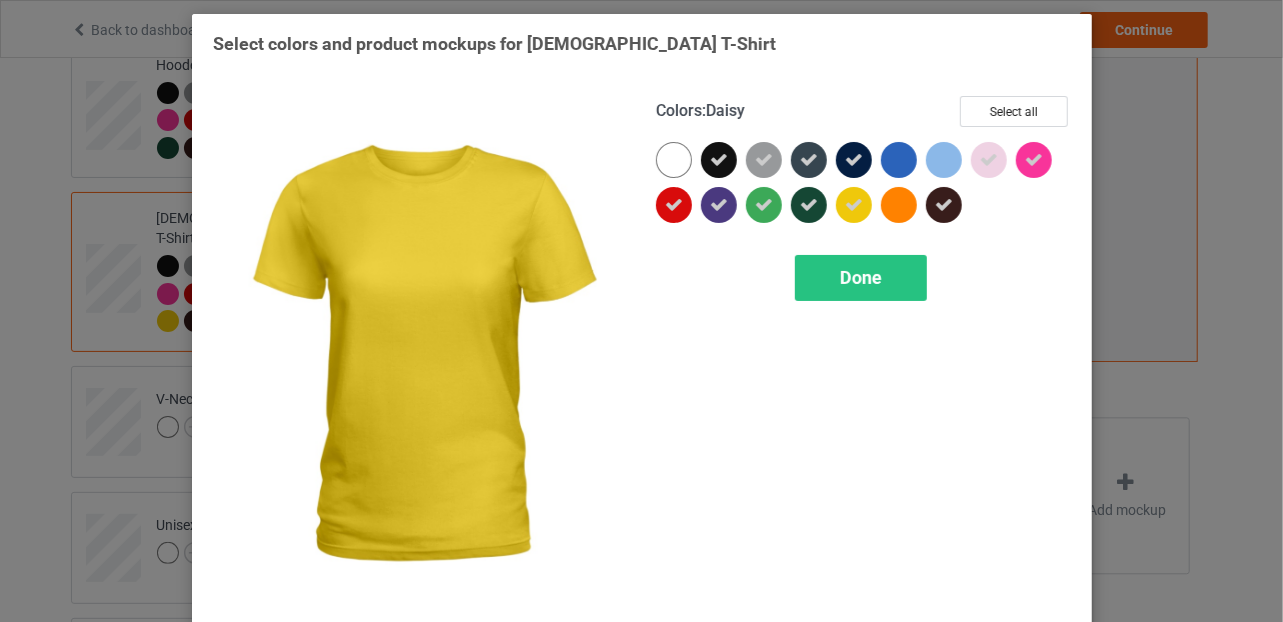 click at bounding box center [854, 205] 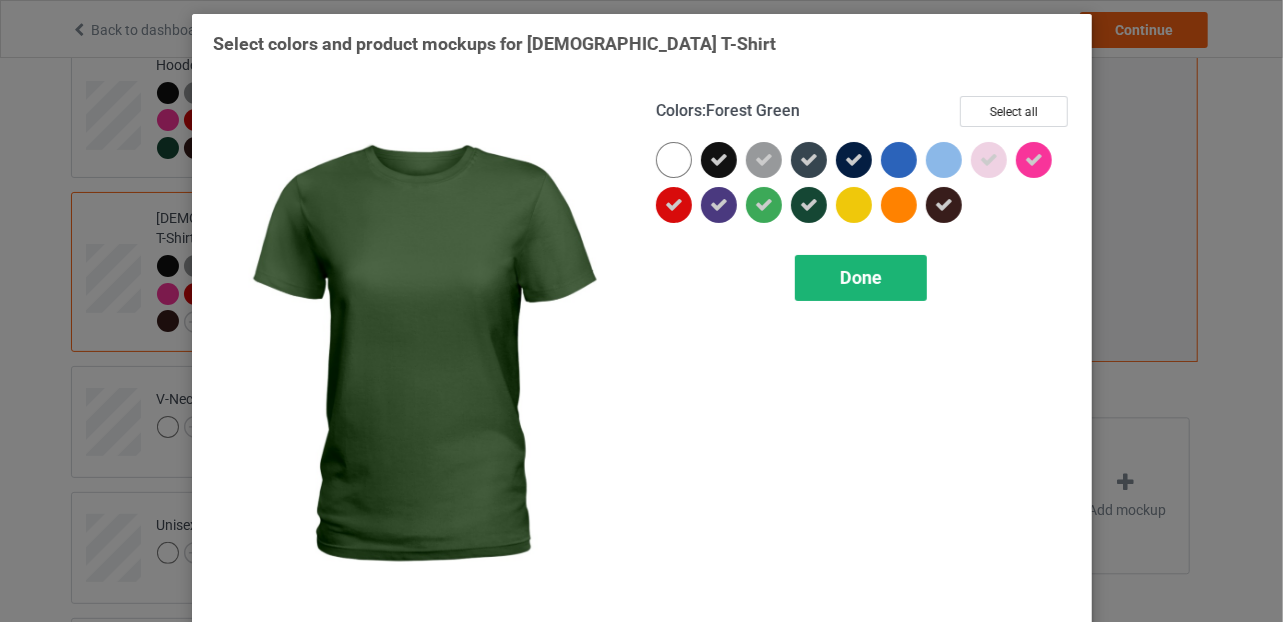 click on "Done" at bounding box center (861, 277) 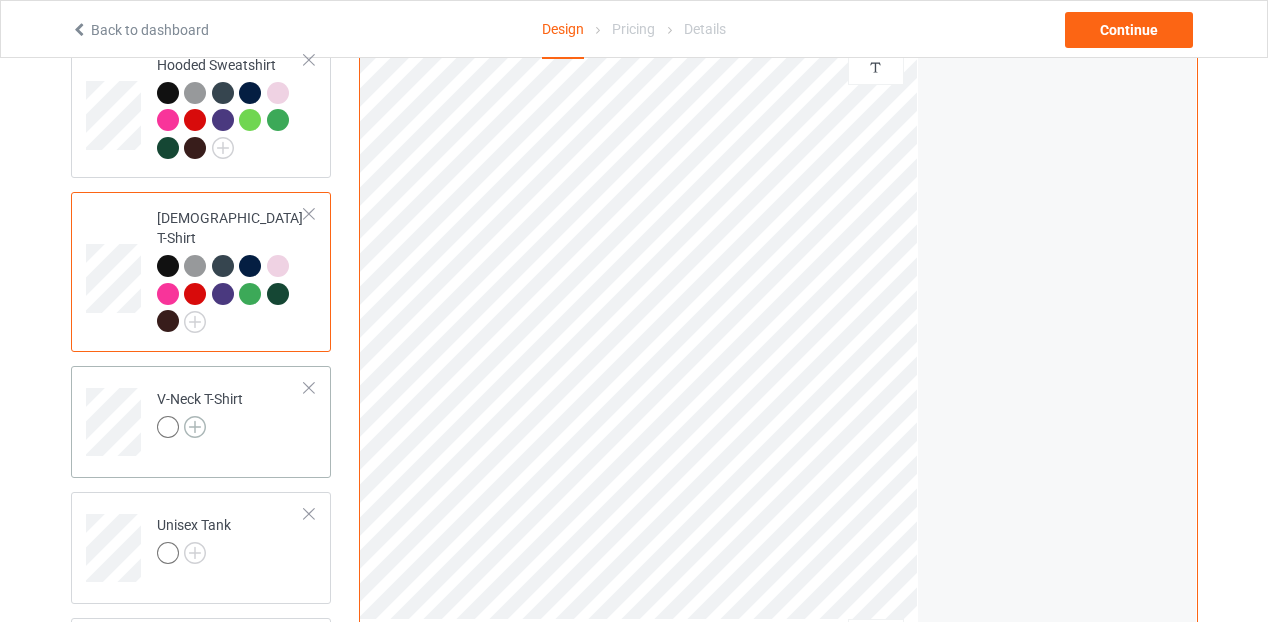 click at bounding box center (195, 427) 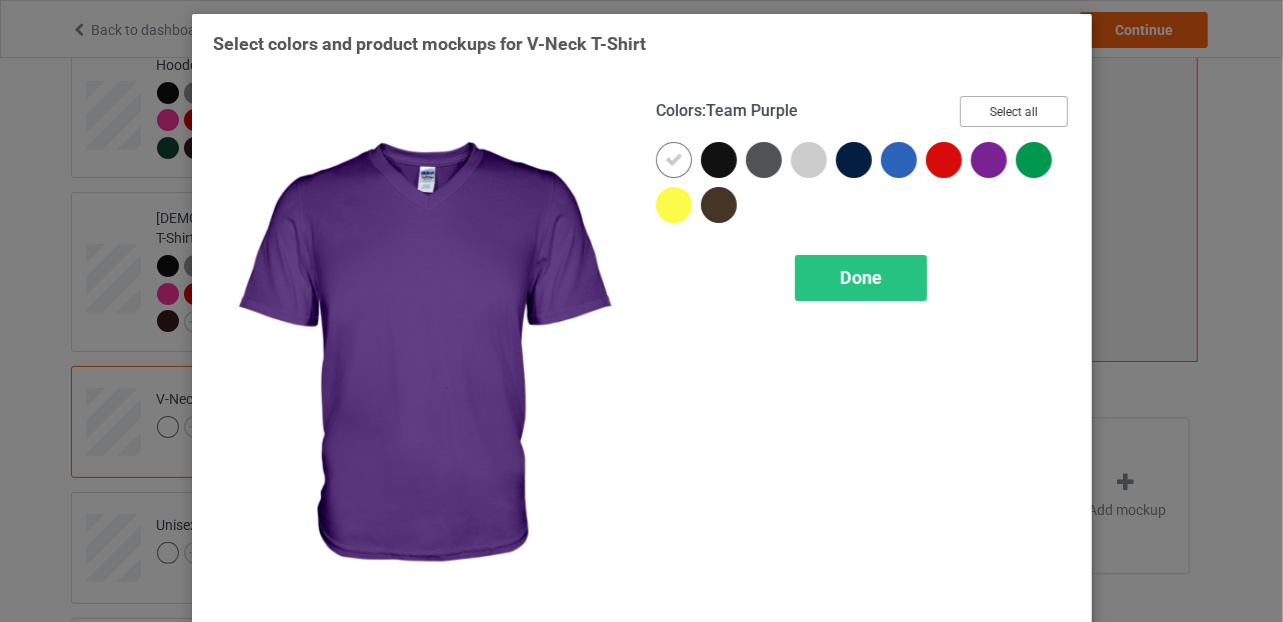click on "Select all" at bounding box center [1014, 111] 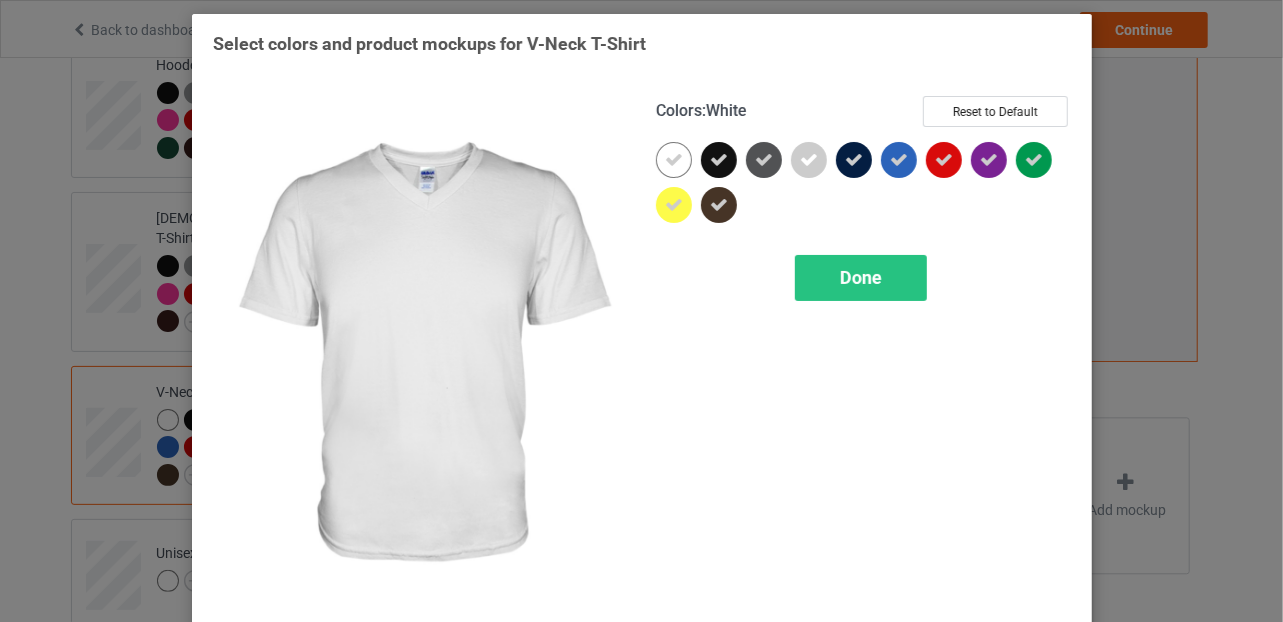 click at bounding box center [674, 160] 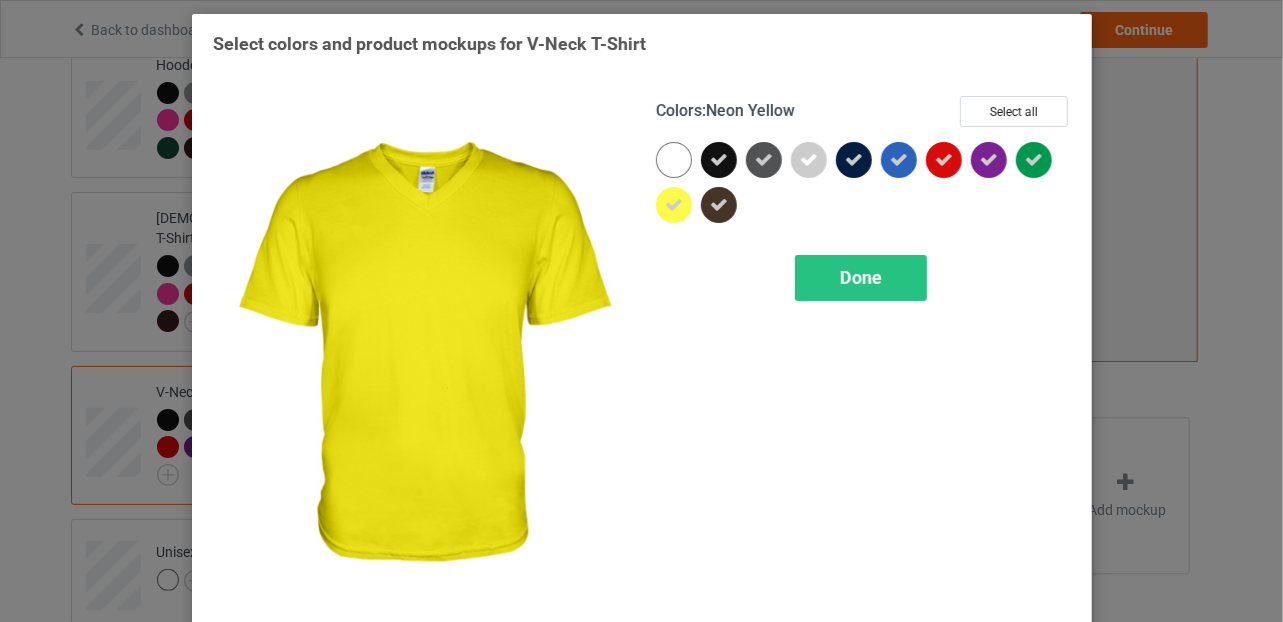 click at bounding box center (674, 205) 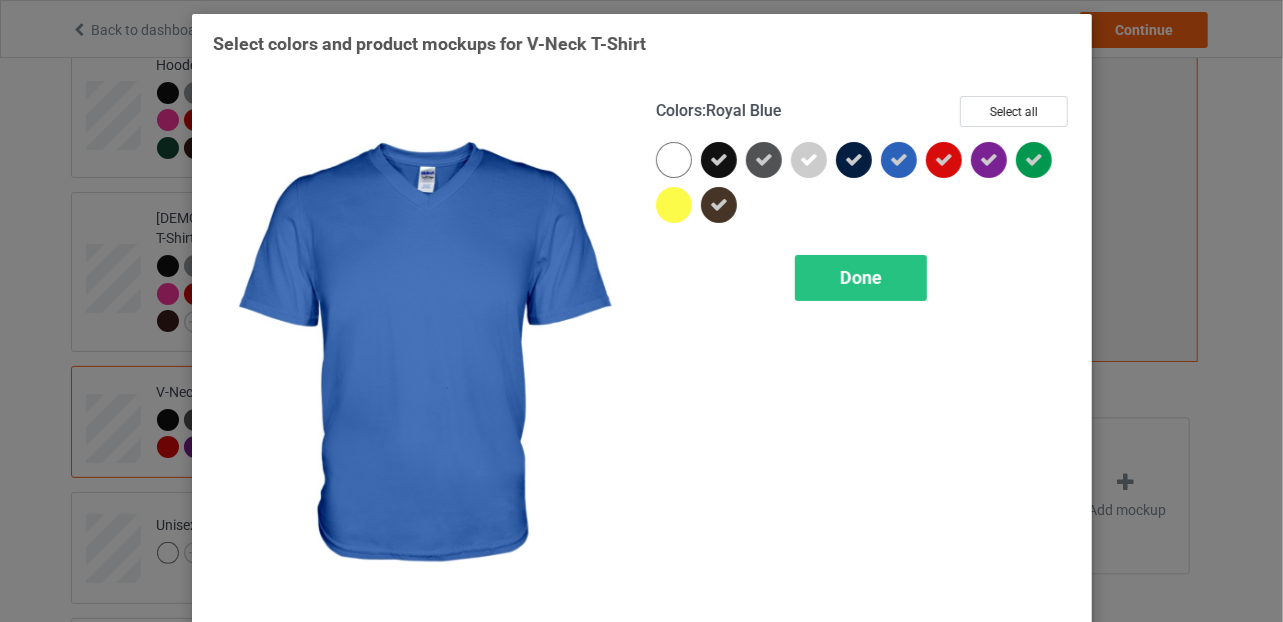 click at bounding box center [899, 160] 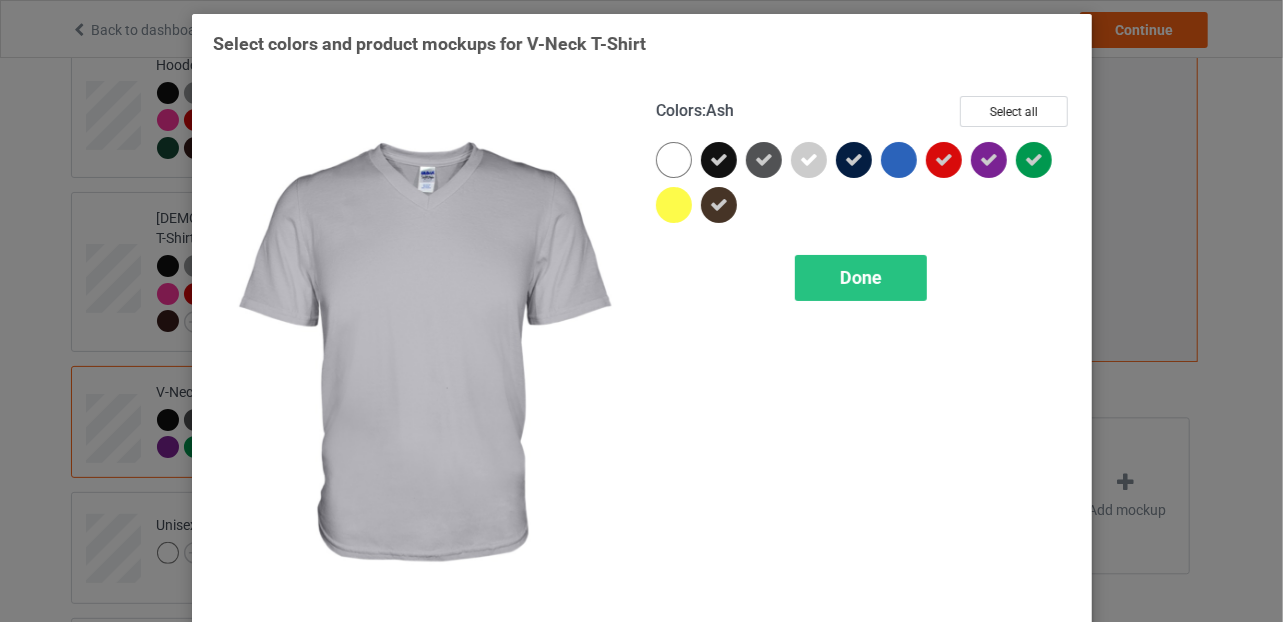 click at bounding box center [809, 160] 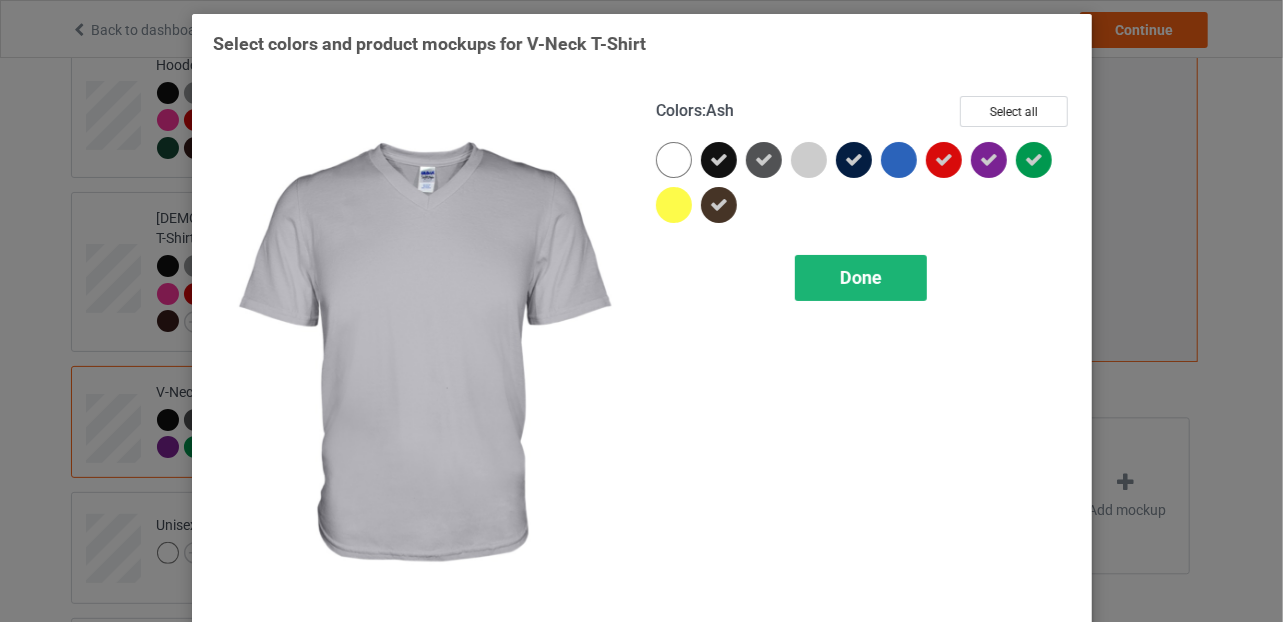 click on "Done" at bounding box center [861, 277] 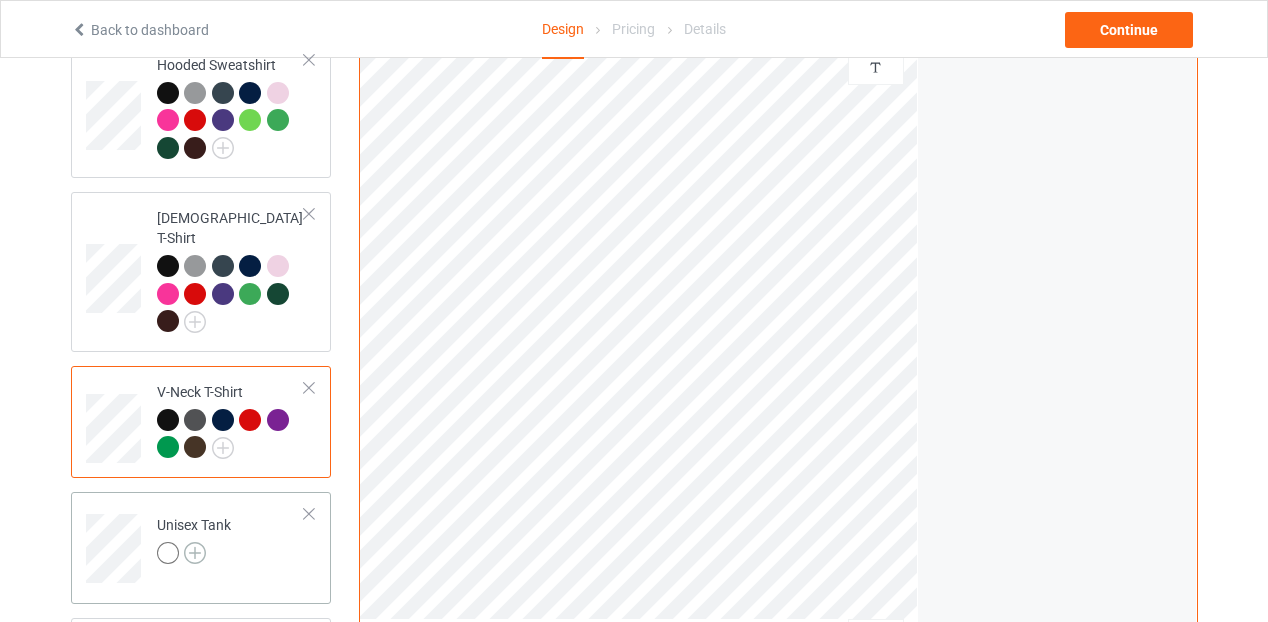 click at bounding box center [195, 553] 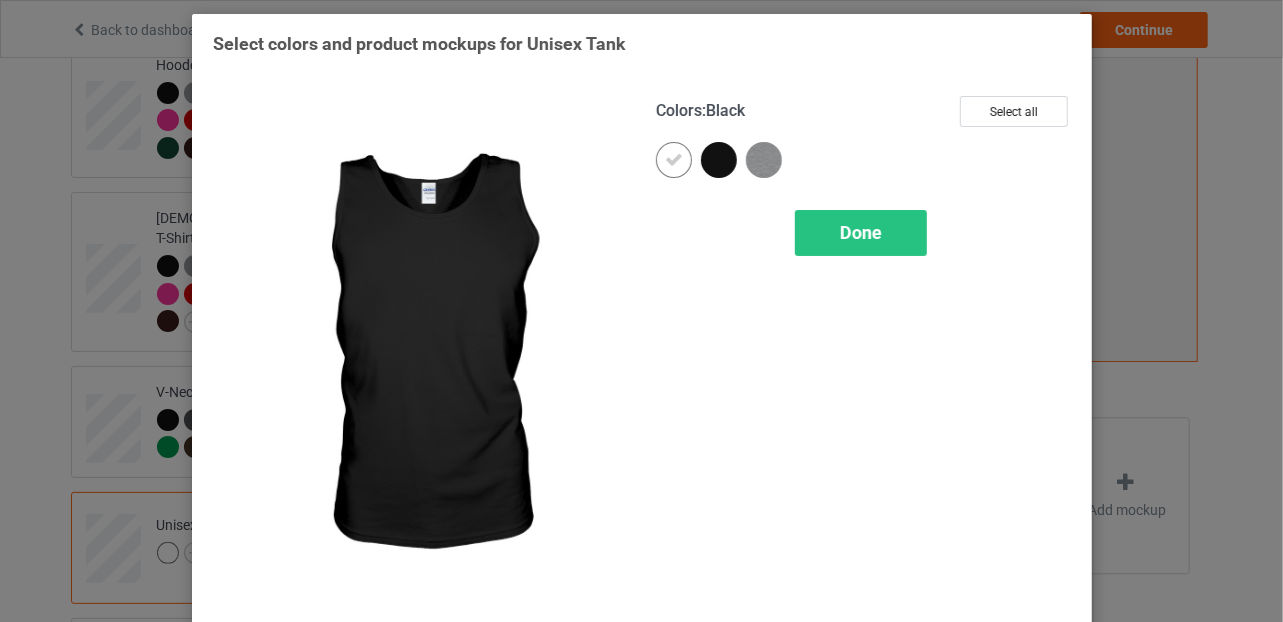 click at bounding box center (719, 160) 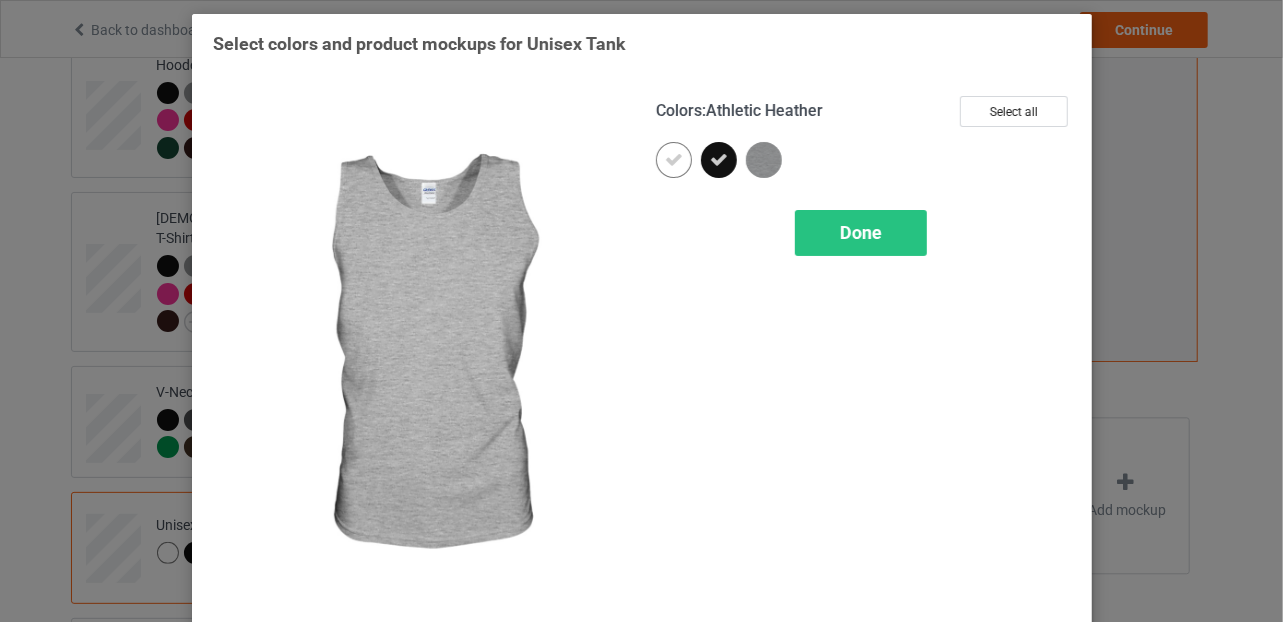 click at bounding box center (764, 160) 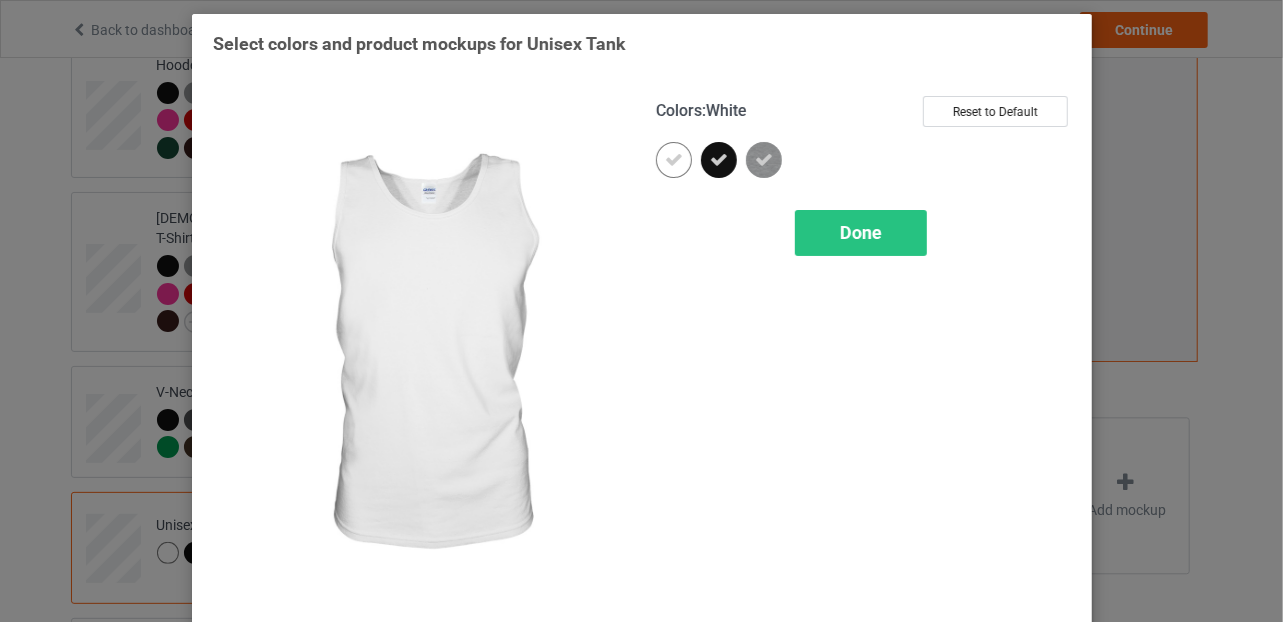 click at bounding box center [674, 160] 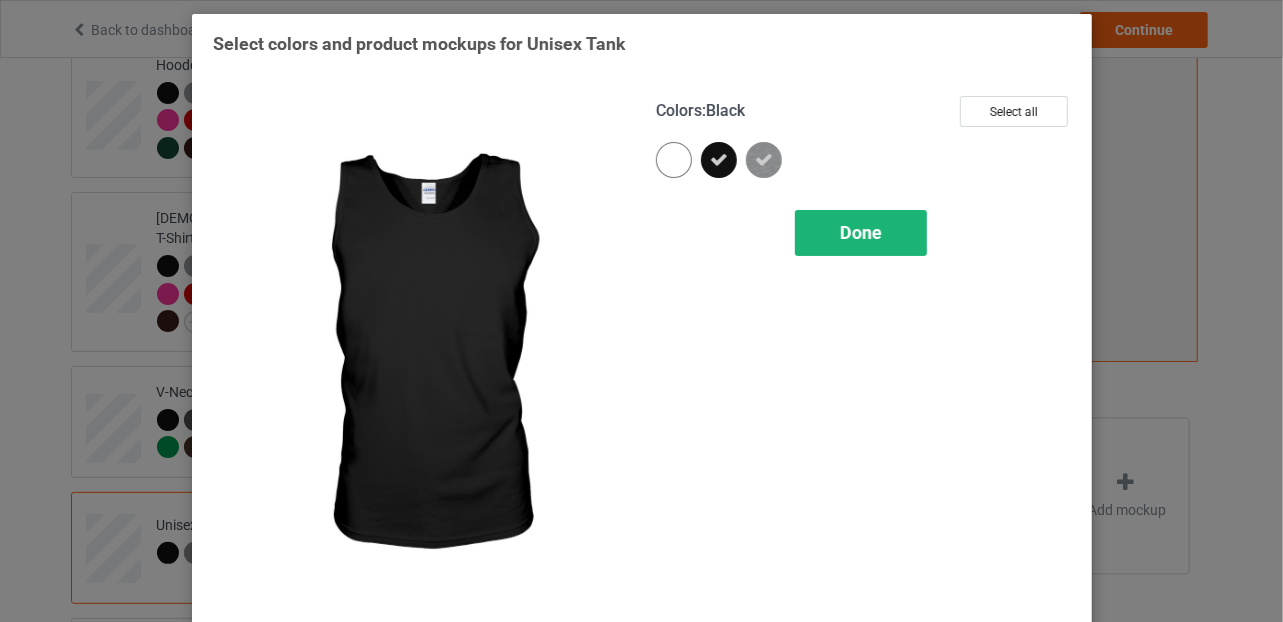 click on "Done" at bounding box center [861, 232] 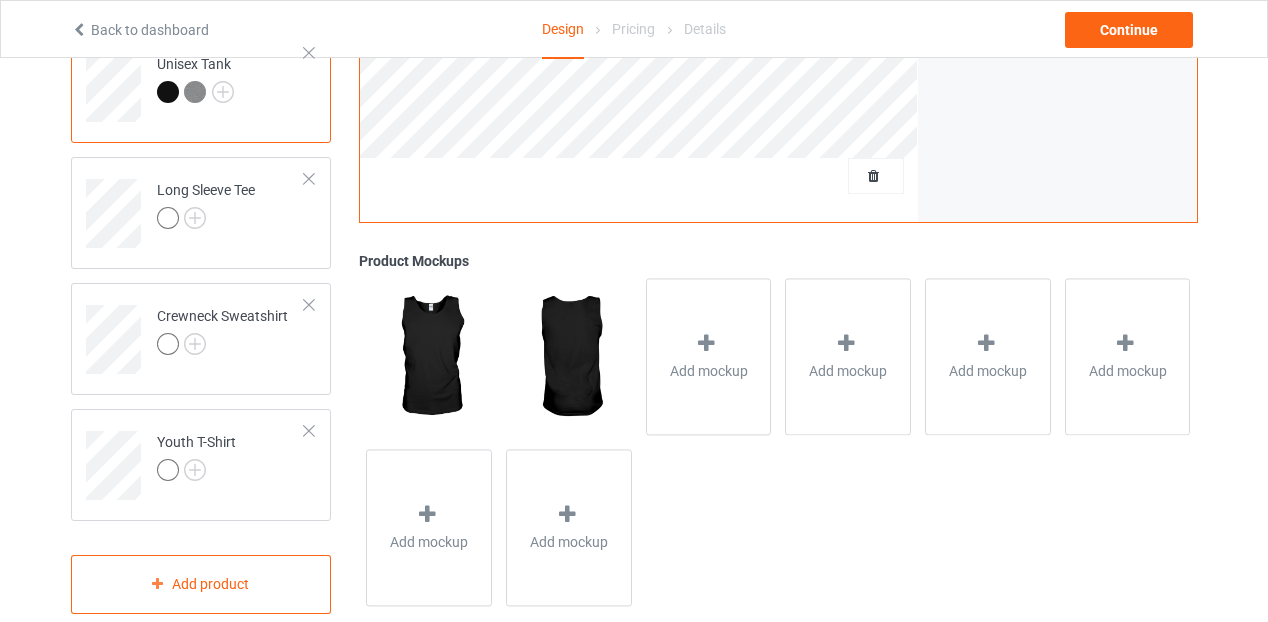 scroll, scrollTop: 973, scrollLeft: 0, axis: vertical 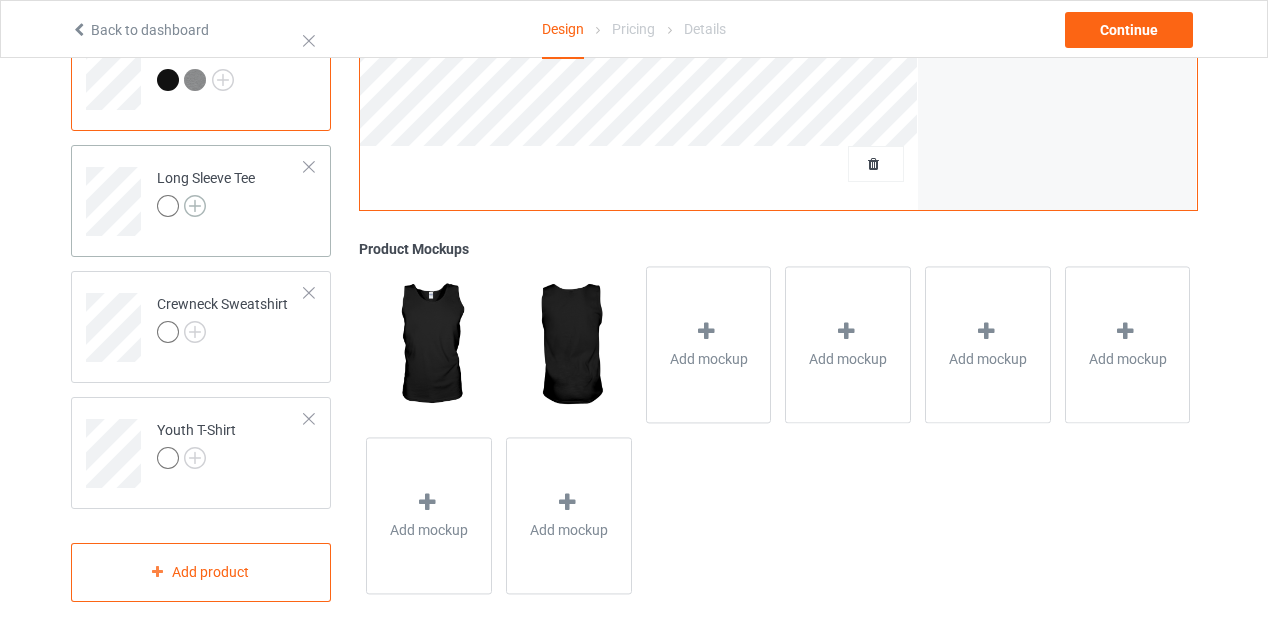 click at bounding box center (195, 206) 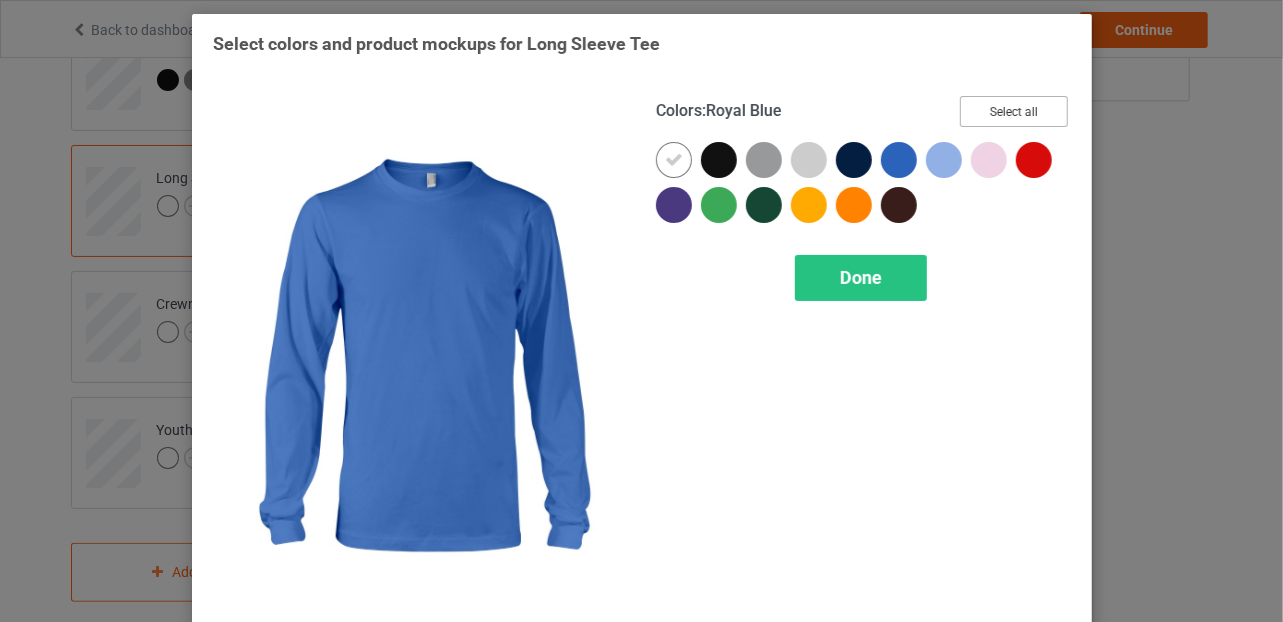 drag, startPoint x: 994, startPoint y: 105, endPoint x: 972, endPoint y: 123, distance: 28.42534 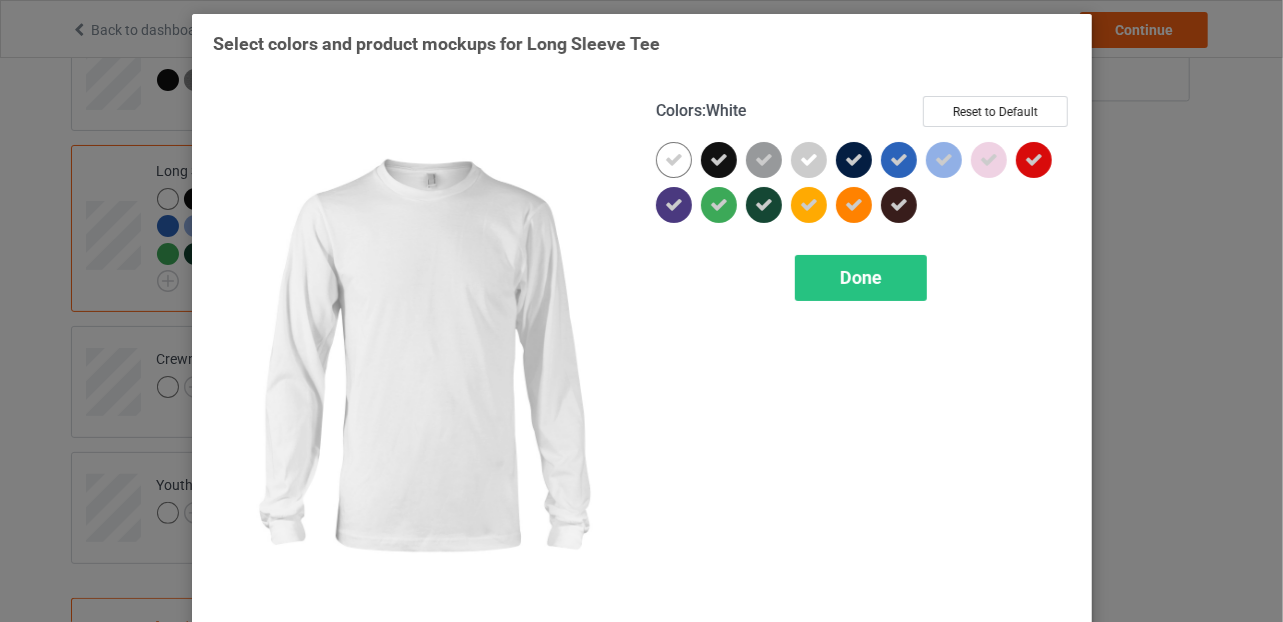 drag, startPoint x: 659, startPoint y: 166, endPoint x: 723, endPoint y: 161, distance: 64.195015 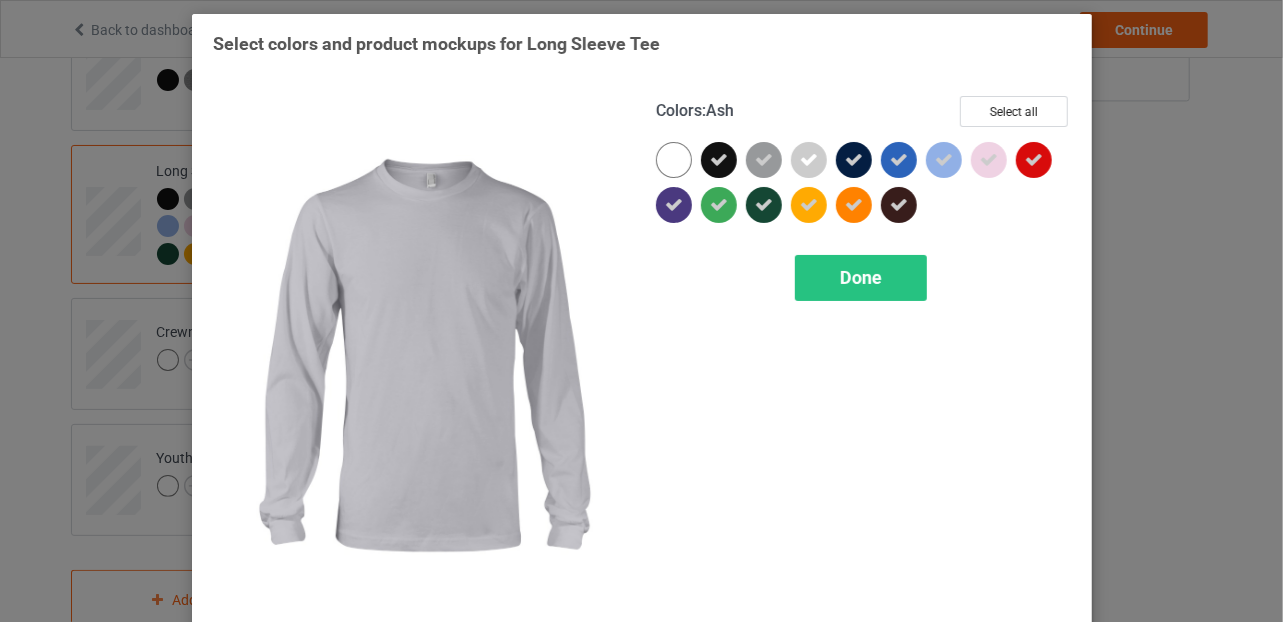 click at bounding box center [809, 160] 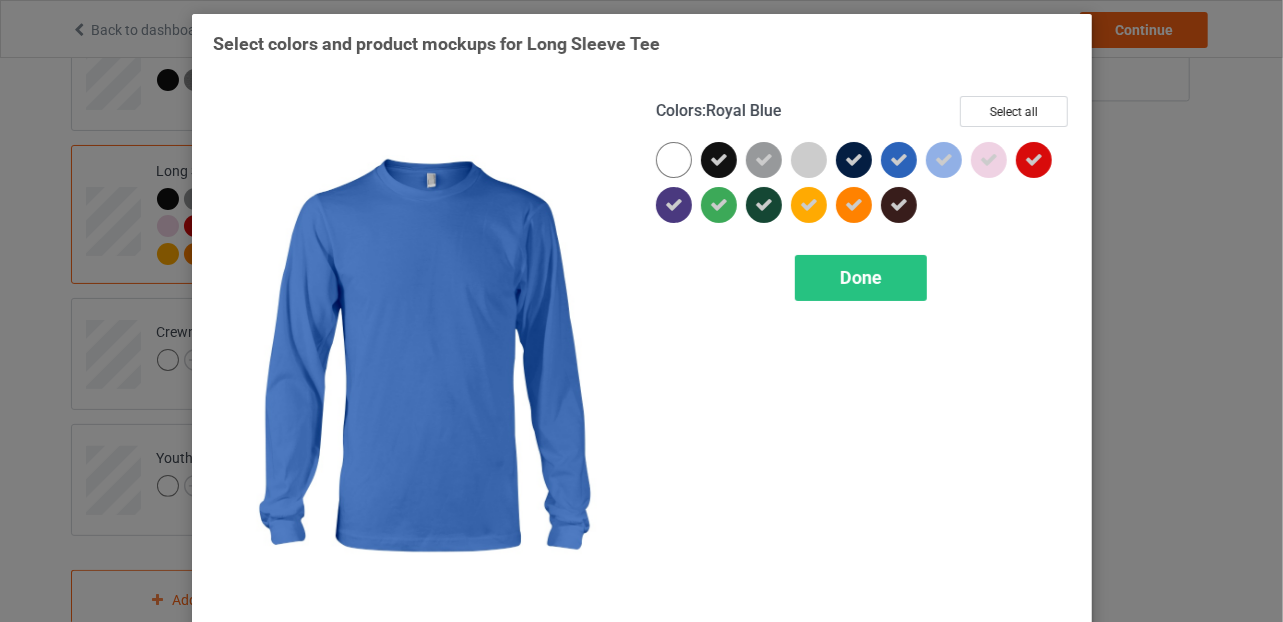 click at bounding box center (899, 160) 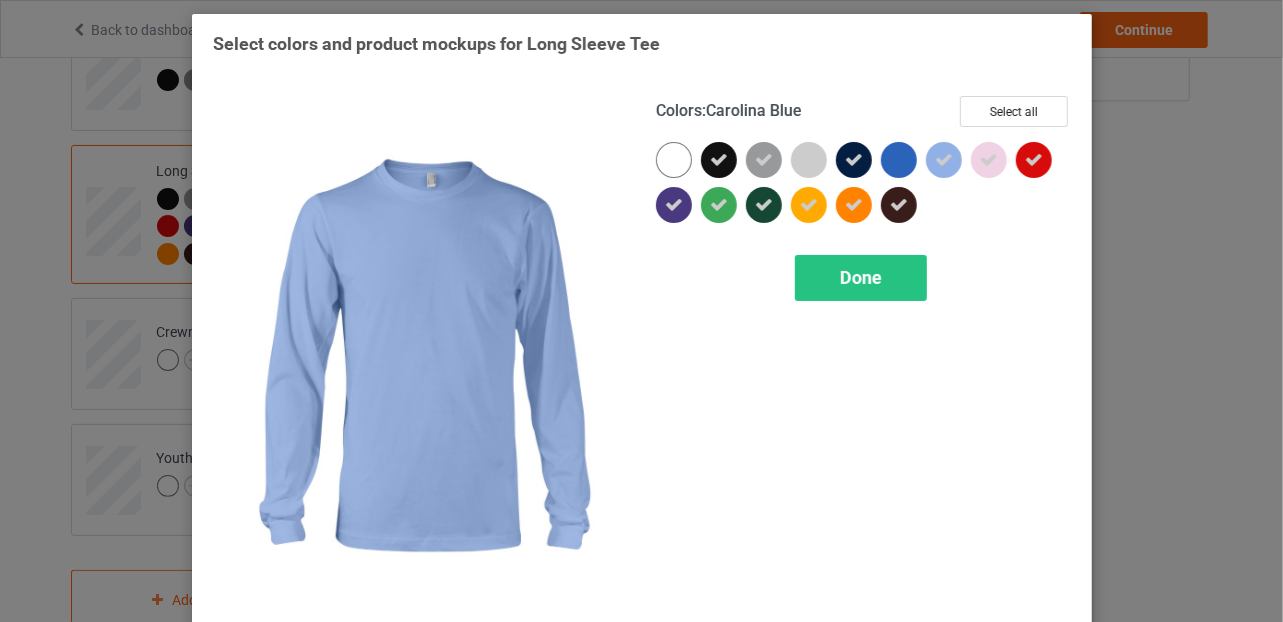 click at bounding box center (944, 160) 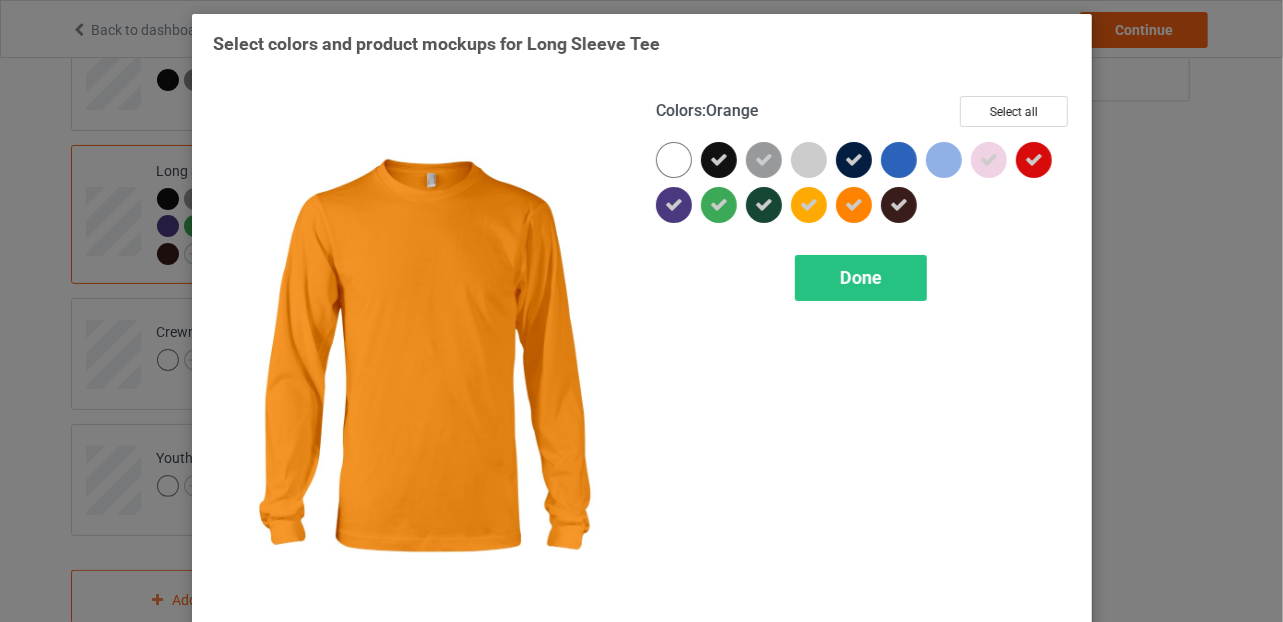 click at bounding box center [854, 205] 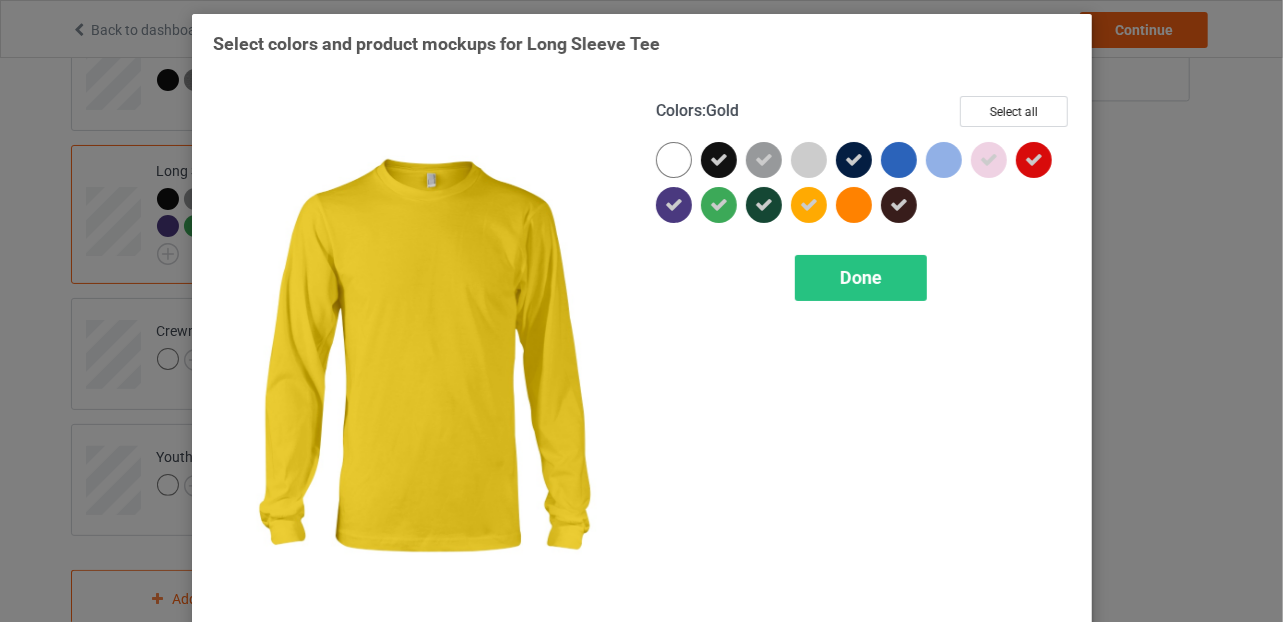 click at bounding box center (809, 205) 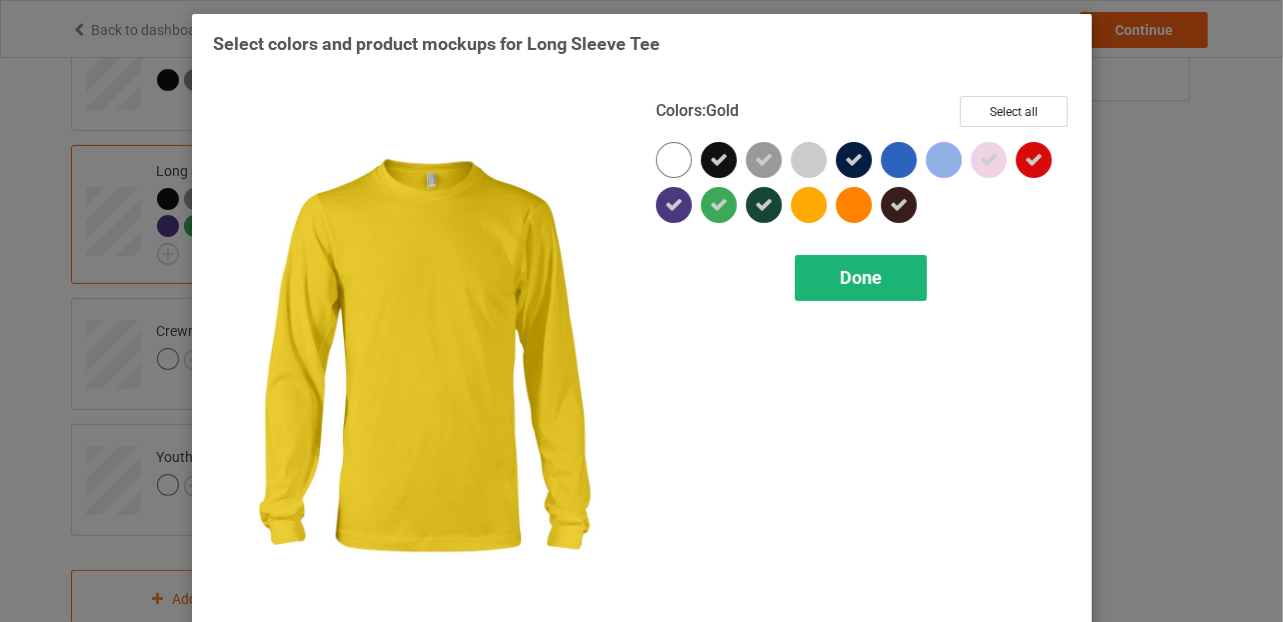 click on "Done" at bounding box center (861, 277) 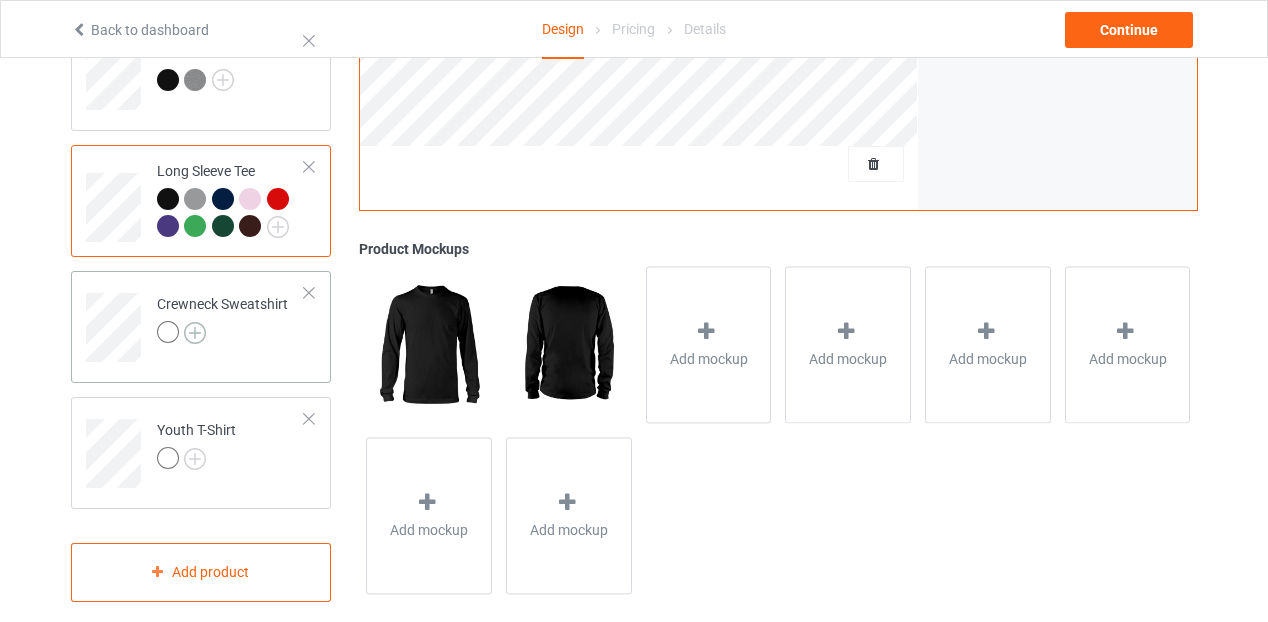 click at bounding box center (195, 333) 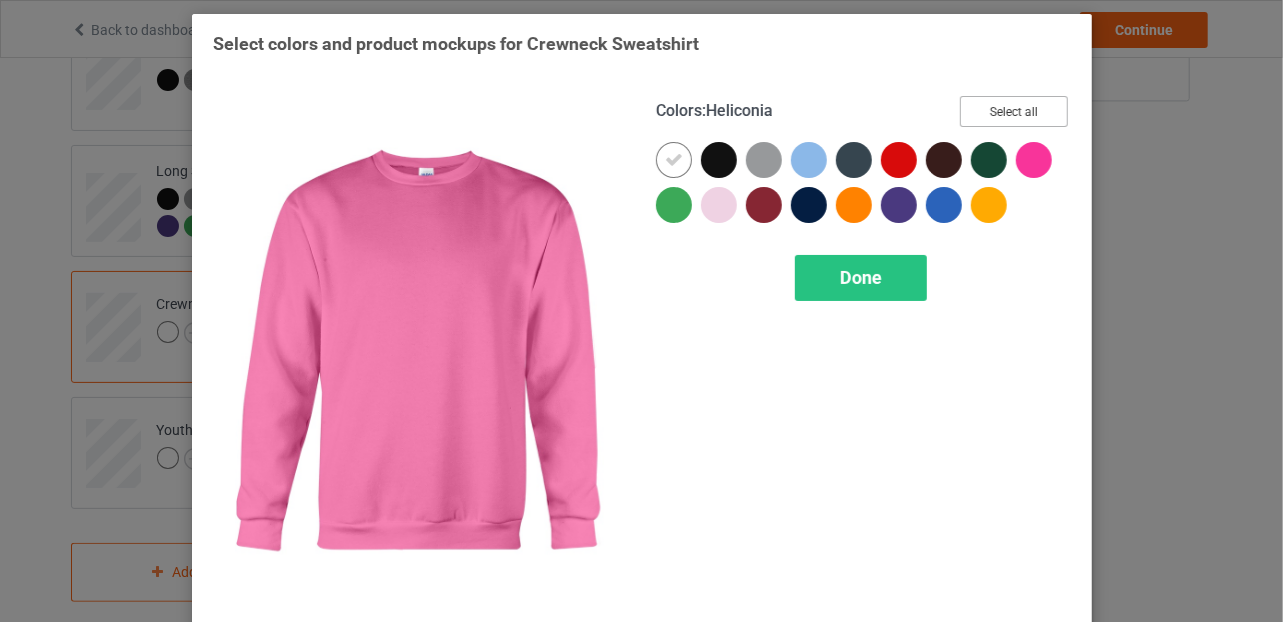 drag, startPoint x: 1016, startPoint y: 113, endPoint x: 995, endPoint y: 124, distance: 23.70654 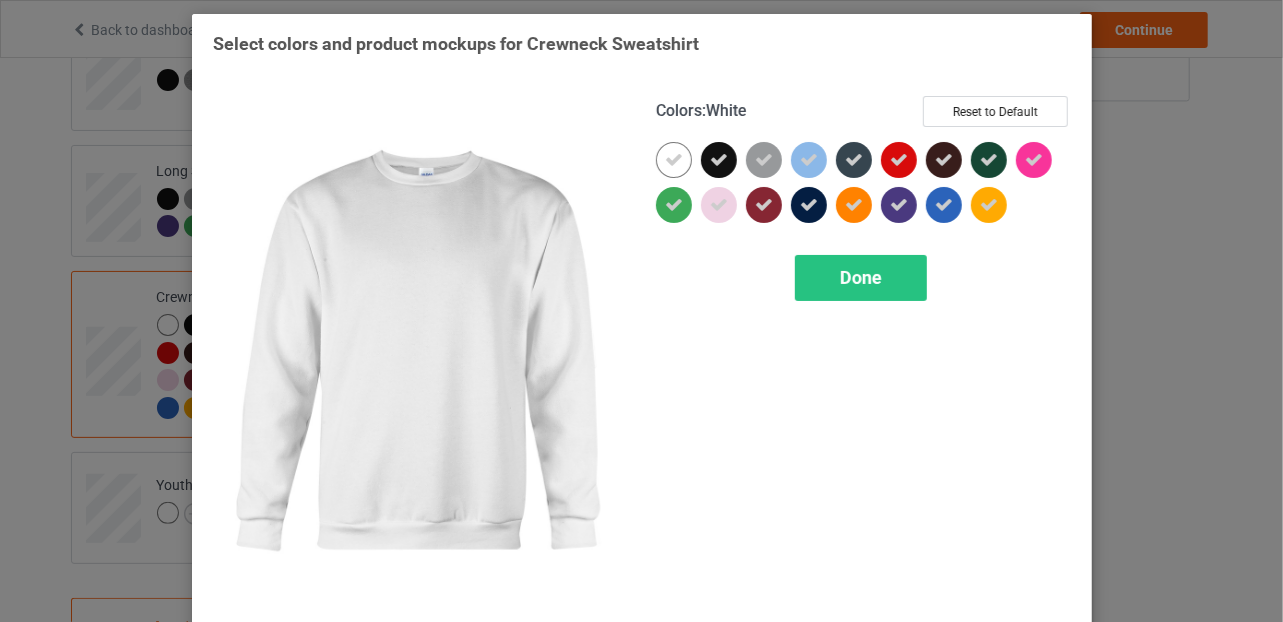 click at bounding box center [674, 160] 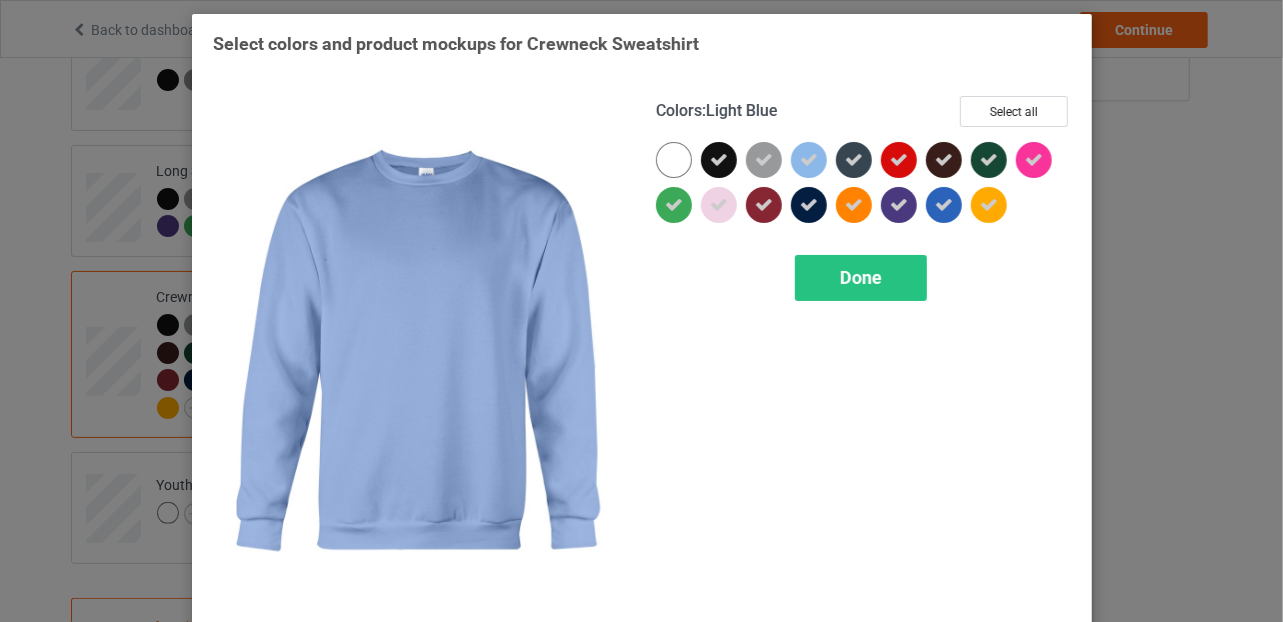 click at bounding box center (809, 160) 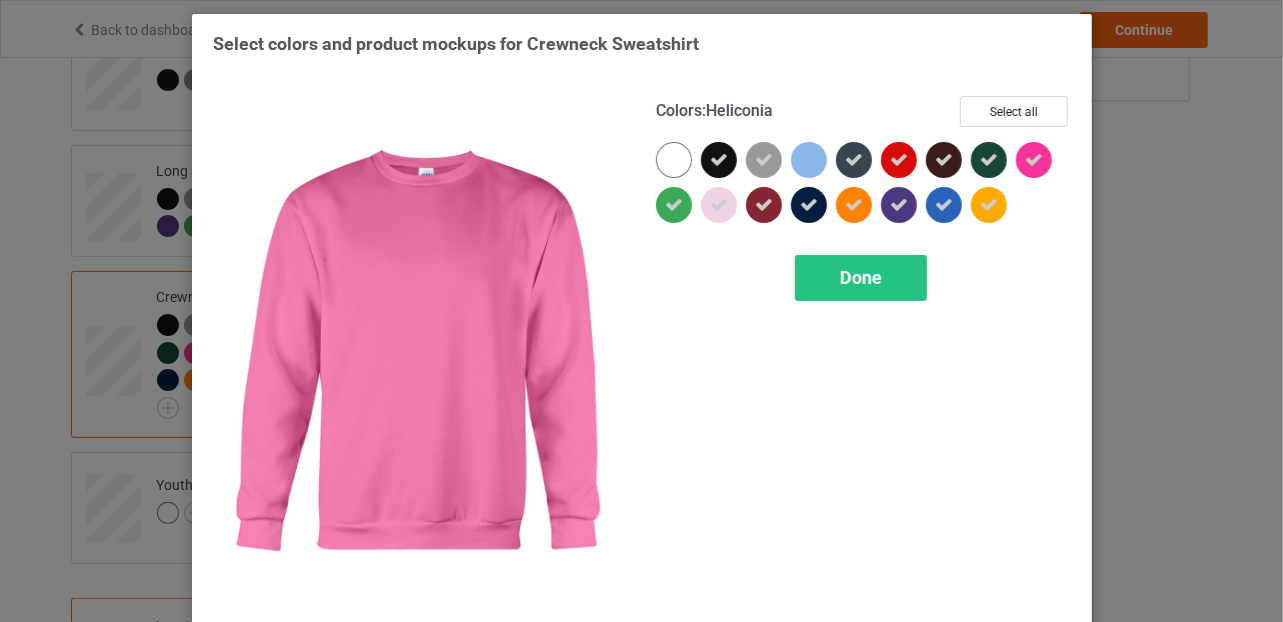 click at bounding box center (1034, 160) 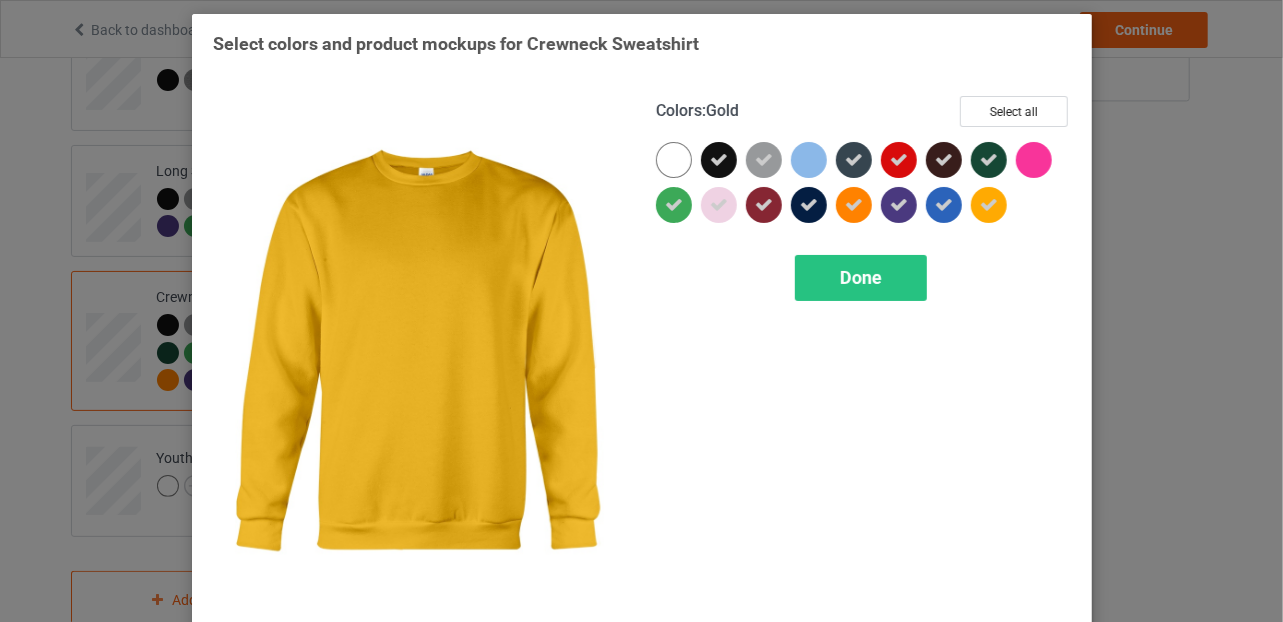 click at bounding box center (989, 205) 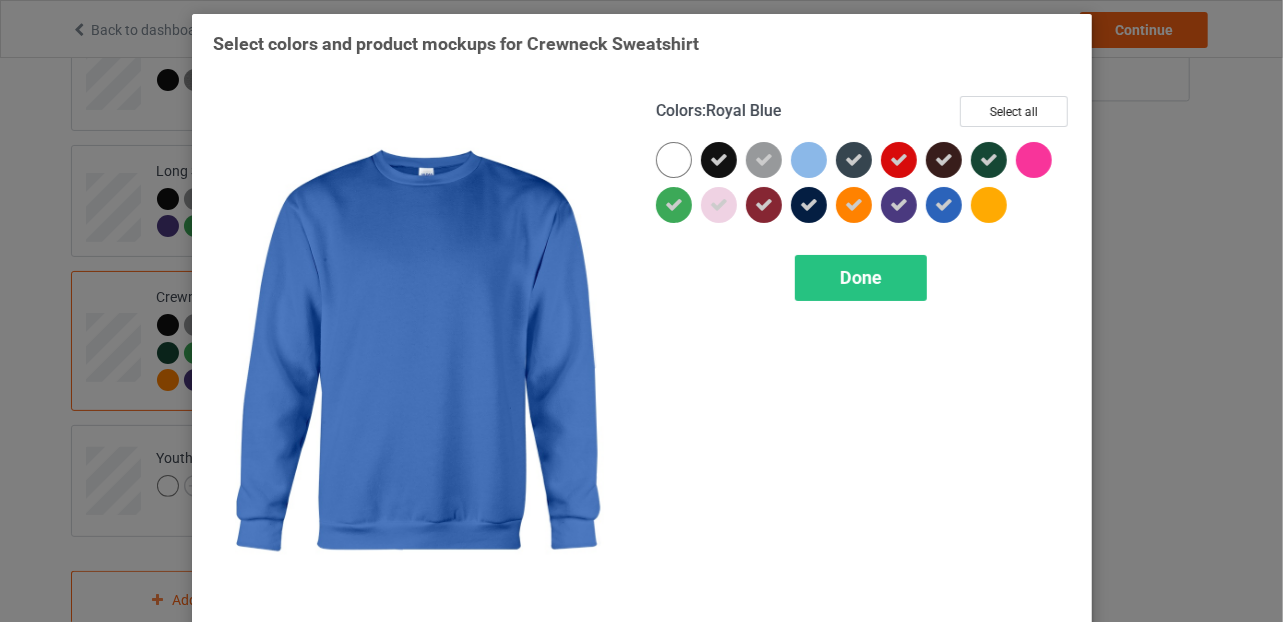 drag, startPoint x: 933, startPoint y: 209, endPoint x: 860, endPoint y: 229, distance: 75.690155 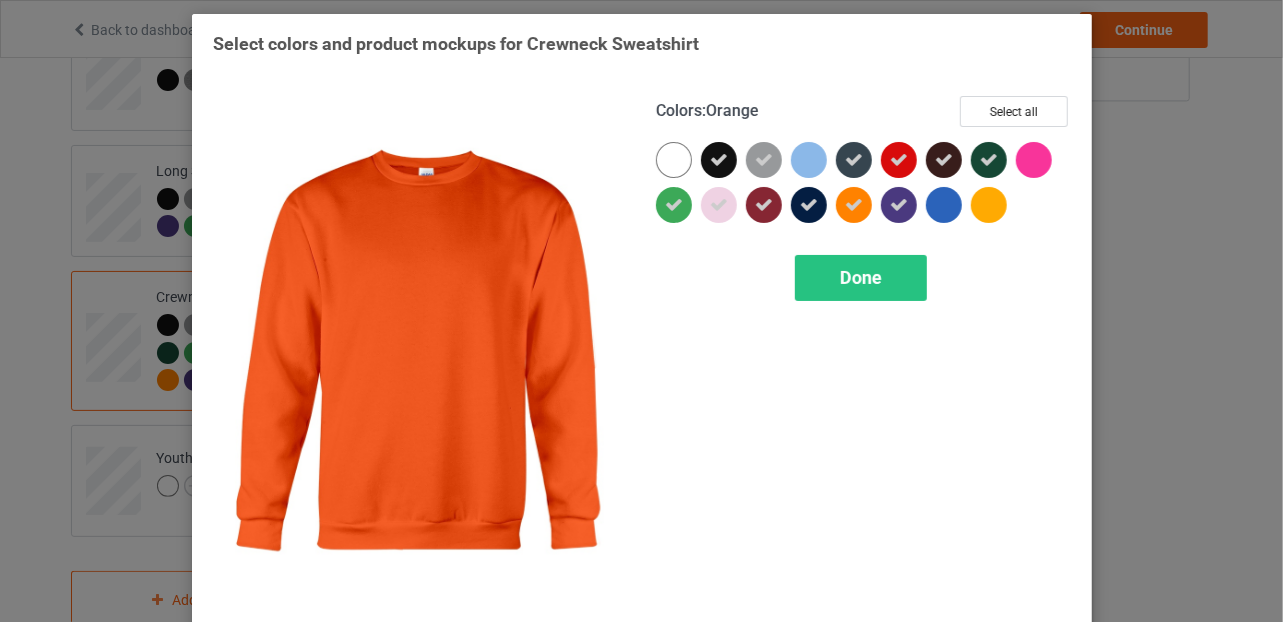 click at bounding box center (854, 205) 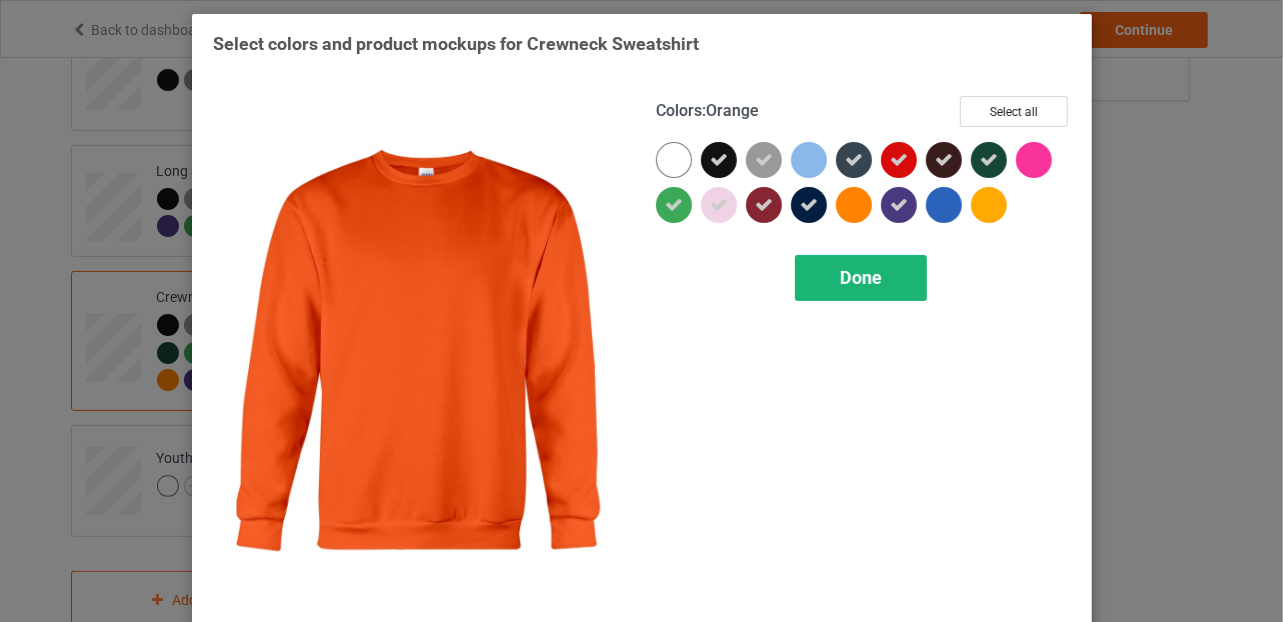 click on "Done" at bounding box center [861, 277] 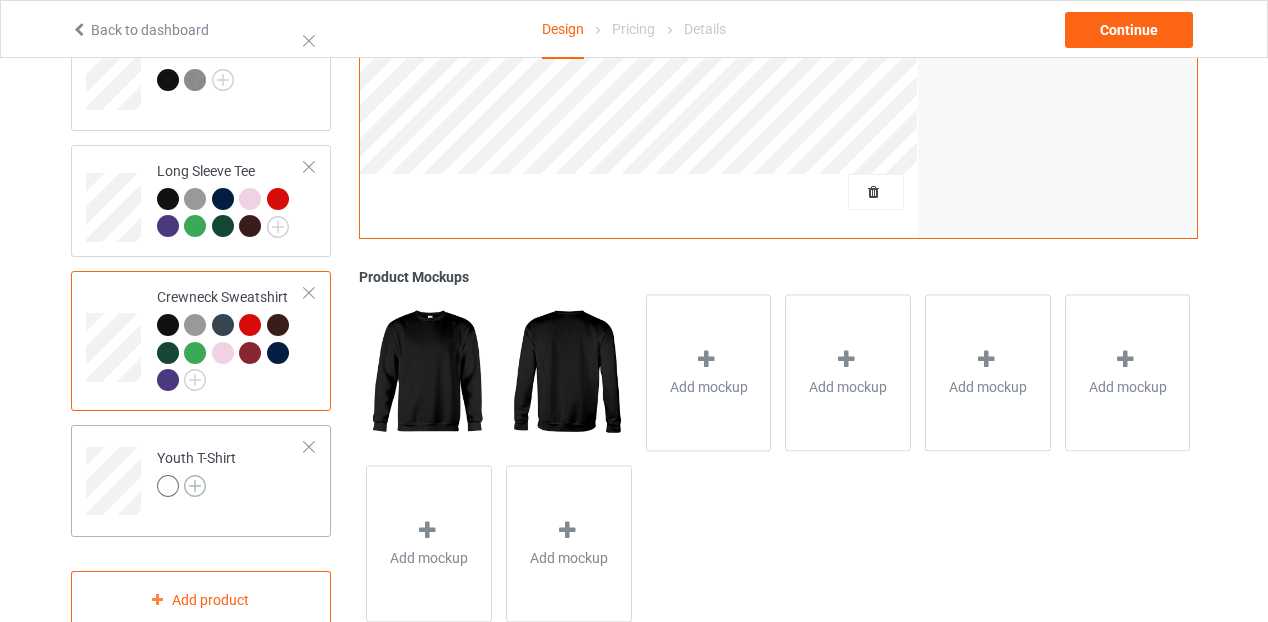 click at bounding box center [195, 486] 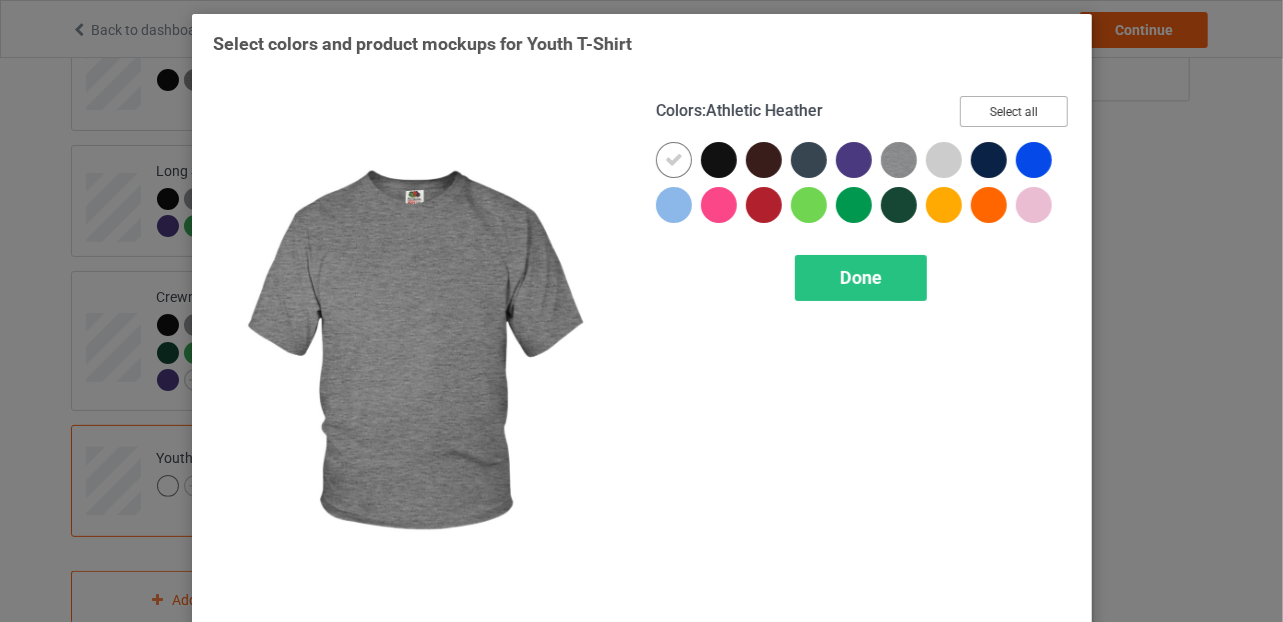 click on "Select all" at bounding box center [1014, 111] 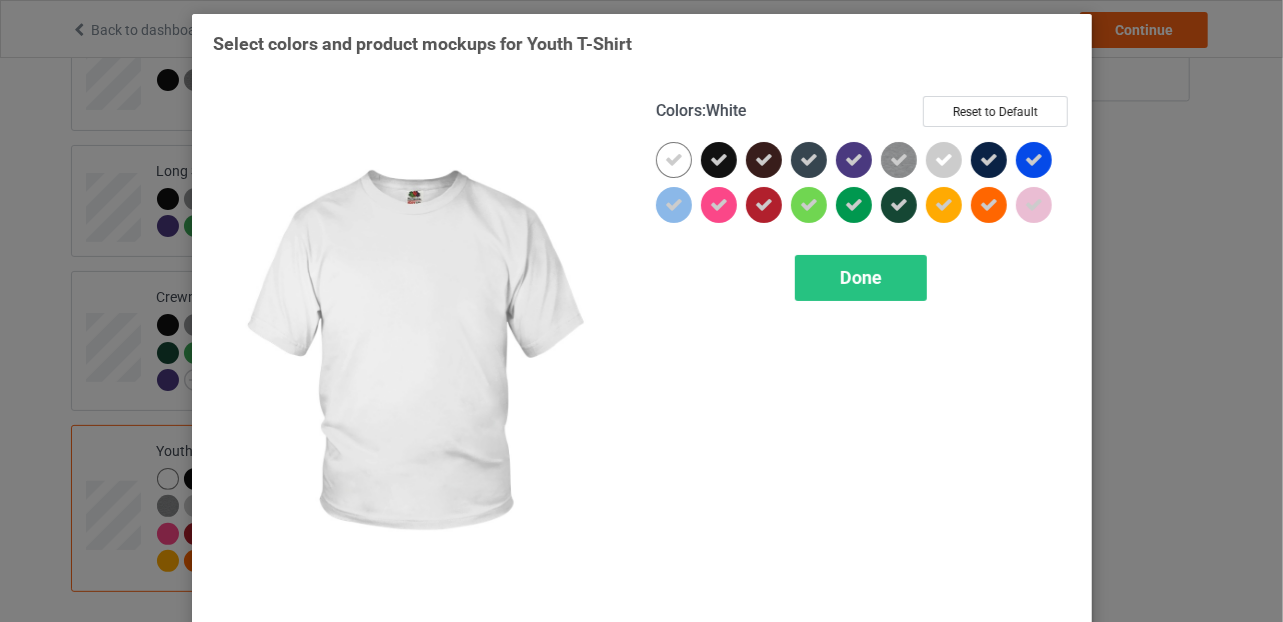 click at bounding box center [674, 160] 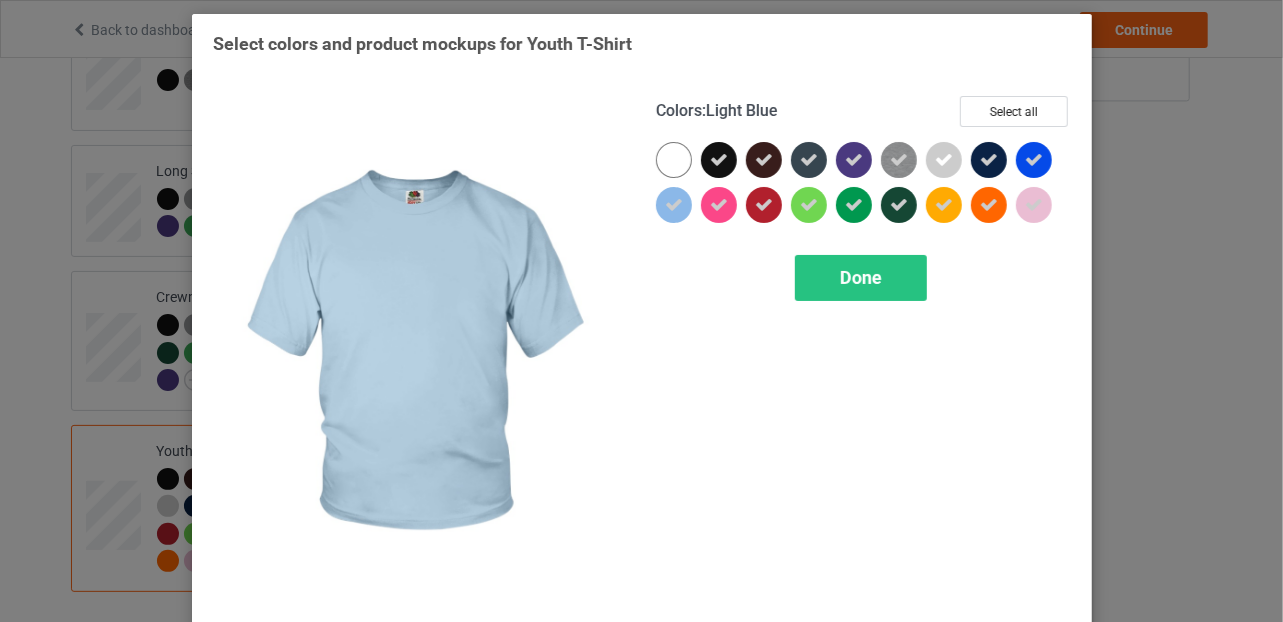 click at bounding box center (674, 205) 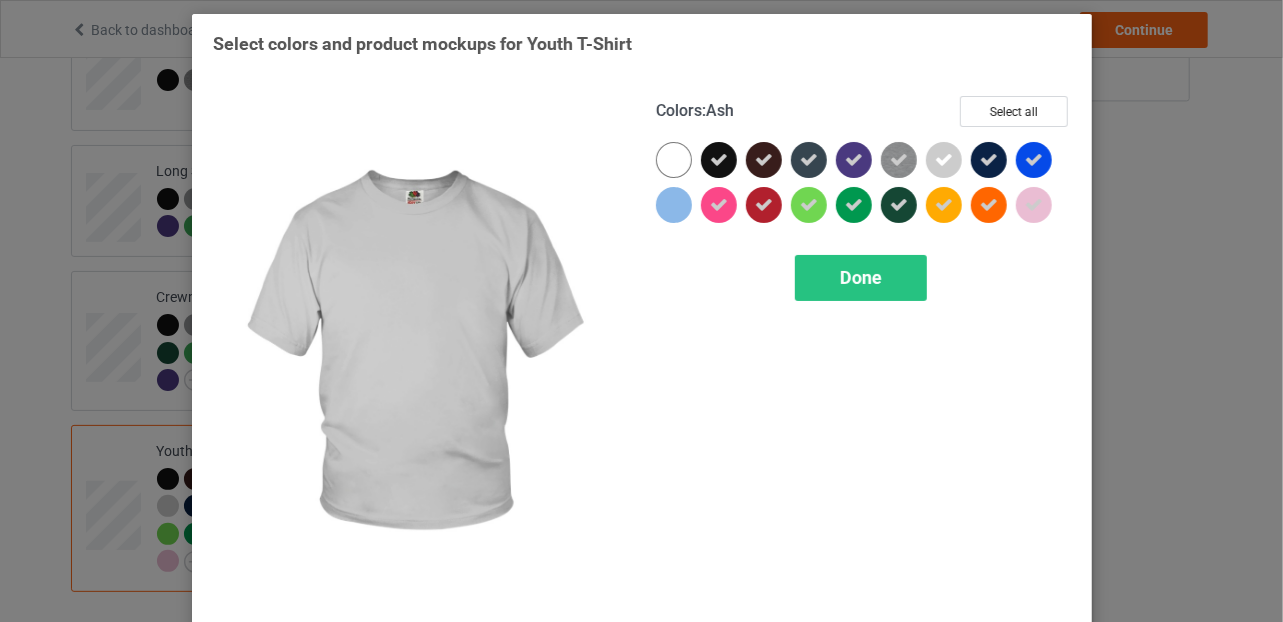 click at bounding box center [944, 160] 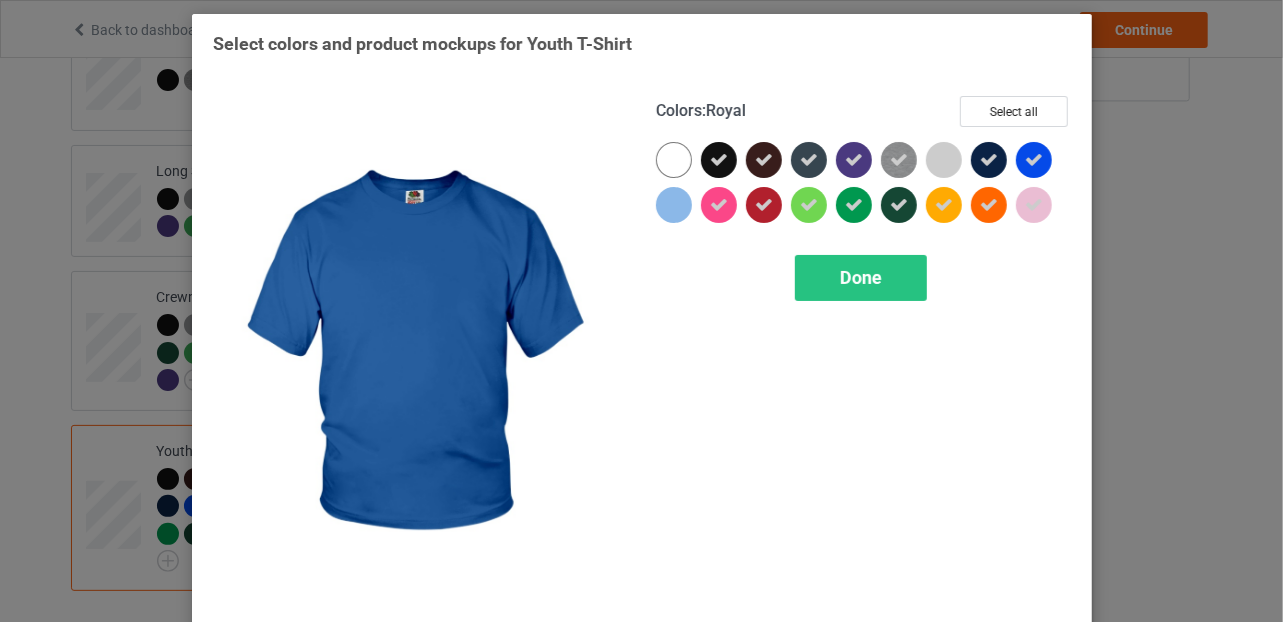 click at bounding box center (1034, 160) 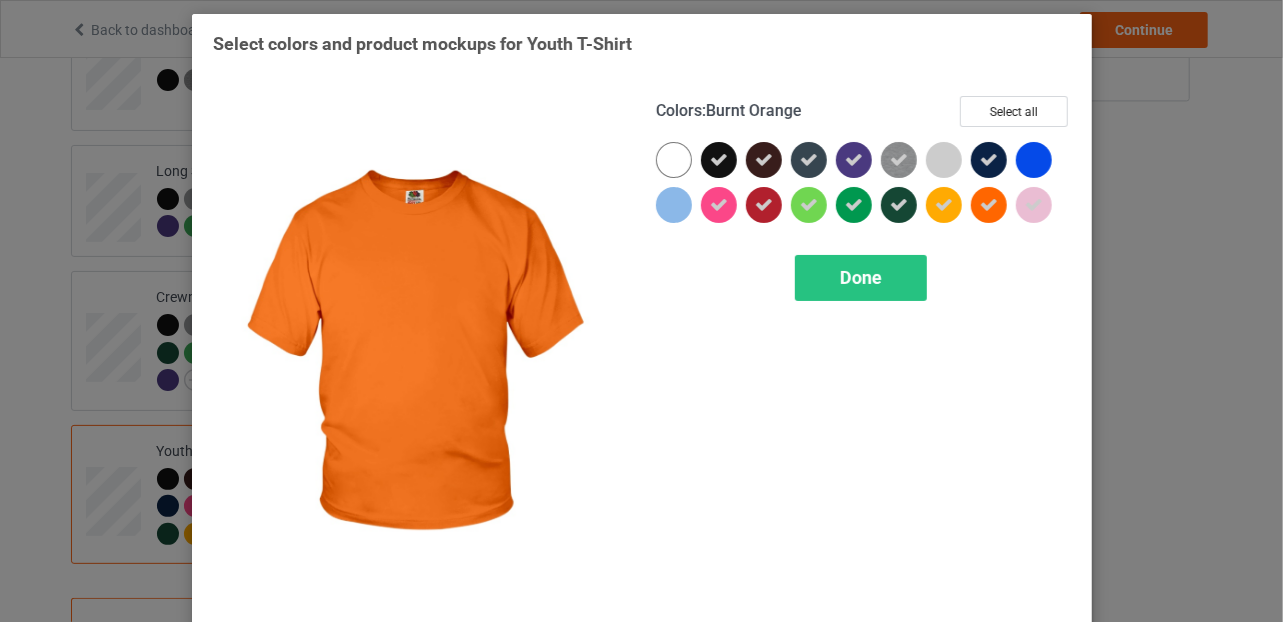 click at bounding box center [989, 205] 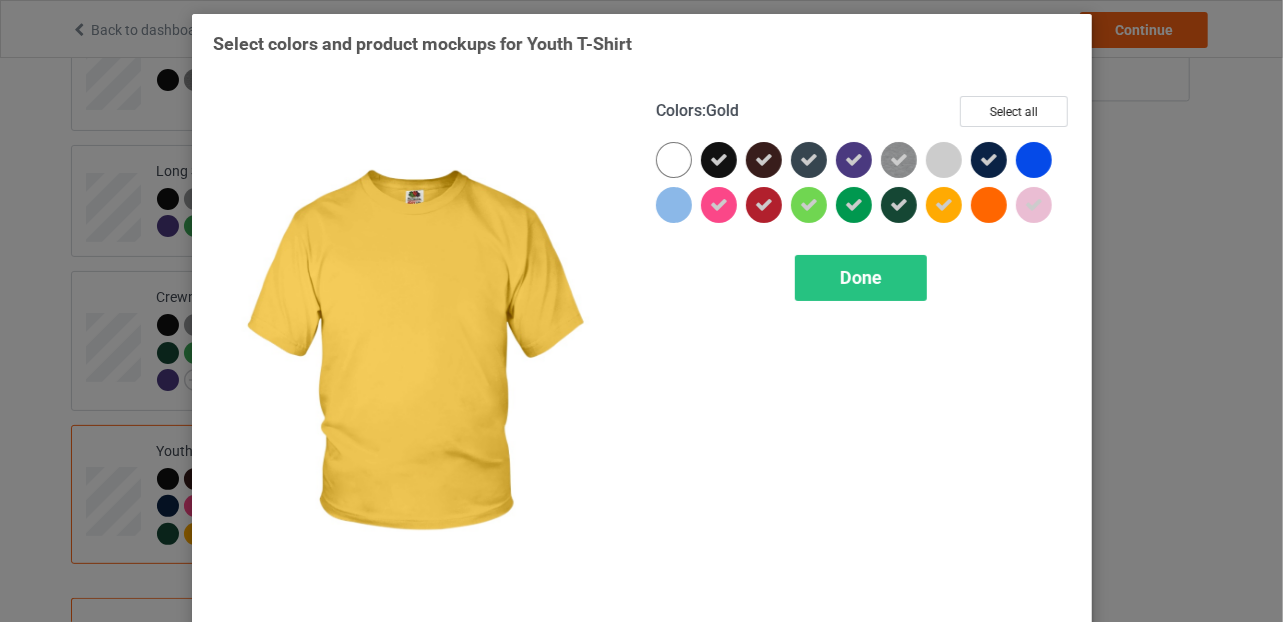 click at bounding box center (944, 205) 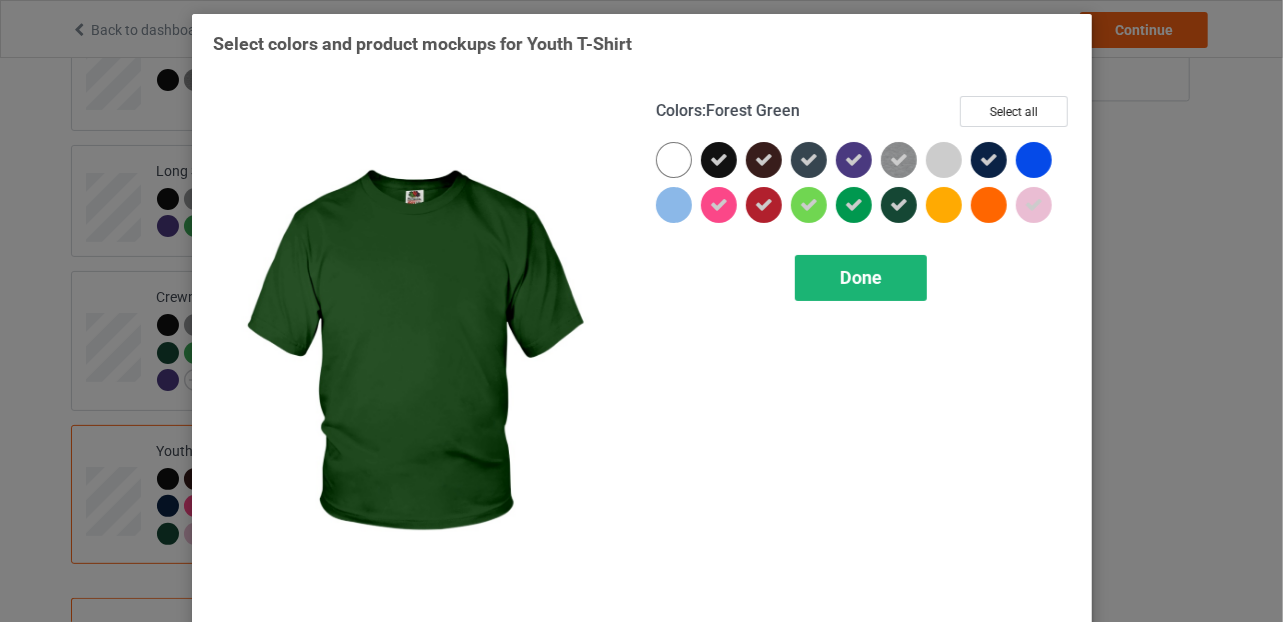click on "Done" at bounding box center (861, 277) 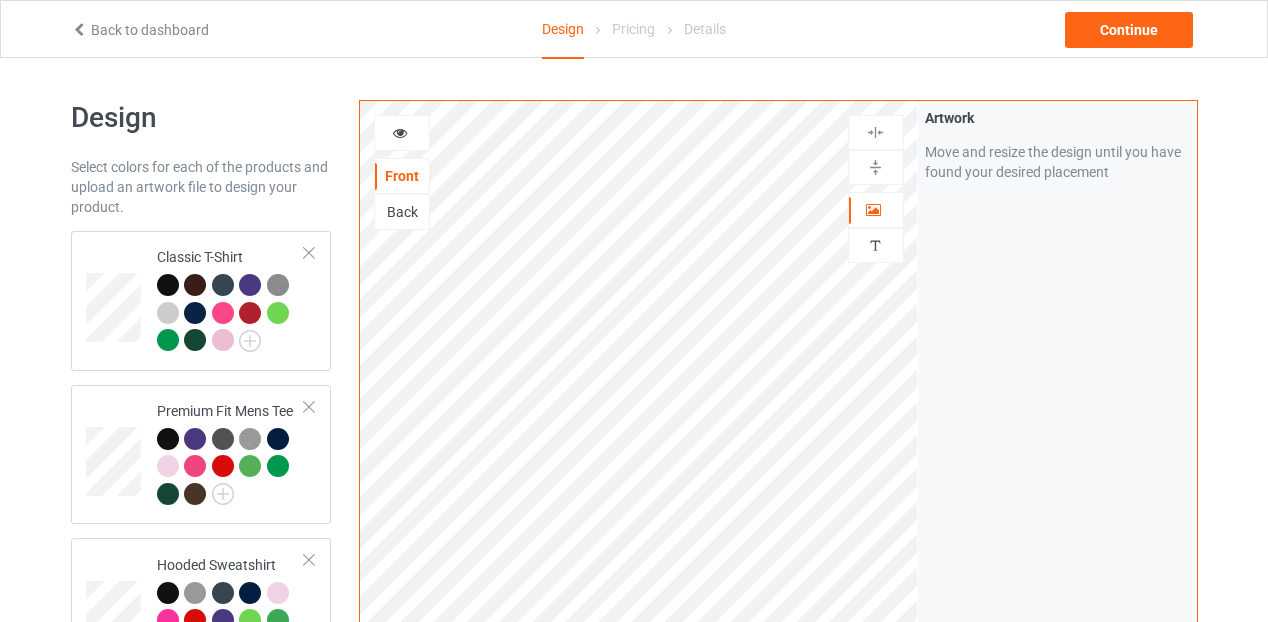 scroll, scrollTop: 0, scrollLeft: 0, axis: both 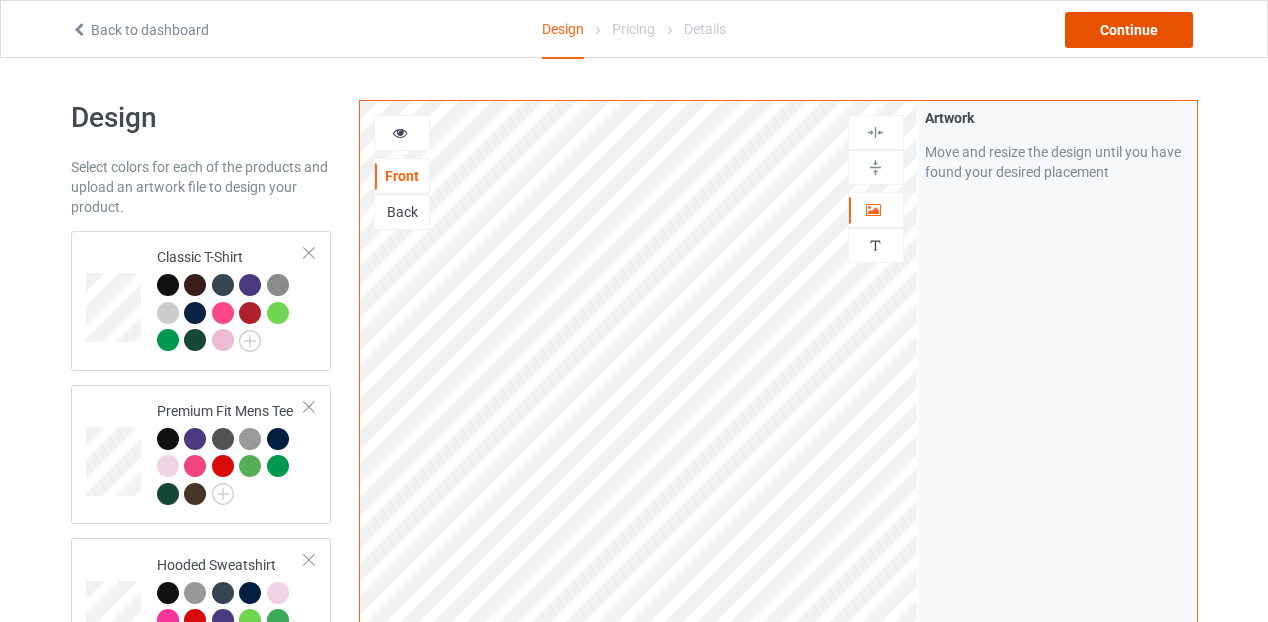 click on "Continue" at bounding box center (1129, 30) 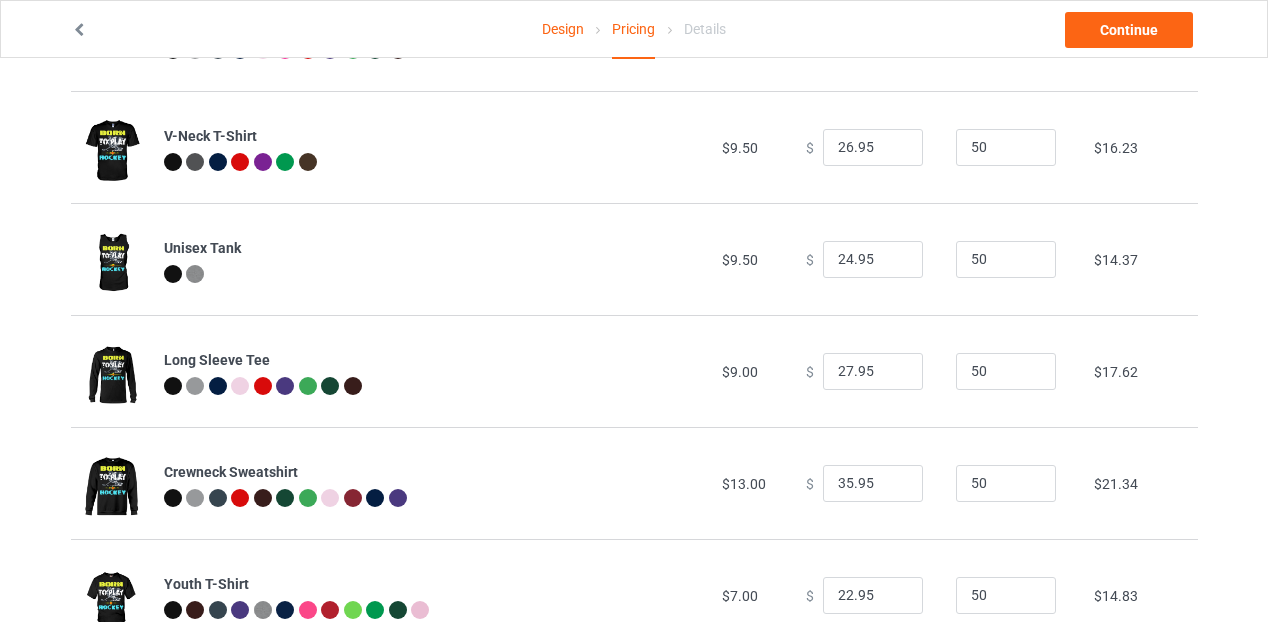 scroll, scrollTop: 524, scrollLeft: 0, axis: vertical 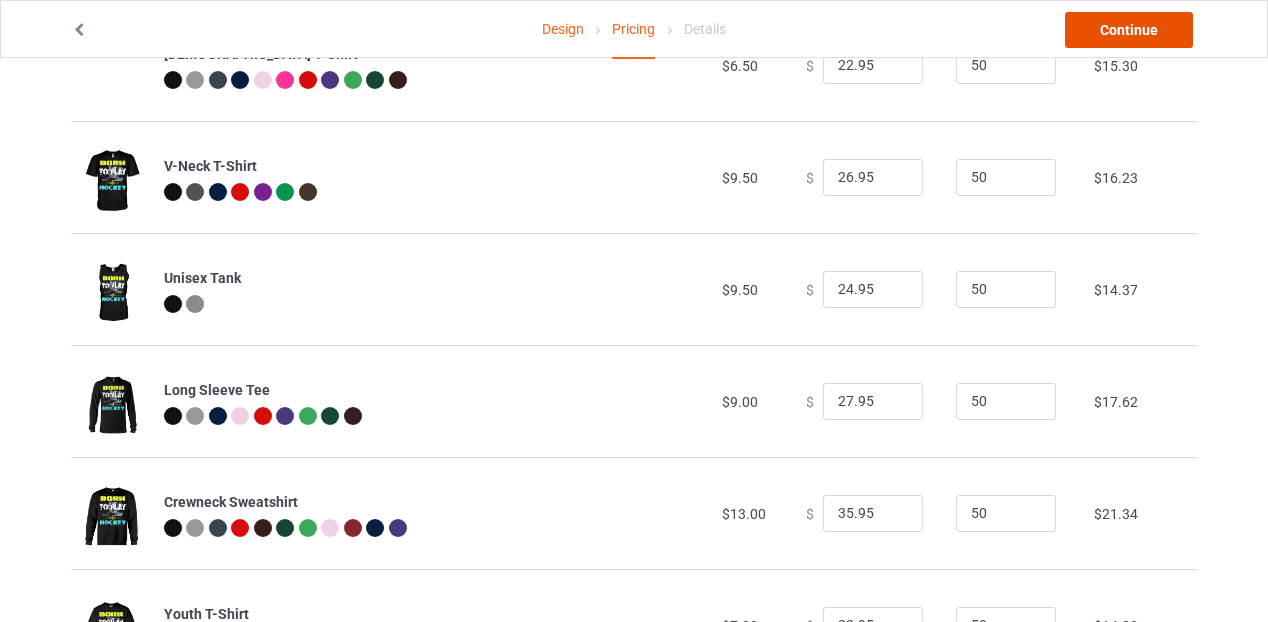 click on "Continue" at bounding box center (1129, 30) 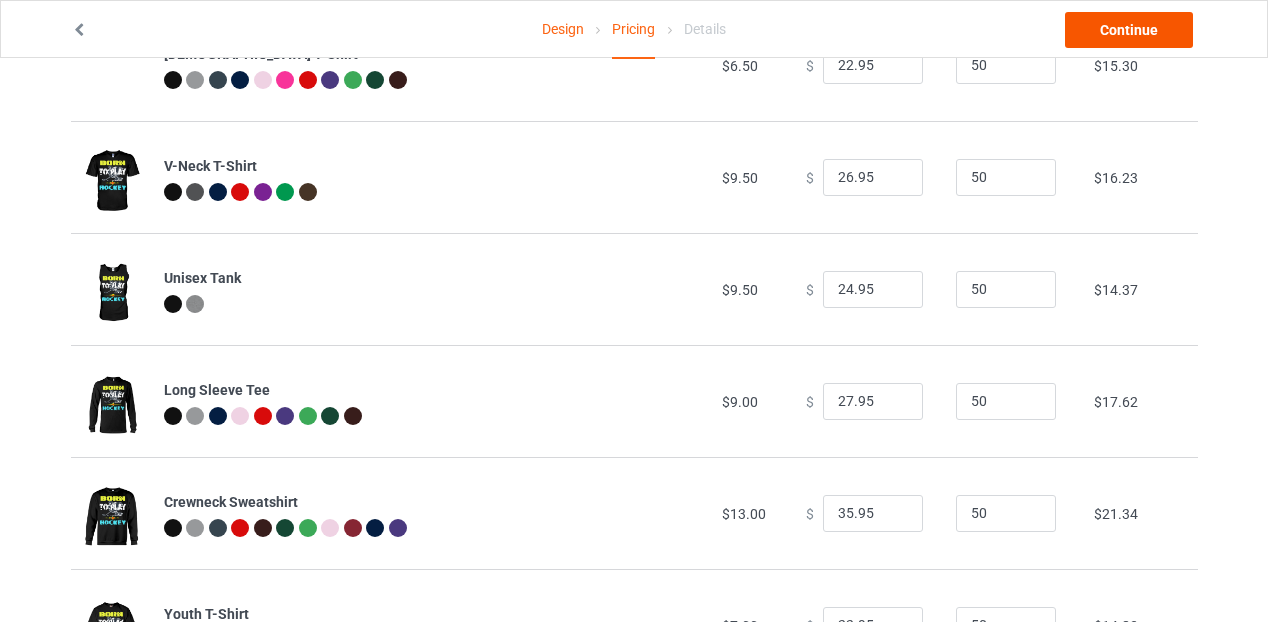 scroll, scrollTop: 0, scrollLeft: 0, axis: both 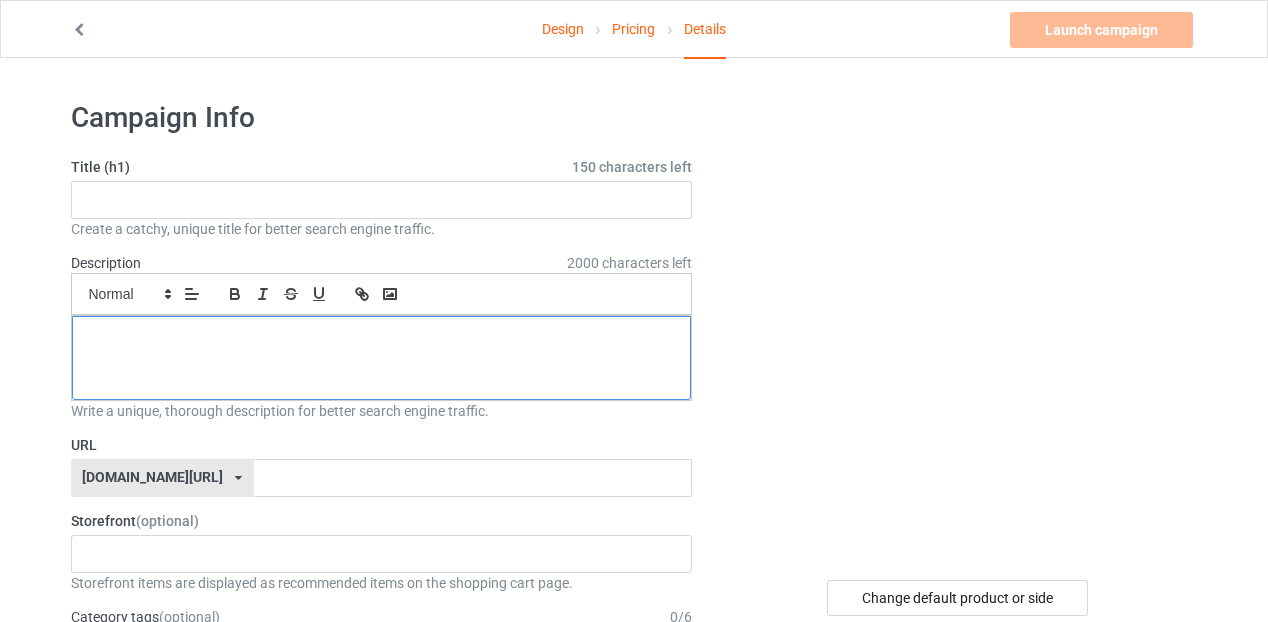 click at bounding box center [382, 358] 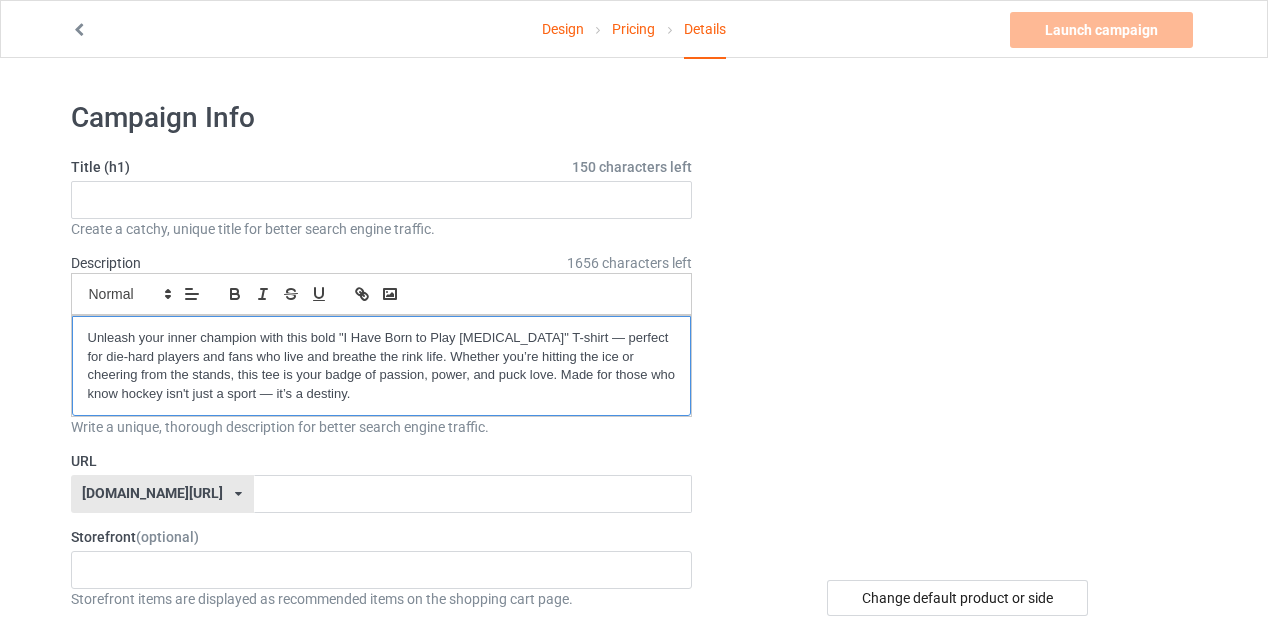 click on "Unleash your inner champion with this bold "I Have Born to Play [MEDICAL_DATA]" T-shirt — perfect for die-hard players and fans who live and breathe the rink life. Whether you’re hitting the ice or cheering from the stands, this tee is your badge of passion, power, and puck love. Made for those who know hockey isn't just a sport — it’s a destiny." at bounding box center [382, 366] 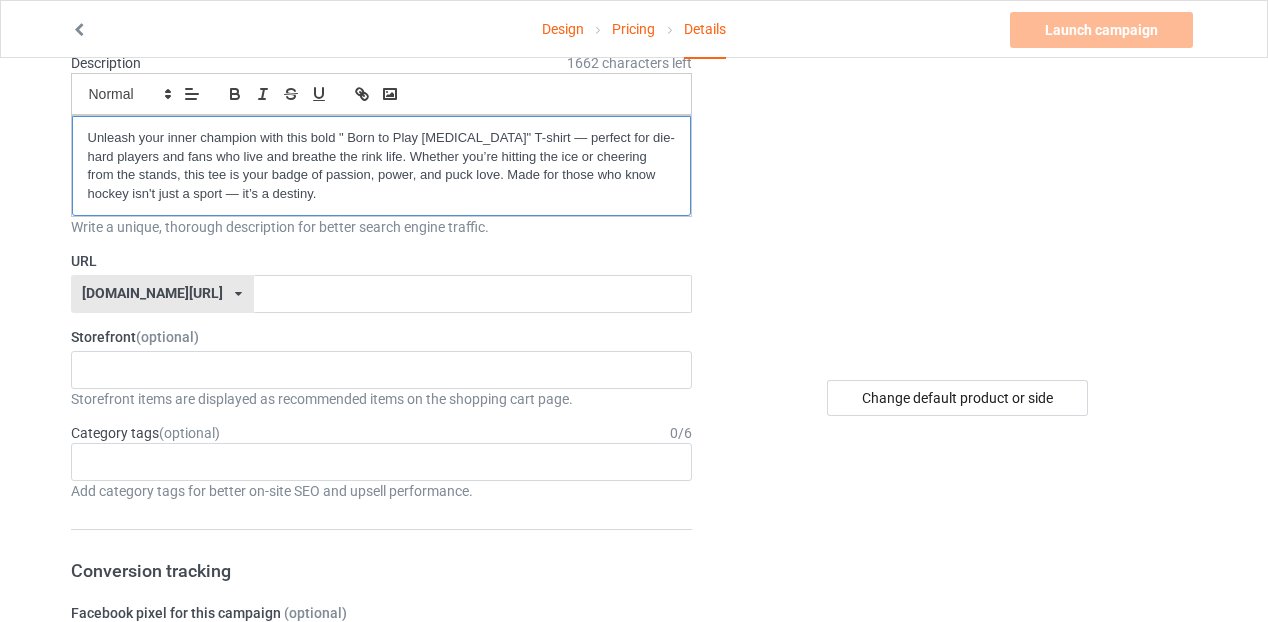 scroll, scrollTop: 0, scrollLeft: 0, axis: both 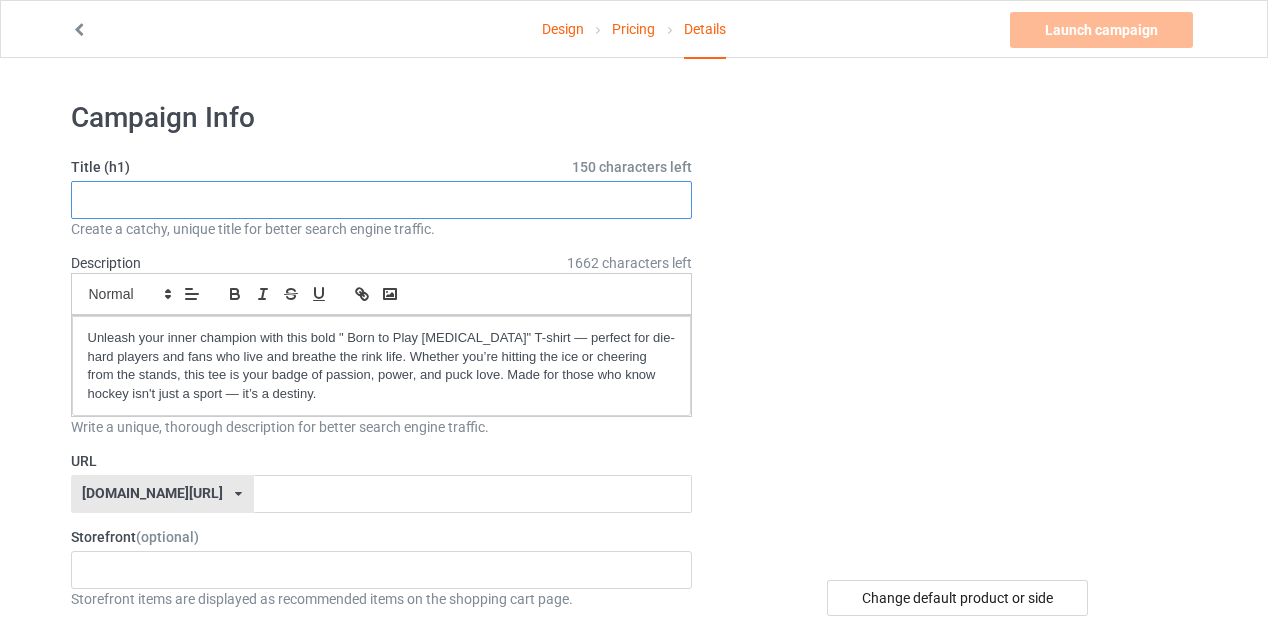 click at bounding box center [382, 200] 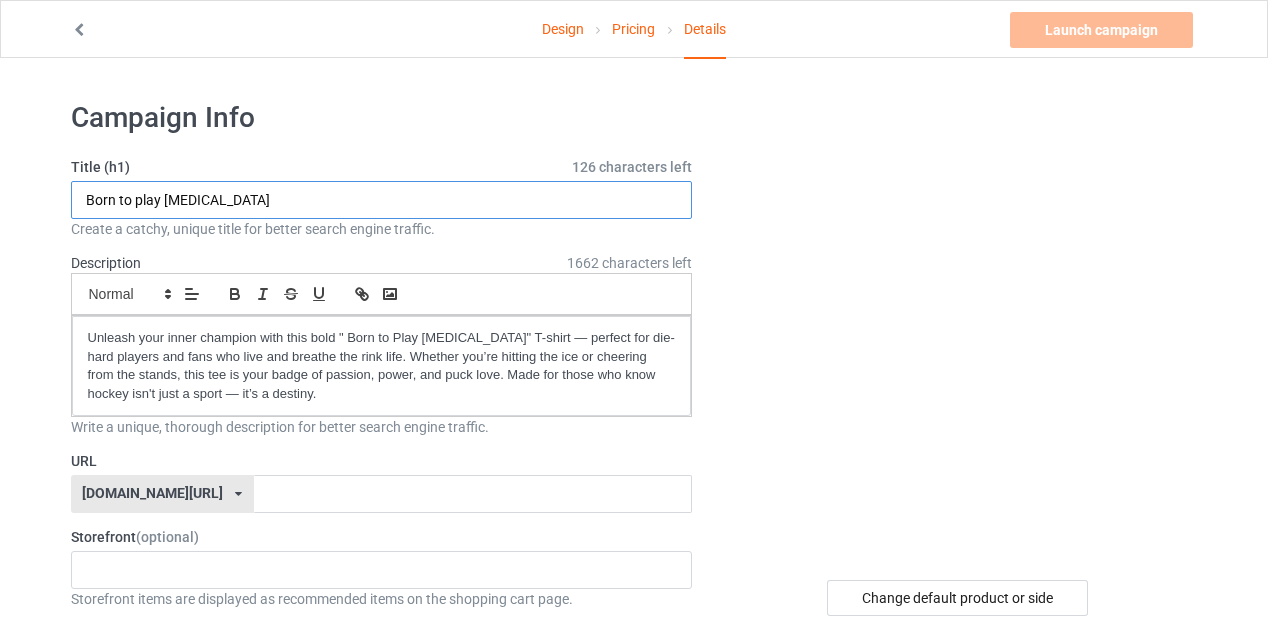 click on "Born to play ice hockey" at bounding box center (382, 200) 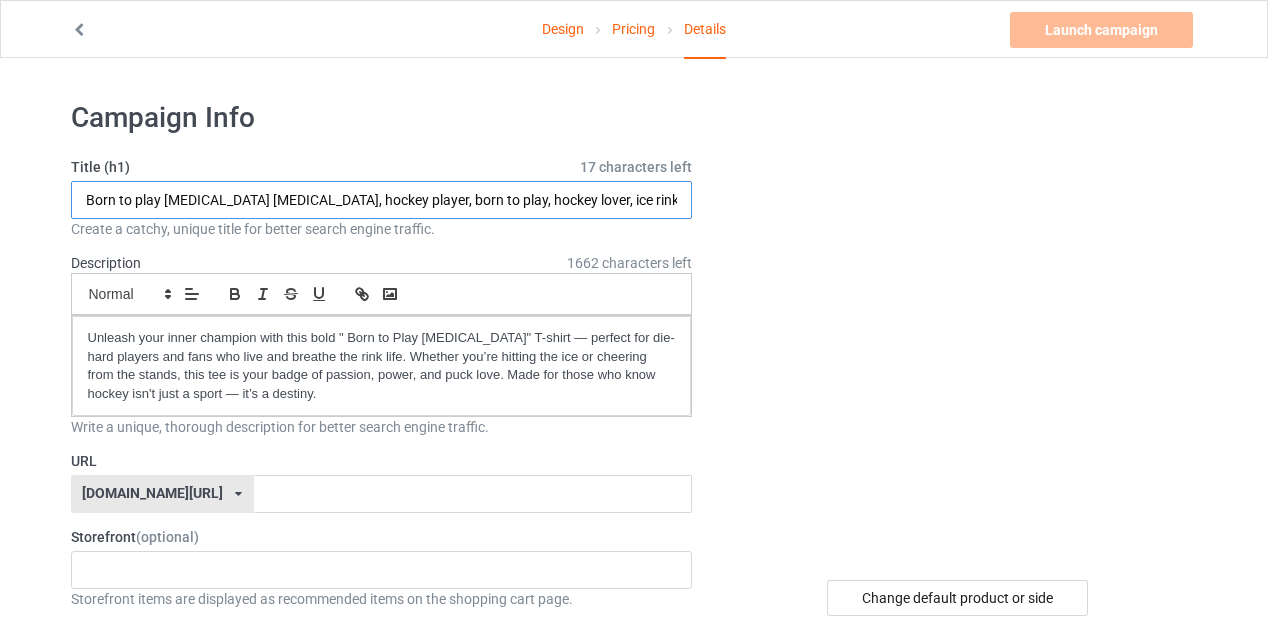 scroll, scrollTop: 0, scrollLeft: 187, axis: horizontal 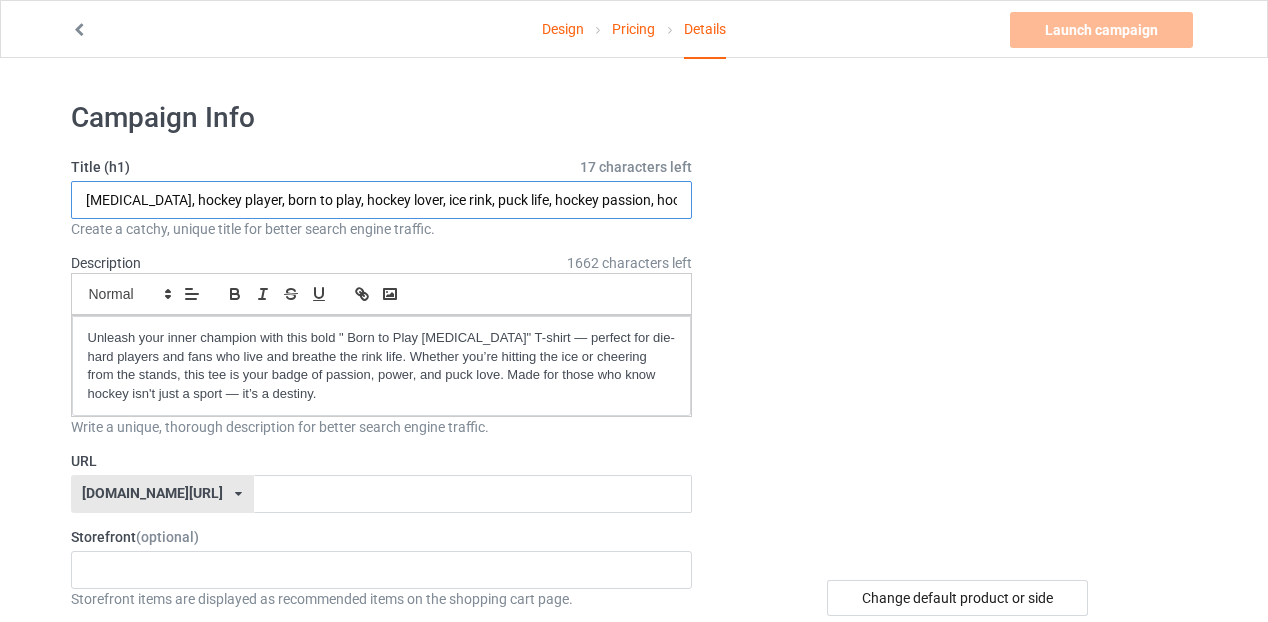 type on "Born to play ice hockey ice hockey, hockey player, born to play, hockey lover, ice rink, puck life, hockey passion, hockey lifestyle," 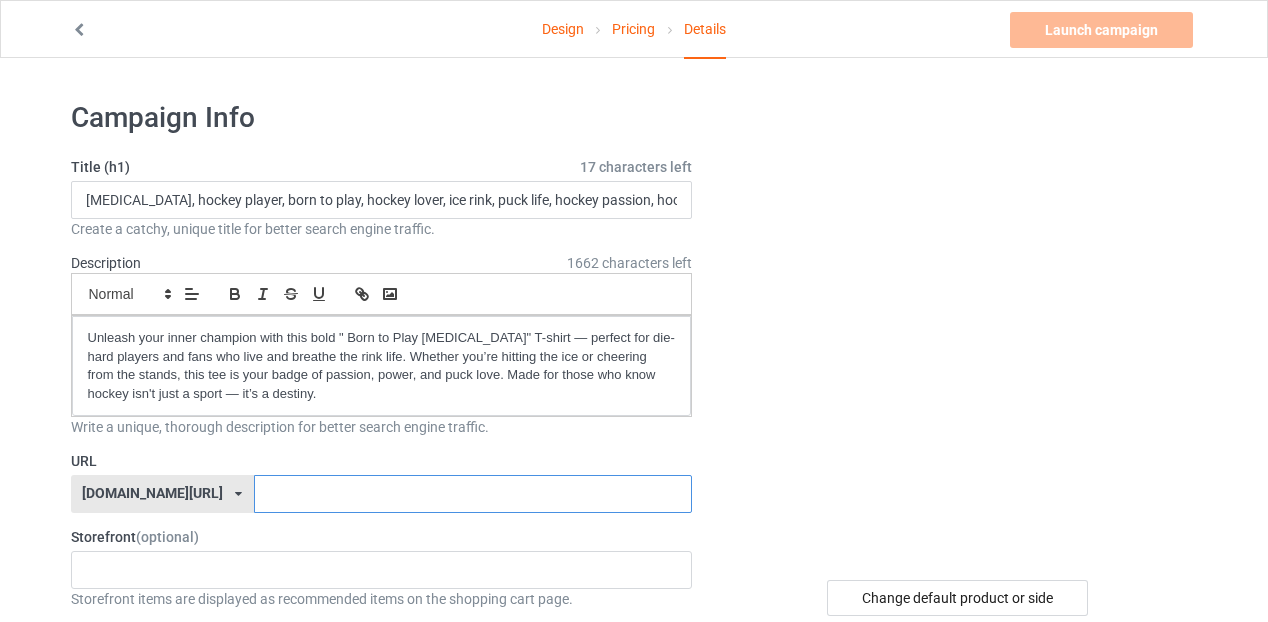 drag, startPoint x: 225, startPoint y: 493, endPoint x: 286, endPoint y: 471, distance: 64.84597 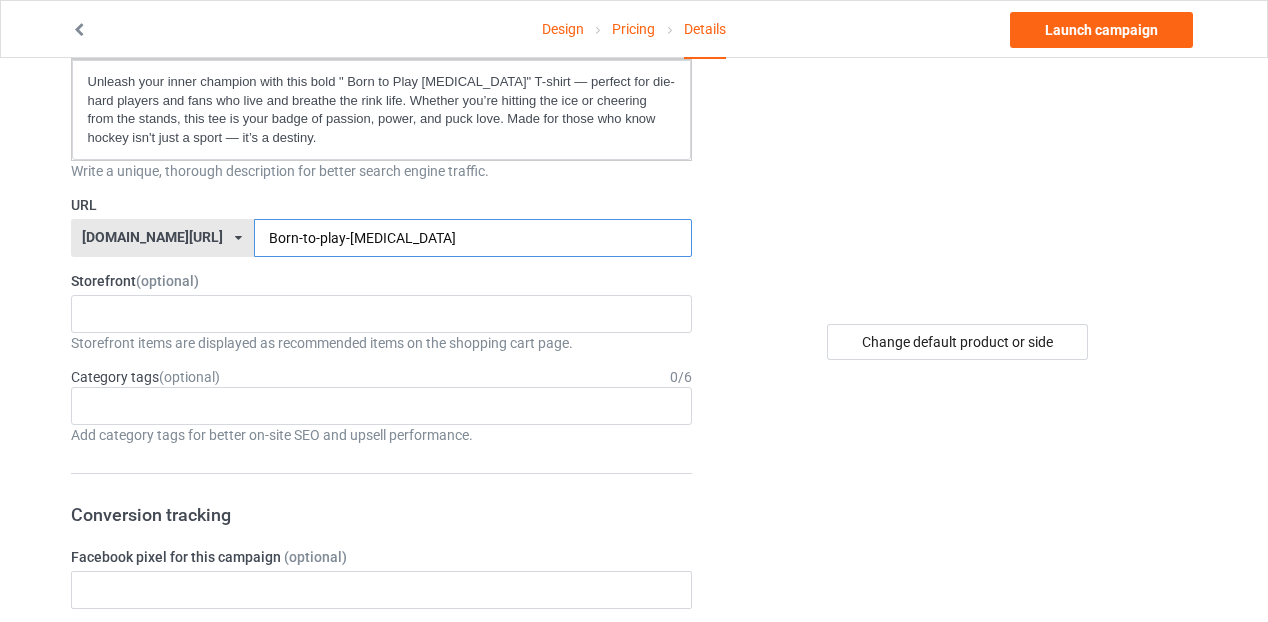 scroll, scrollTop: 300, scrollLeft: 0, axis: vertical 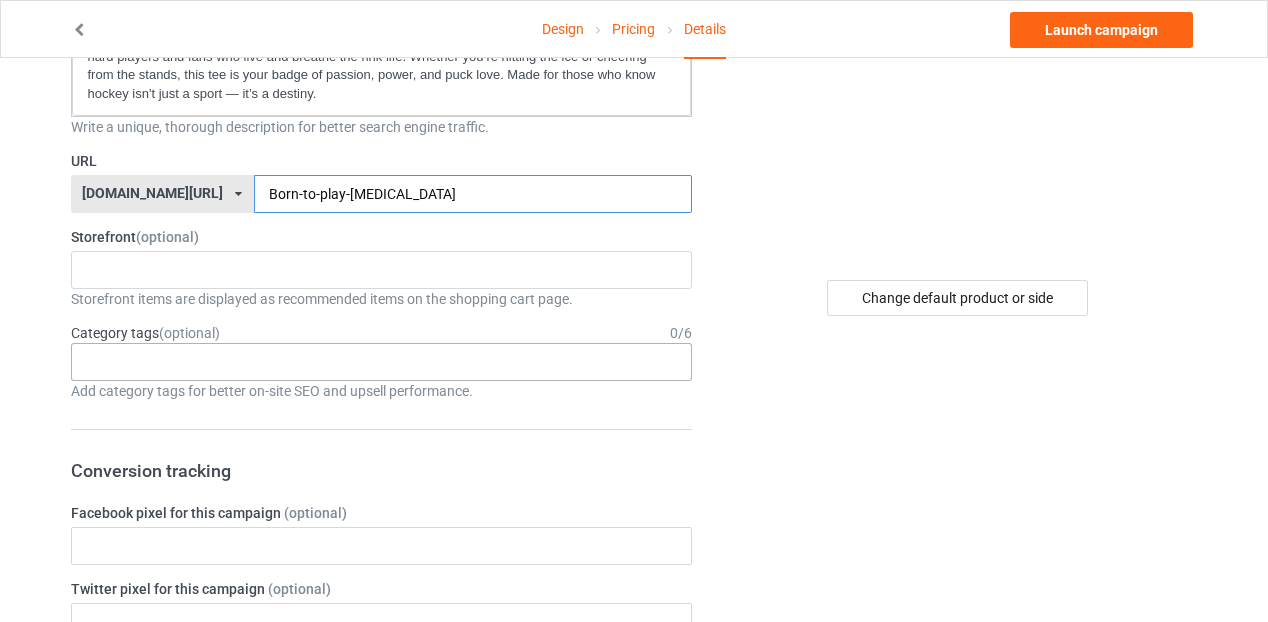 type on "Born-to-play-ice-hockey" 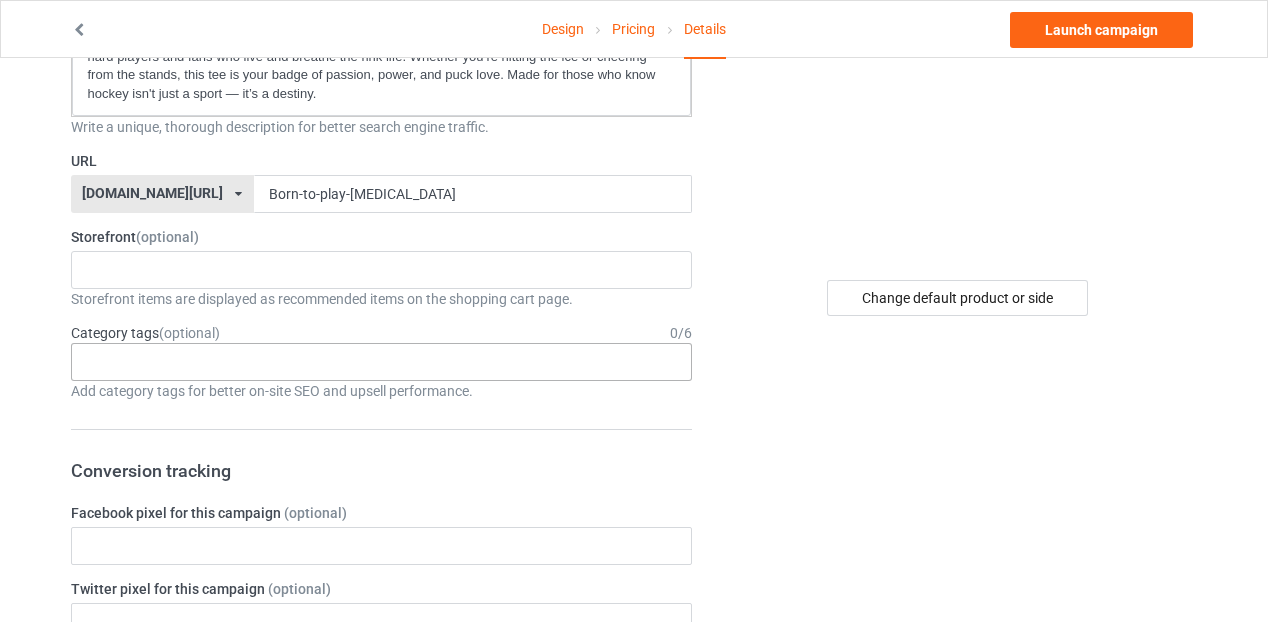 click on "Age > [DEMOGRAPHIC_DATA] > 1 Age > [DEMOGRAPHIC_DATA] Months > 1 Month Age > [DEMOGRAPHIC_DATA] Months Age > [DEMOGRAPHIC_DATA] Age > [DEMOGRAPHIC_DATA] > 10 Age > [DEMOGRAPHIC_DATA] Months > 10 Month Age > [DEMOGRAPHIC_DATA] > 100 Sports > Running > 10K Run Age > [DEMOGRAPHIC_DATA] > 11 Age > [DEMOGRAPHIC_DATA] Months > 11 Month Age > [DEMOGRAPHIC_DATA] > 12 Age > [DEMOGRAPHIC_DATA] Months > 12 Month Age > [DEMOGRAPHIC_DATA] > 13 Age > [DEMOGRAPHIC_DATA] > 14 Age > [DEMOGRAPHIC_DATA] > 15 Sports > Running > 15K Run Age > [DEMOGRAPHIC_DATA] > 16 Age > [DEMOGRAPHIC_DATA] > 17 Age > [DEMOGRAPHIC_DATA] > 18 Age > [DEMOGRAPHIC_DATA] > 19 Age > Decades > 1920s Age > Decades > 1930s Age > Decades > 1940s Age > Decades > 1950s Age > Decades > 1960s Age > Decades > 1970s Age > Decades > 1980s Age > Decades > 1990s Age > [DEMOGRAPHIC_DATA] > 2 Age > [DEMOGRAPHIC_DATA] Months > 2 Month Age > [DEMOGRAPHIC_DATA] > 20 Age > [DEMOGRAPHIC_DATA] Age > Decades > 2000s Age > Decades > 2010s Age > [DEMOGRAPHIC_DATA] > 21 Age > [DEMOGRAPHIC_DATA] > 22 Age > [DEMOGRAPHIC_DATA] > 23 Age > [DEMOGRAPHIC_DATA] > 24 Age > [DEMOGRAPHIC_DATA] > 25 Age > [DEMOGRAPHIC_DATA] > 26 Age > [DEMOGRAPHIC_DATA] > 27 Age > [DEMOGRAPHIC_DATA] > 28 Age > [DEMOGRAPHIC_DATA] > 29 Age > [DEMOGRAPHIC_DATA] > 3 Age > [DEMOGRAPHIC_DATA] Months > 3 Month Sports > Basketball > 3-Pointer Age > [DEMOGRAPHIC_DATA] > 30 Age > [DEMOGRAPHIC_DATA] > 31 Age > [DEMOGRAPHIC_DATA] > 32 Age > [DEMOGRAPHIC_DATA] > 33 Age > [DEMOGRAPHIC_DATA] > 34 Age > [DEMOGRAPHIC_DATA] > 35 Age Jobs 1" at bounding box center (382, 362) 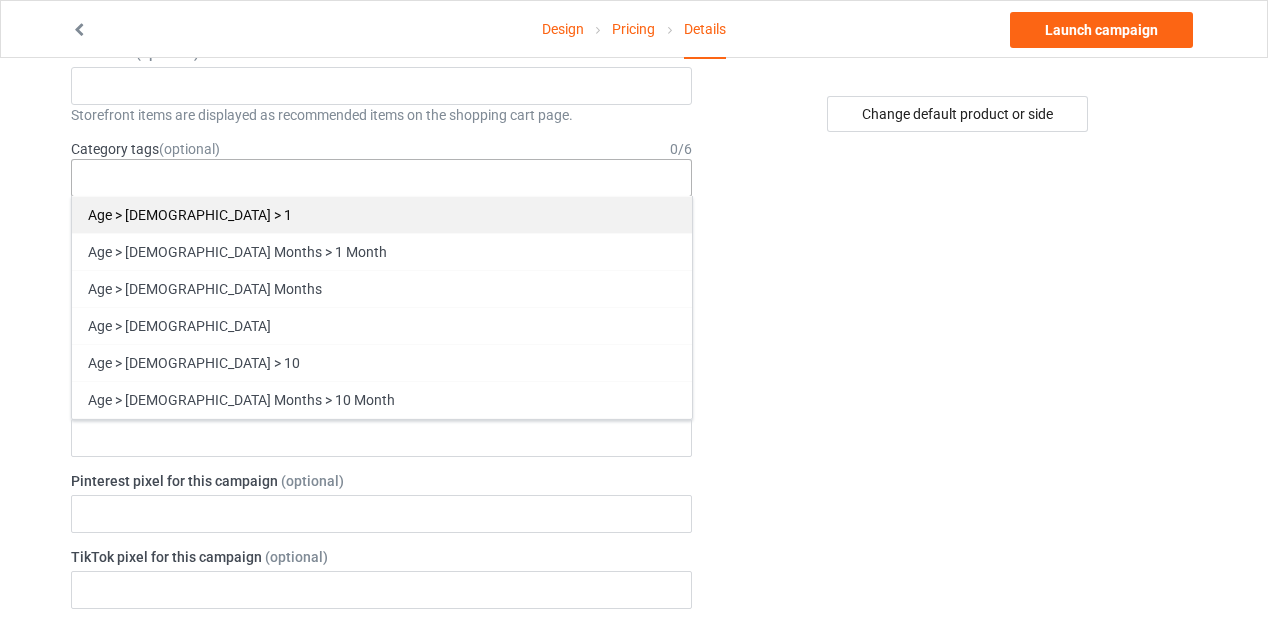 scroll, scrollTop: 500, scrollLeft: 0, axis: vertical 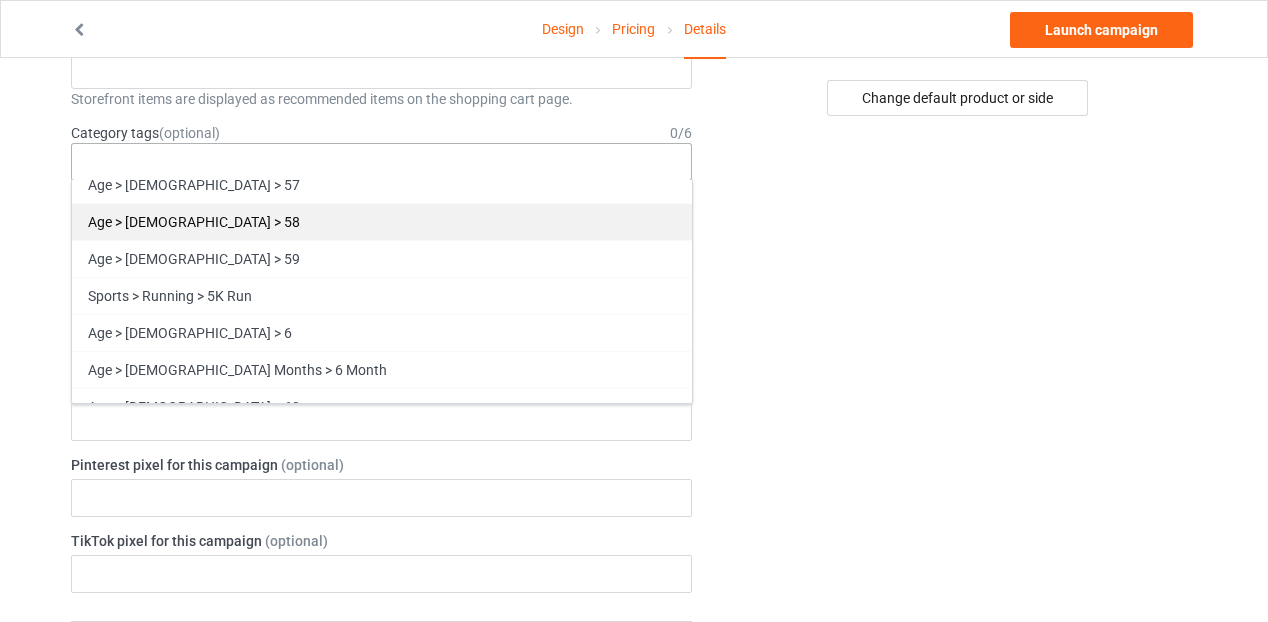 click on "Age > [DEMOGRAPHIC_DATA] > 58" at bounding box center [382, 221] 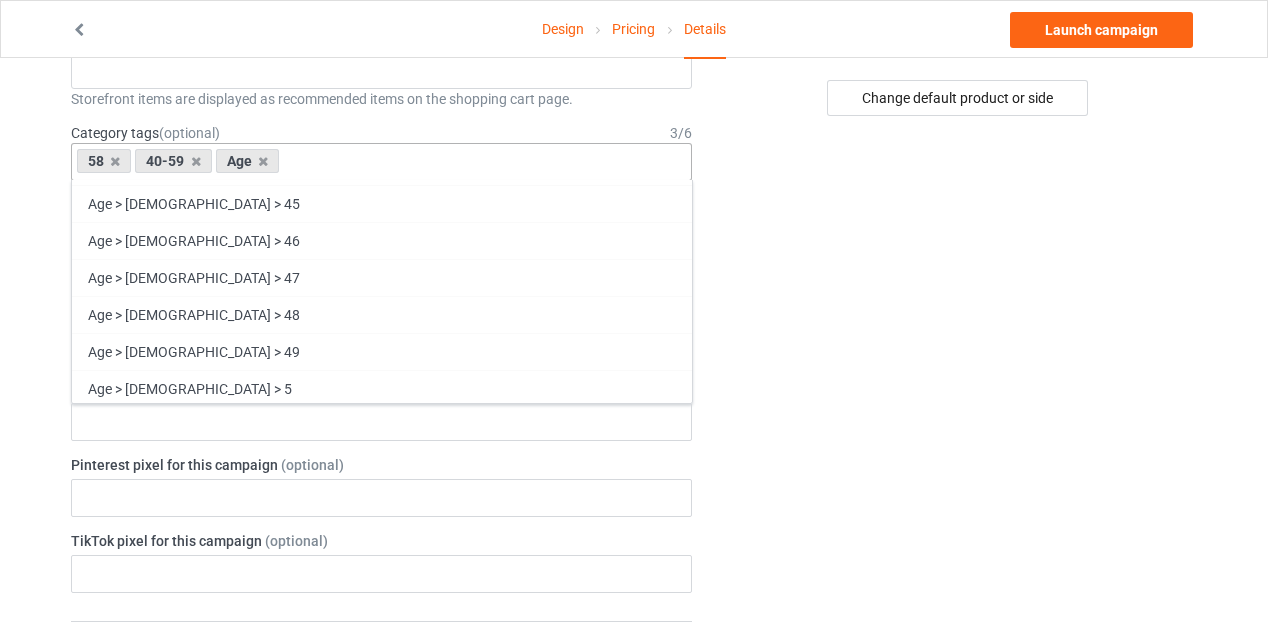 scroll, scrollTop: 1826, scrollLeft: 0, axis: vertical 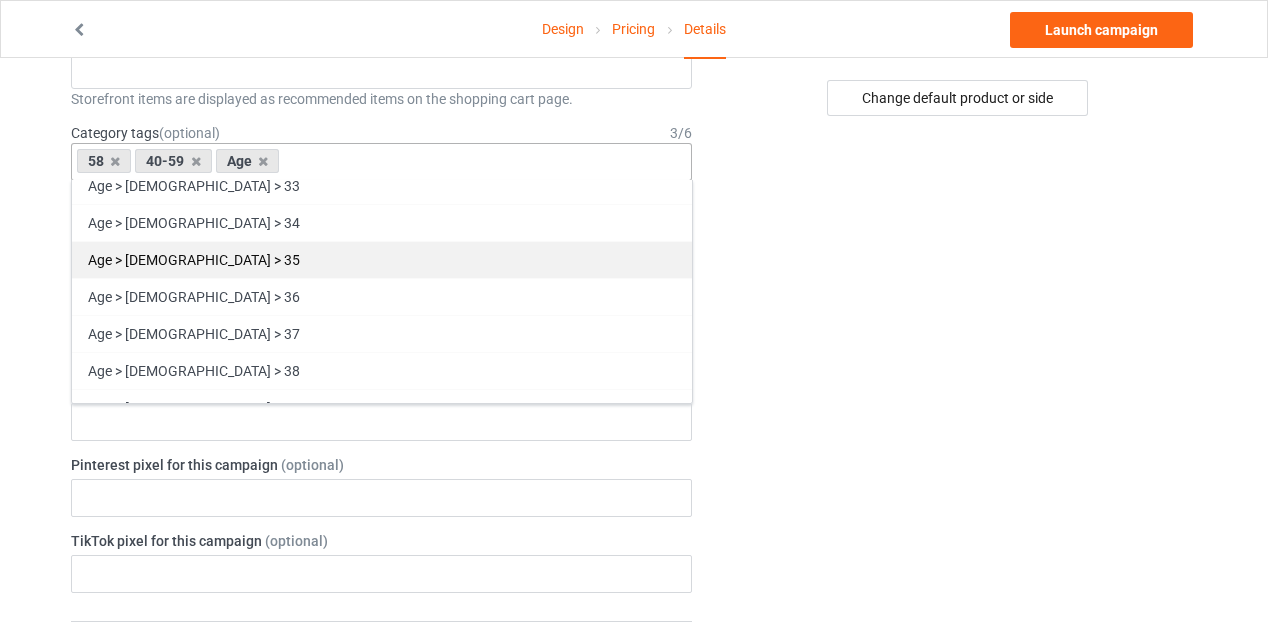 click on "Age > [DEMOGRAPHIC_DATA] > 35" at bounding box center [382, 259] 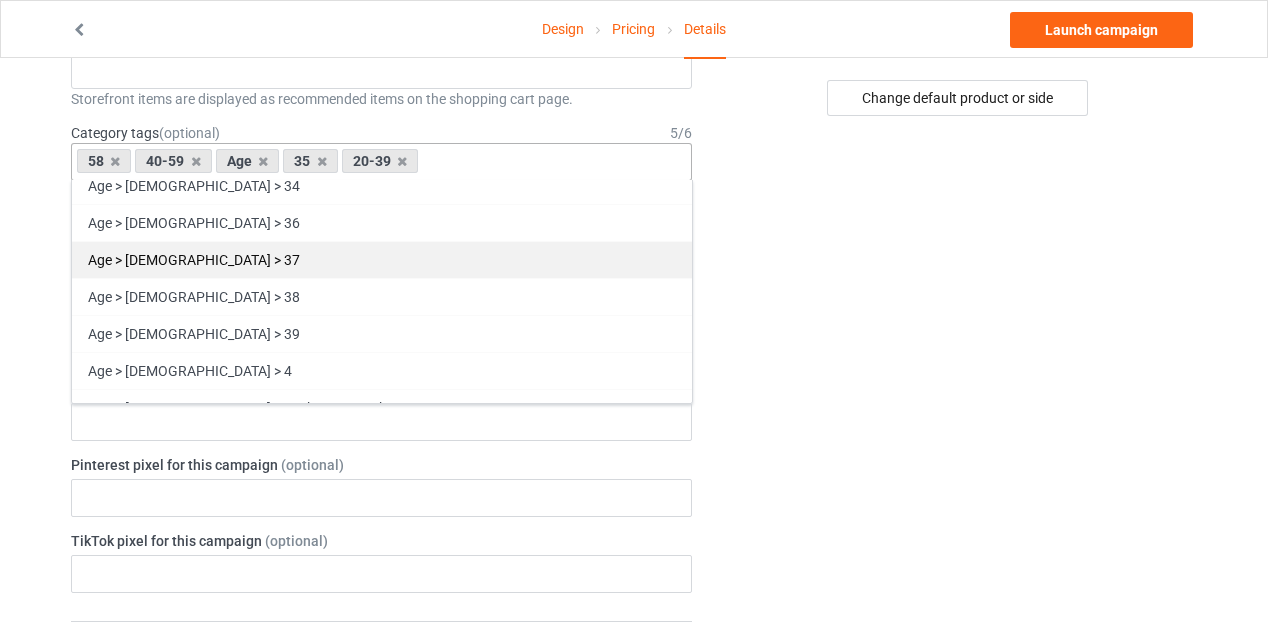scroll, scrollTop: 1790, scrollLeft: 0, axis: vertical 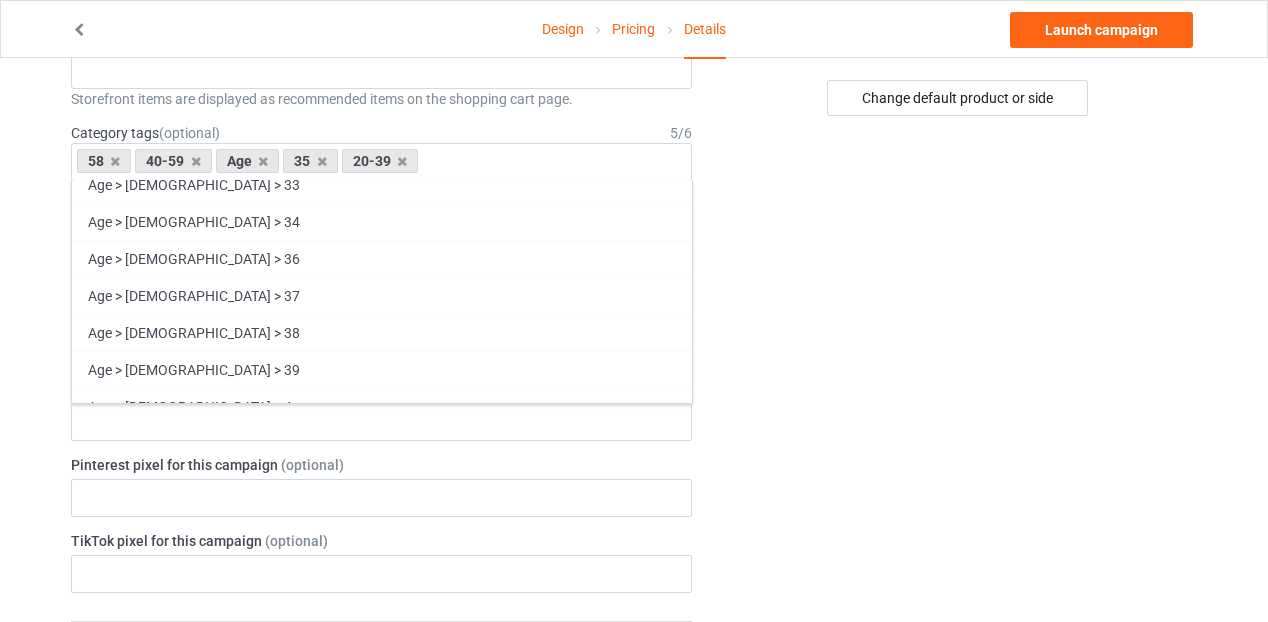 click on "Change default product or side" at bounding box center (958, 602) 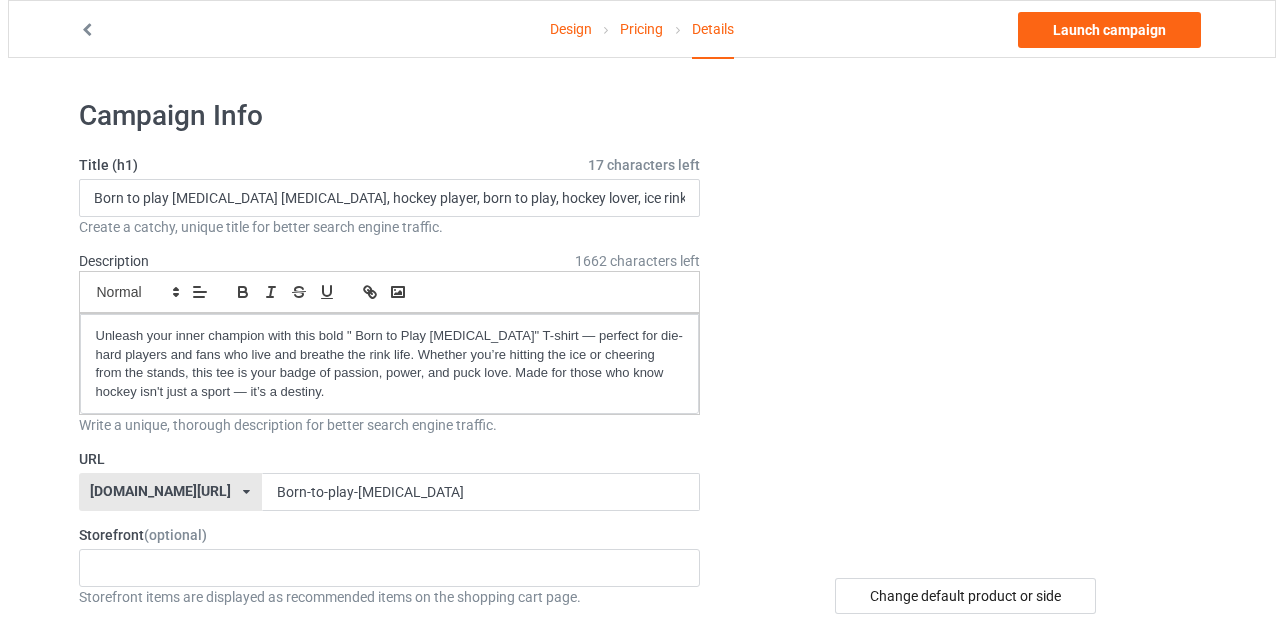 scroll, scrollTop: 0, scrollLeft: 0, axis: both 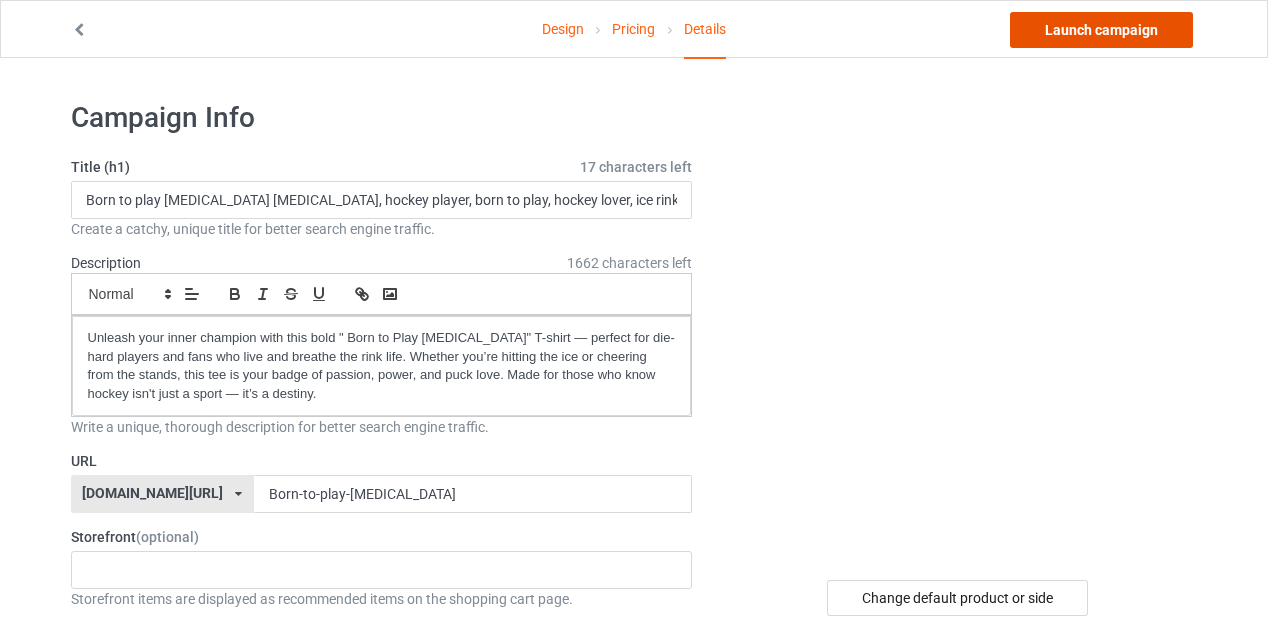 click on "Launch campaign" at bounding box center (1101, 30) 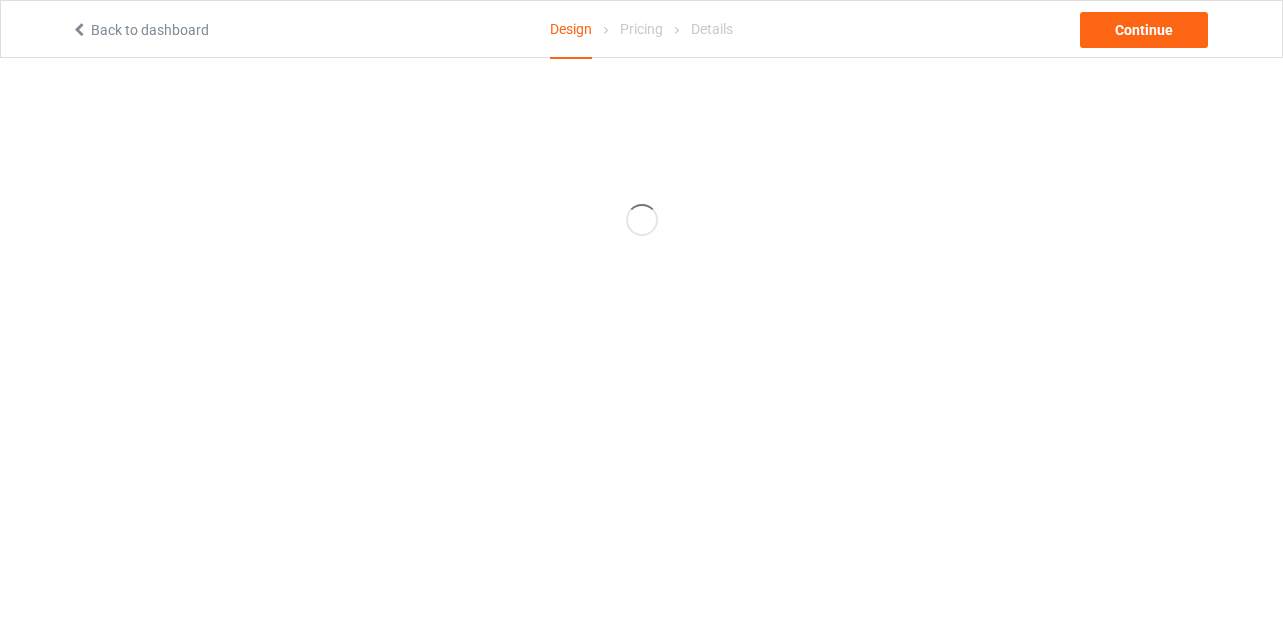 scroll, scrollTop: 0, scrollLeft: 0, axis: both 